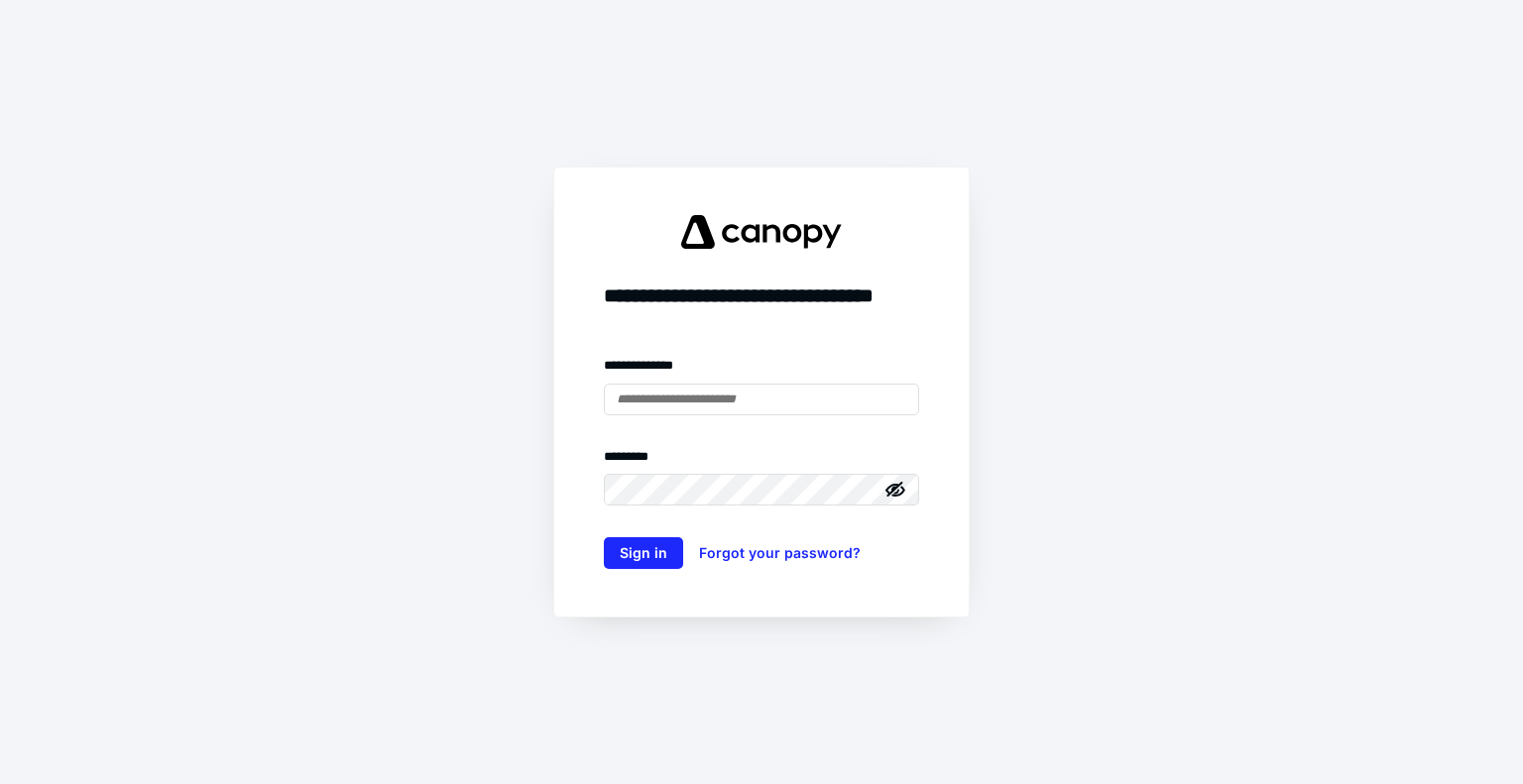 scroll, scrollTop: 0, scrollLeft: 0, axis: both 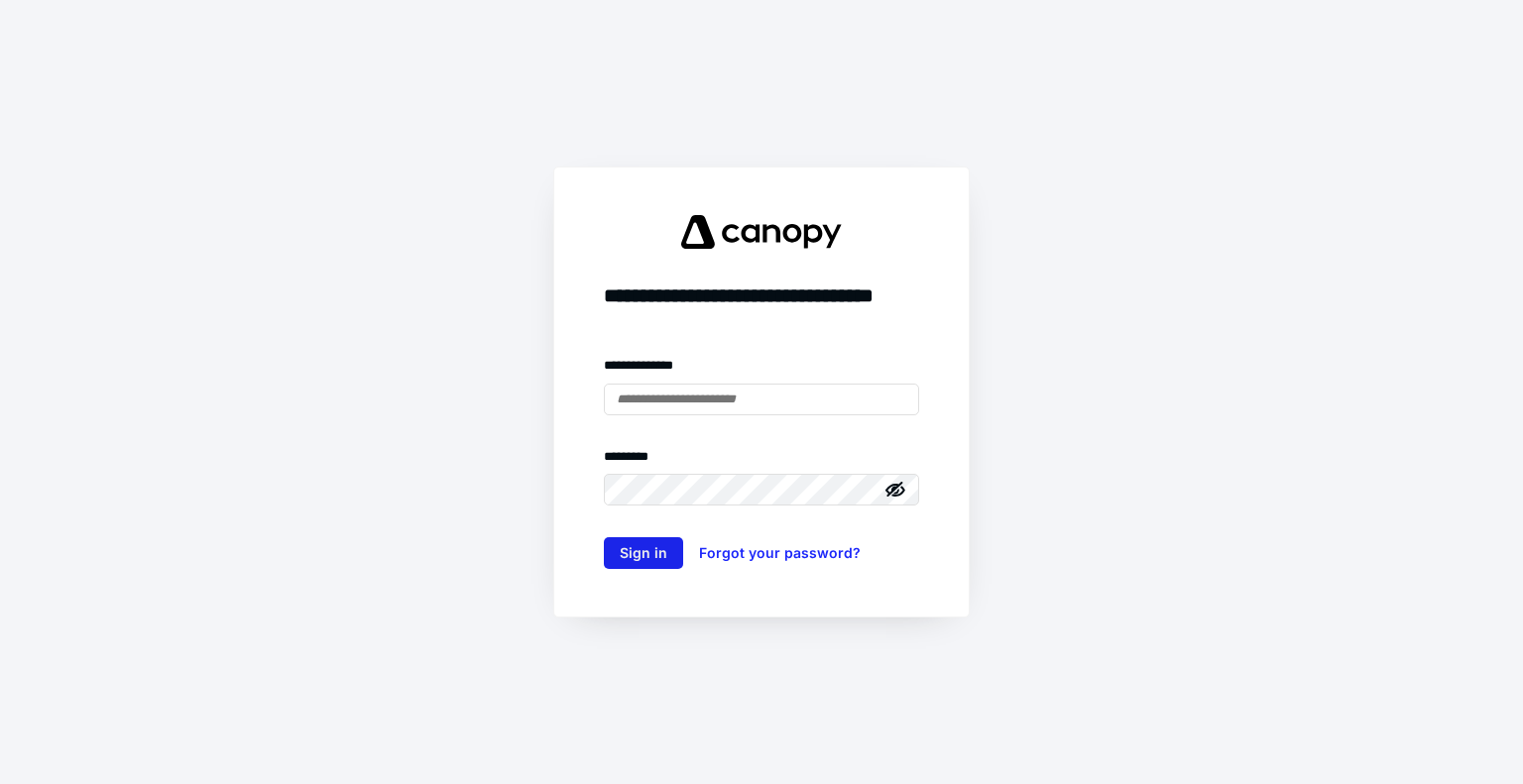 type on "**********" 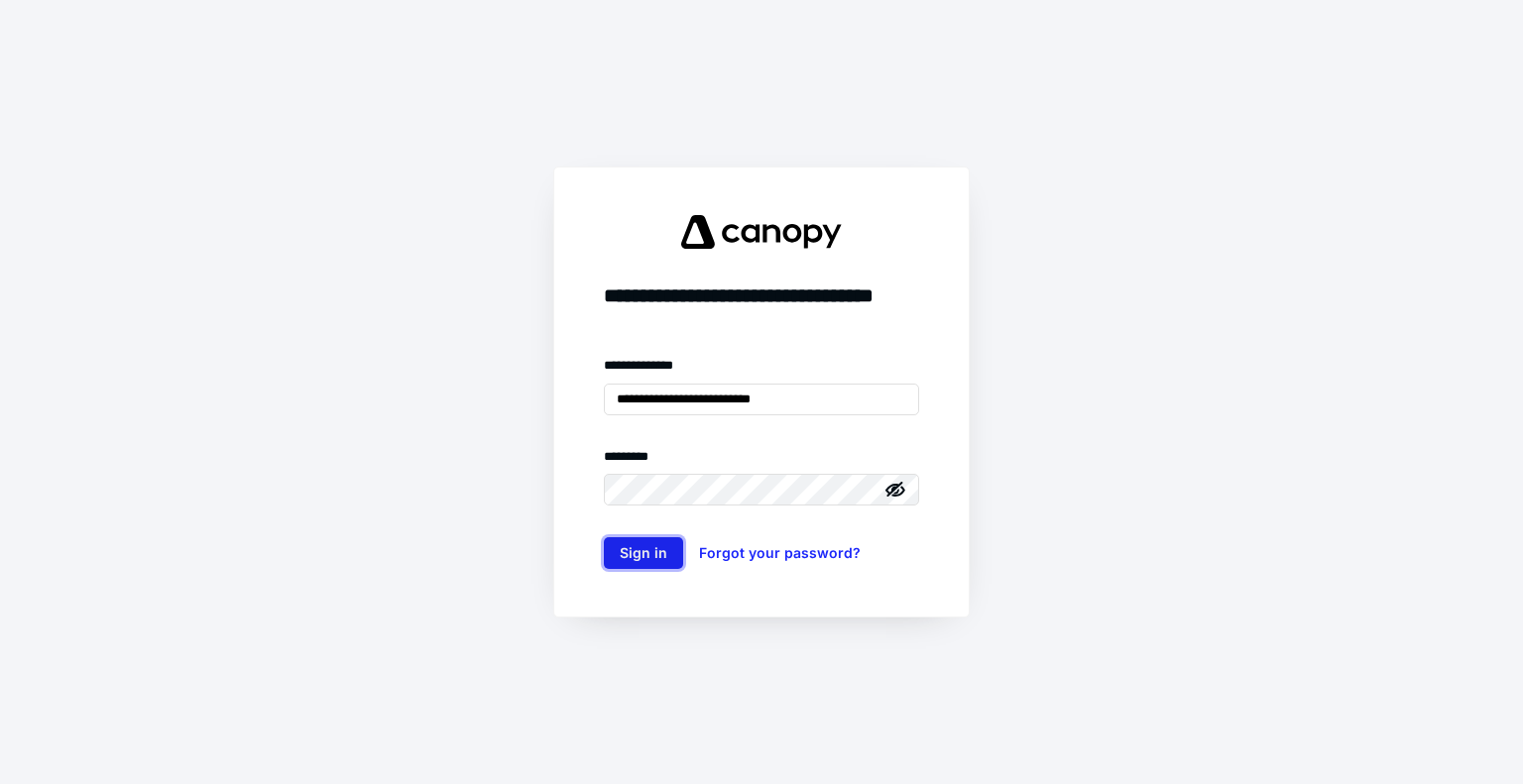 click on "Sign in" at bounding box center (644, 553) 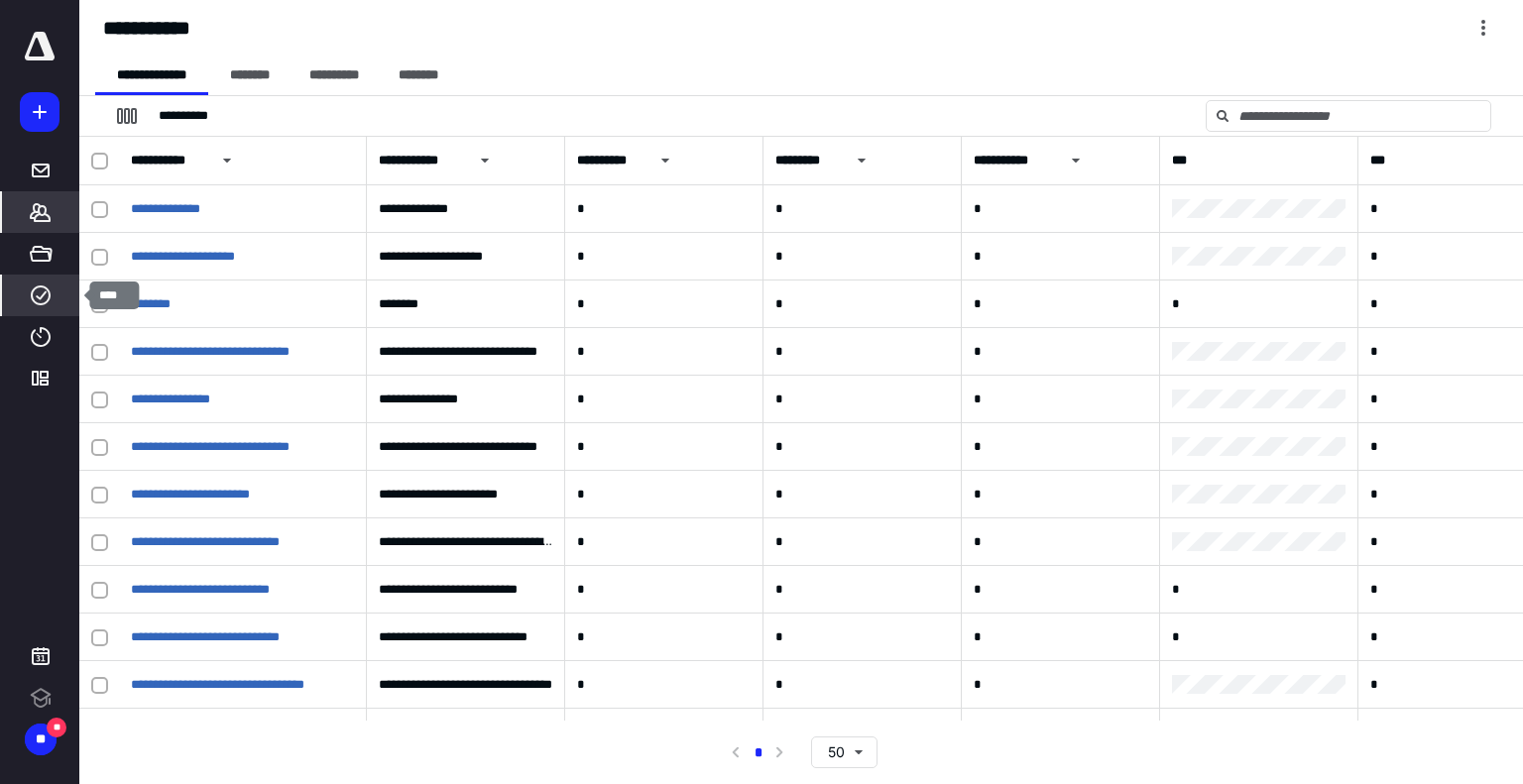 click on "****" at bounding box center [41, 295] 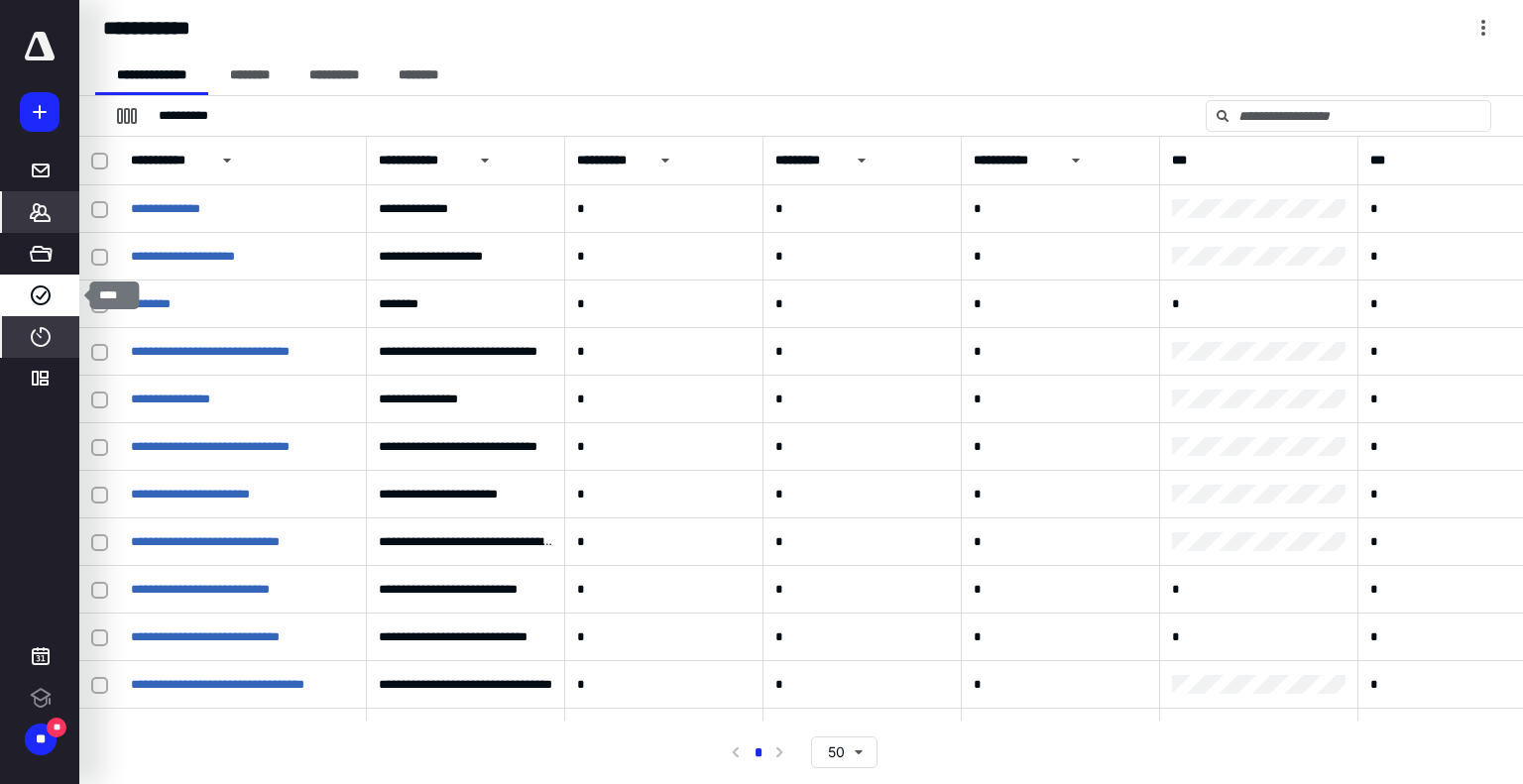 click 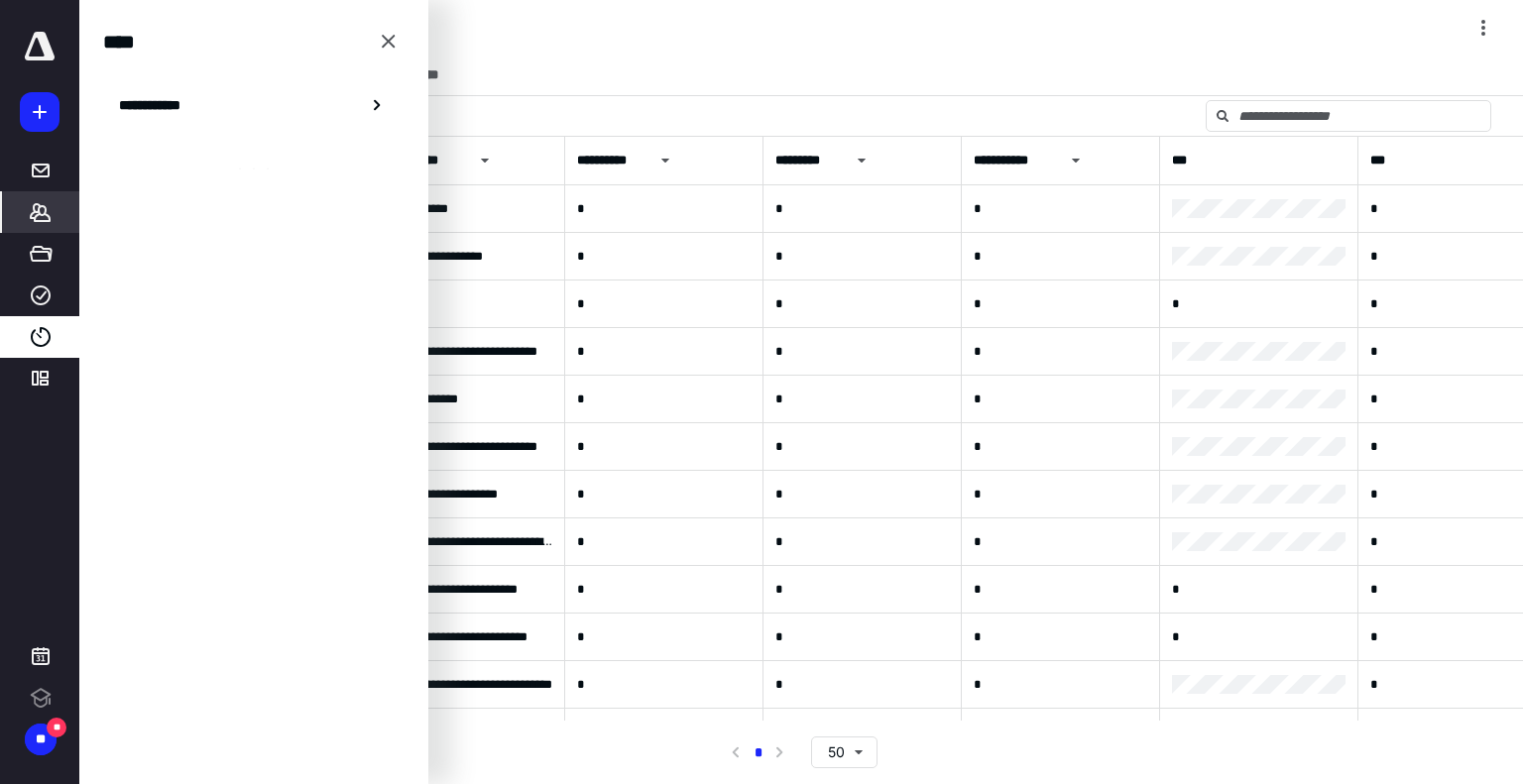 scroll, scrollTop: 0, scrollLeft: 0, axis: both 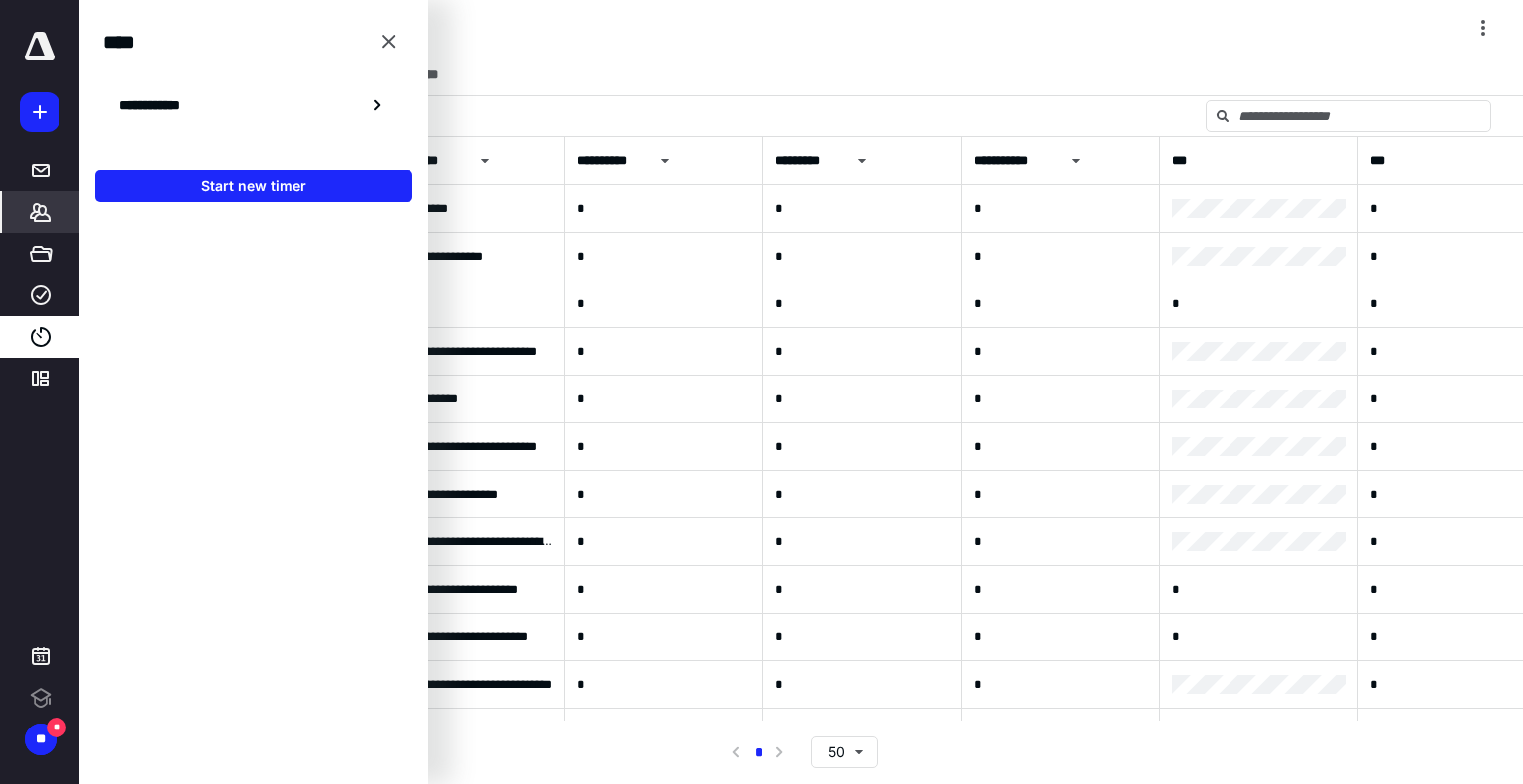click at bounding box center [254, 484] 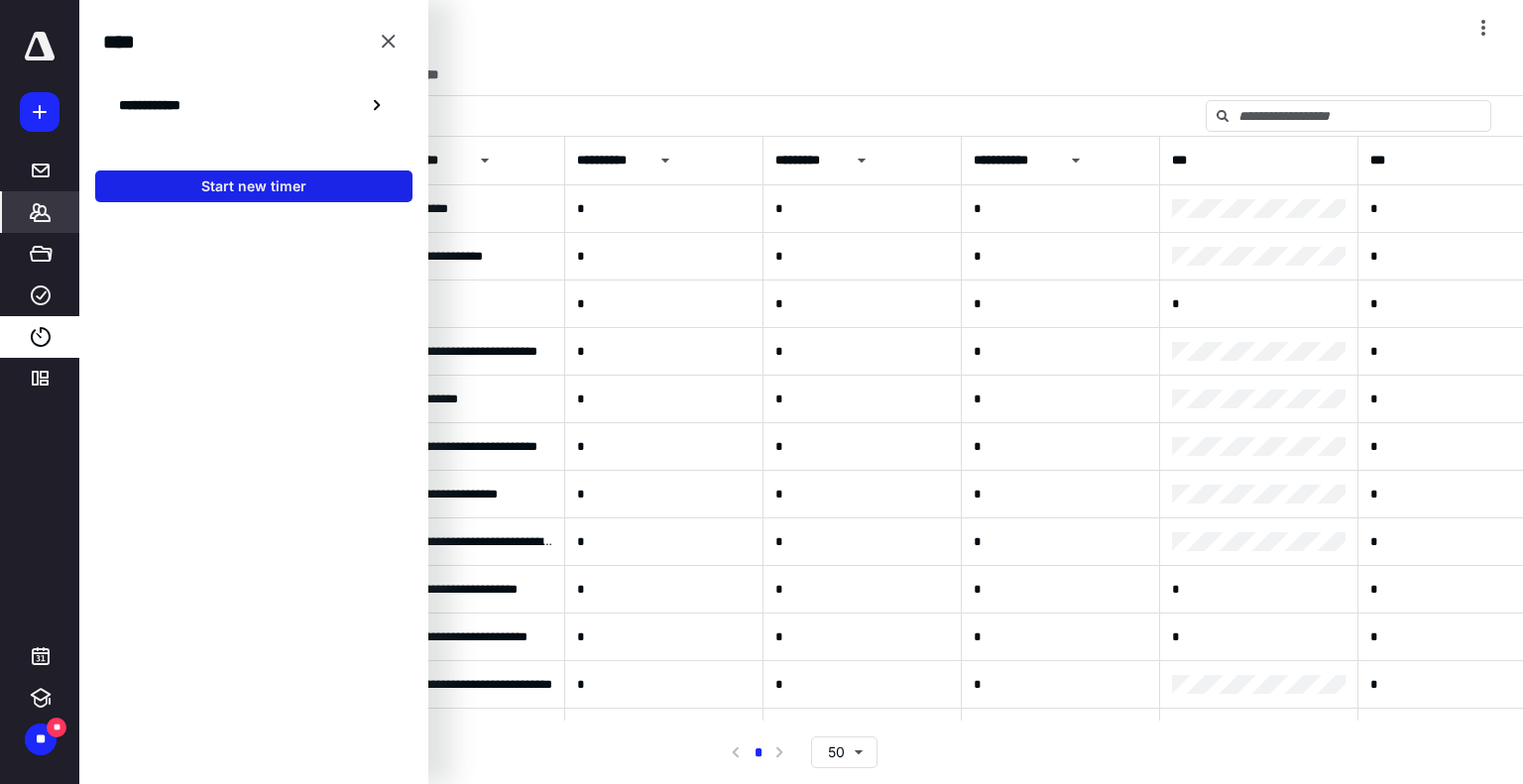 click on "Start new timer" at bounding box center [254, 186] 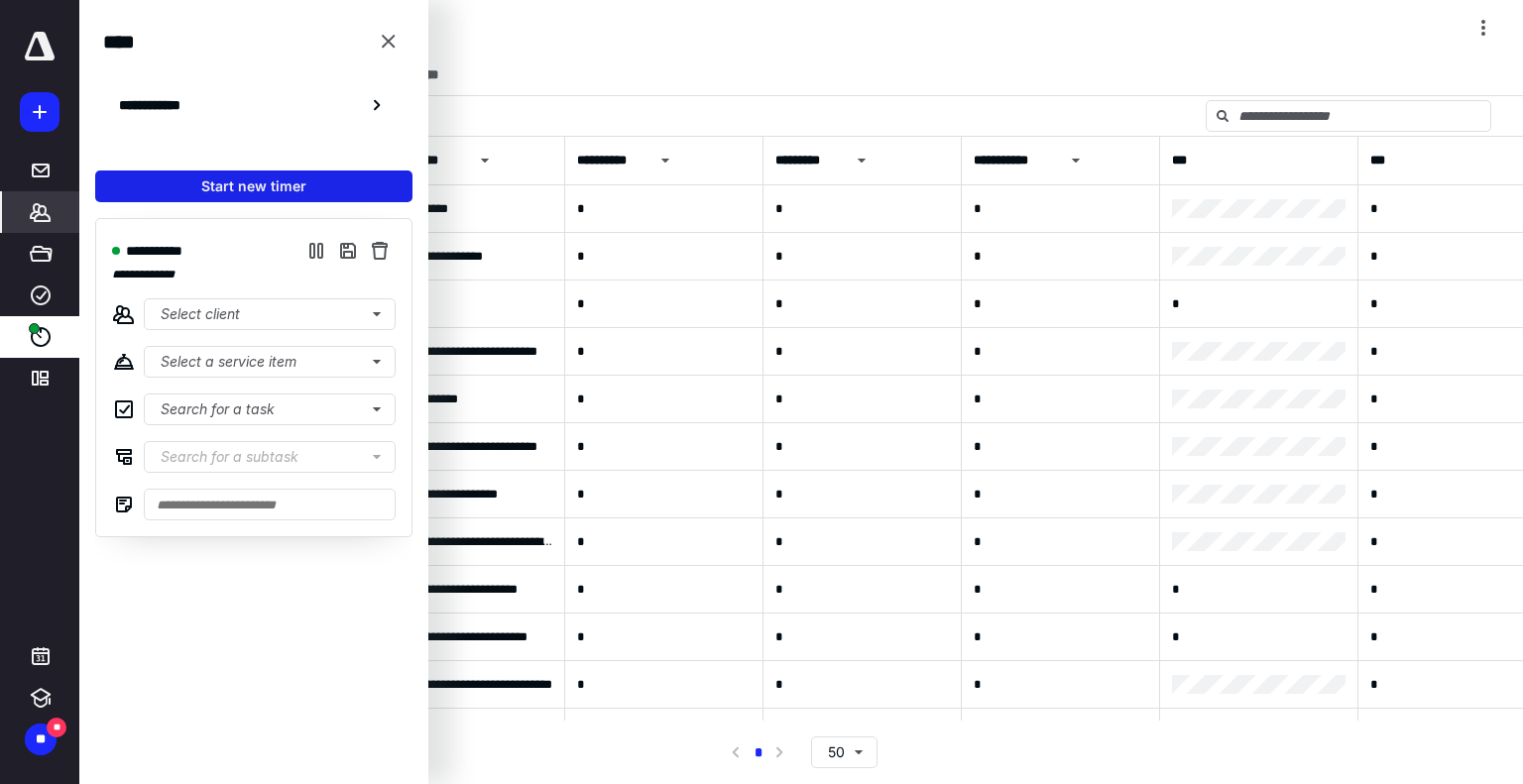 click on "Start new timer" at bounding box center (254, 186) 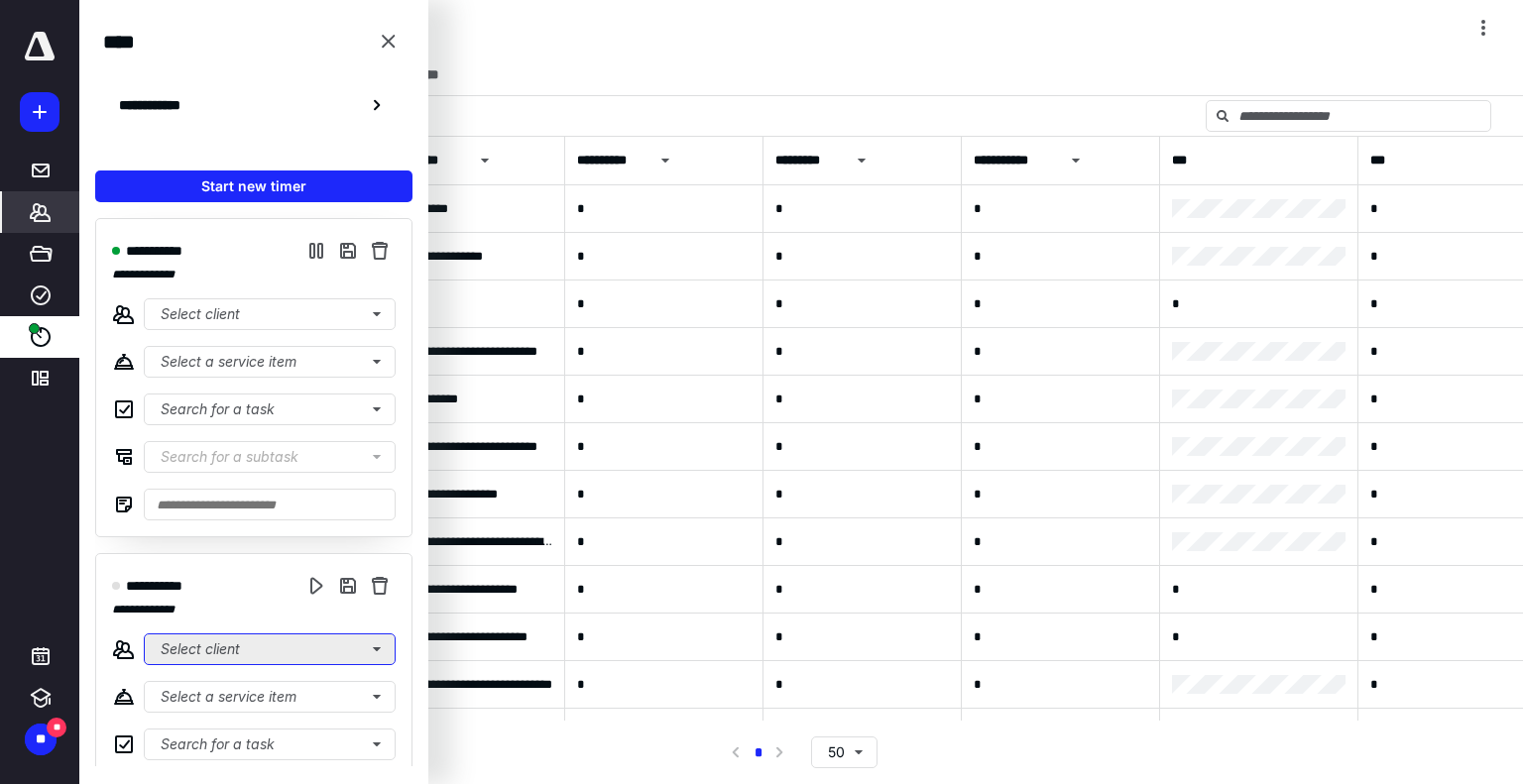 click on "Select client" at bounding box center (270, 649) 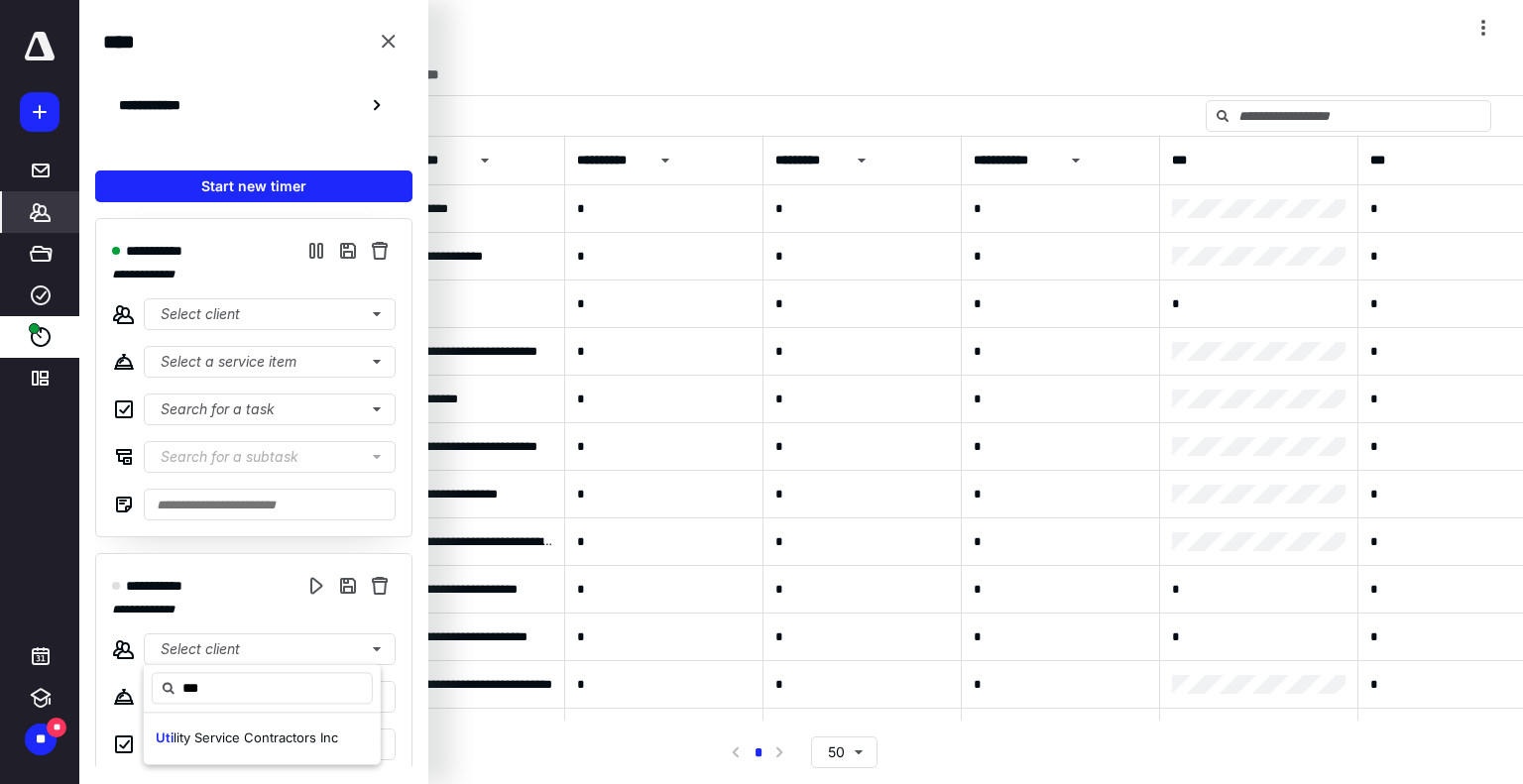 type on "***" 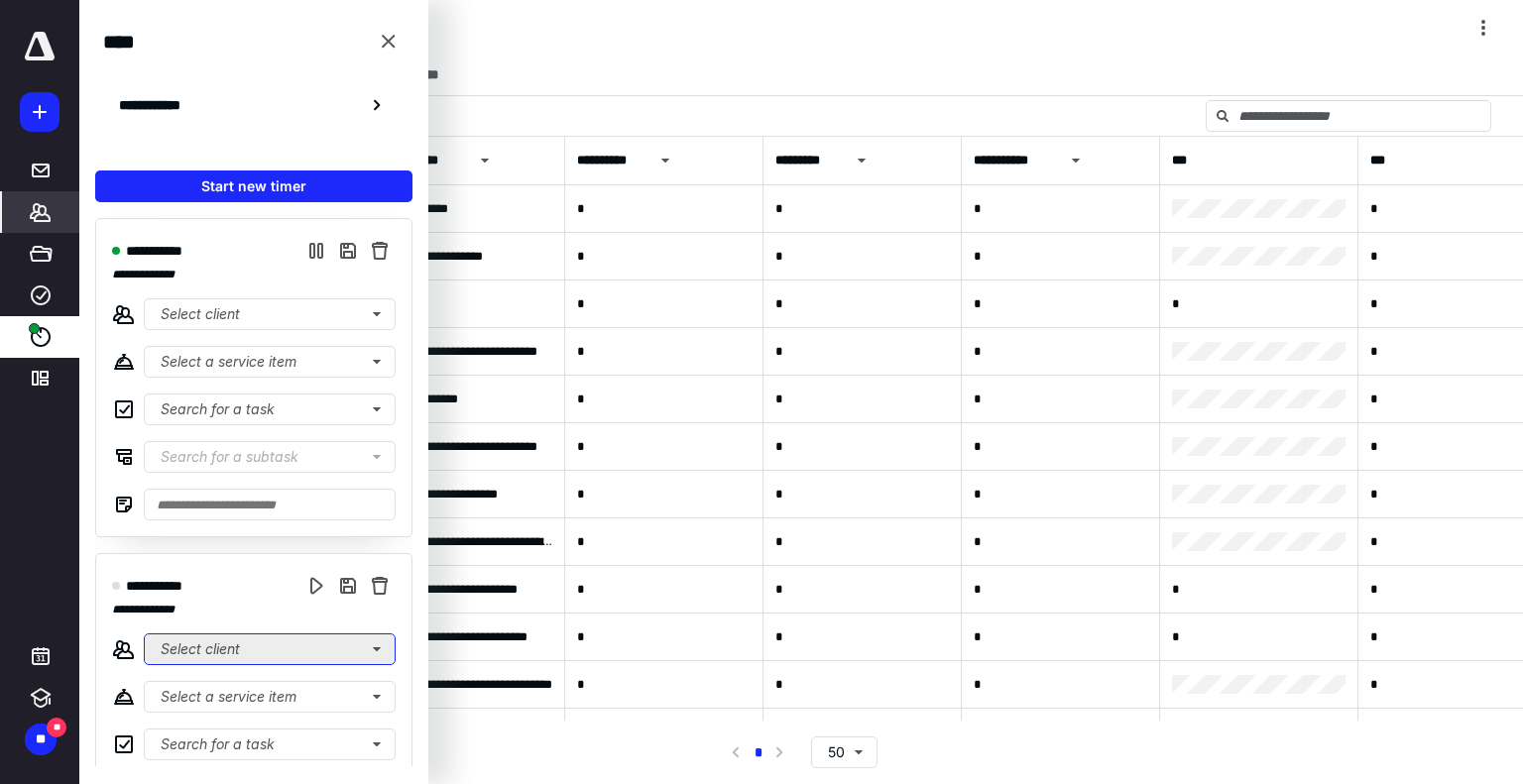 click on "Select client" at bounding box center (270, 649) 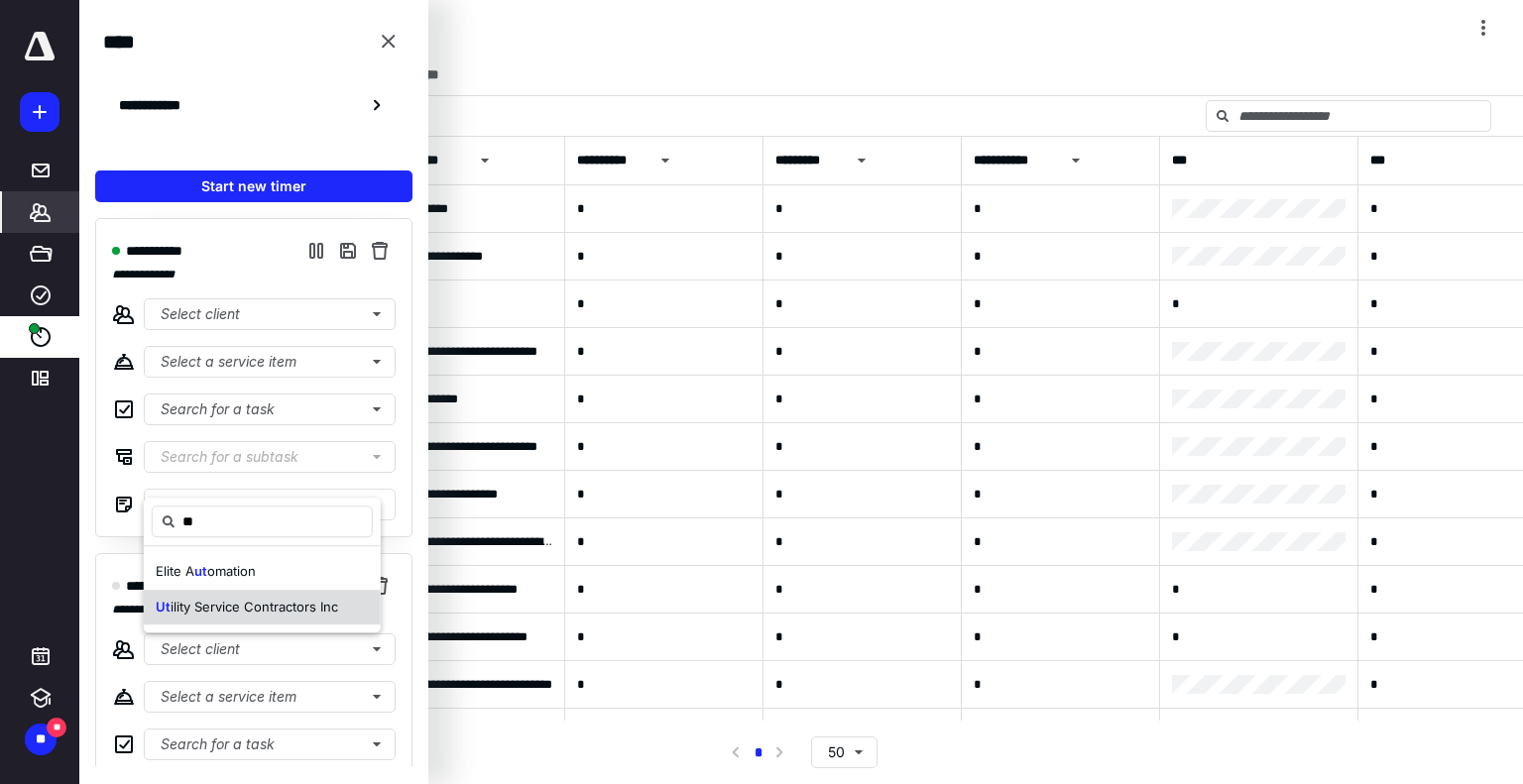click on "Ut ility Service Contractors Inc" at bounding box center (262, 608) 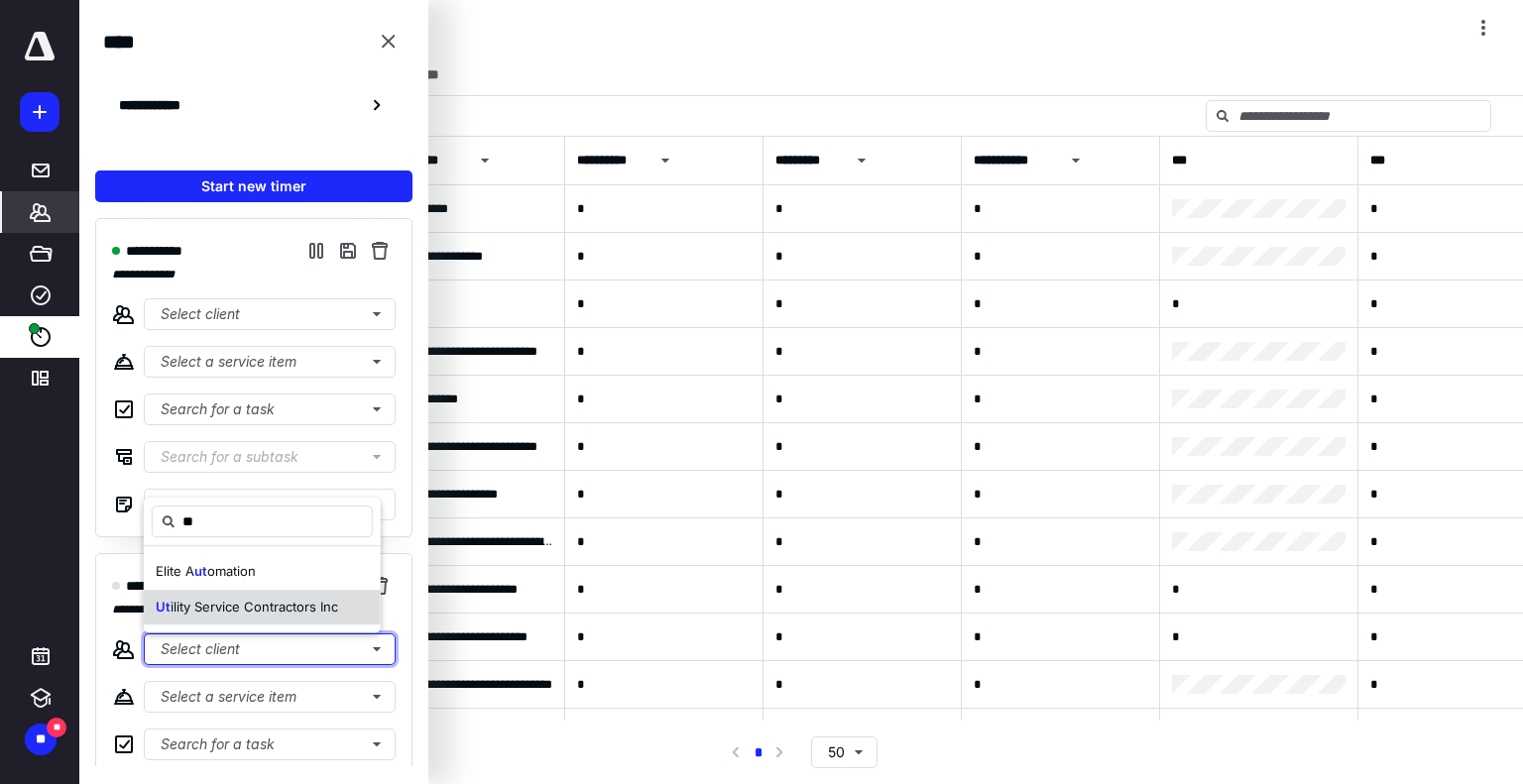 type 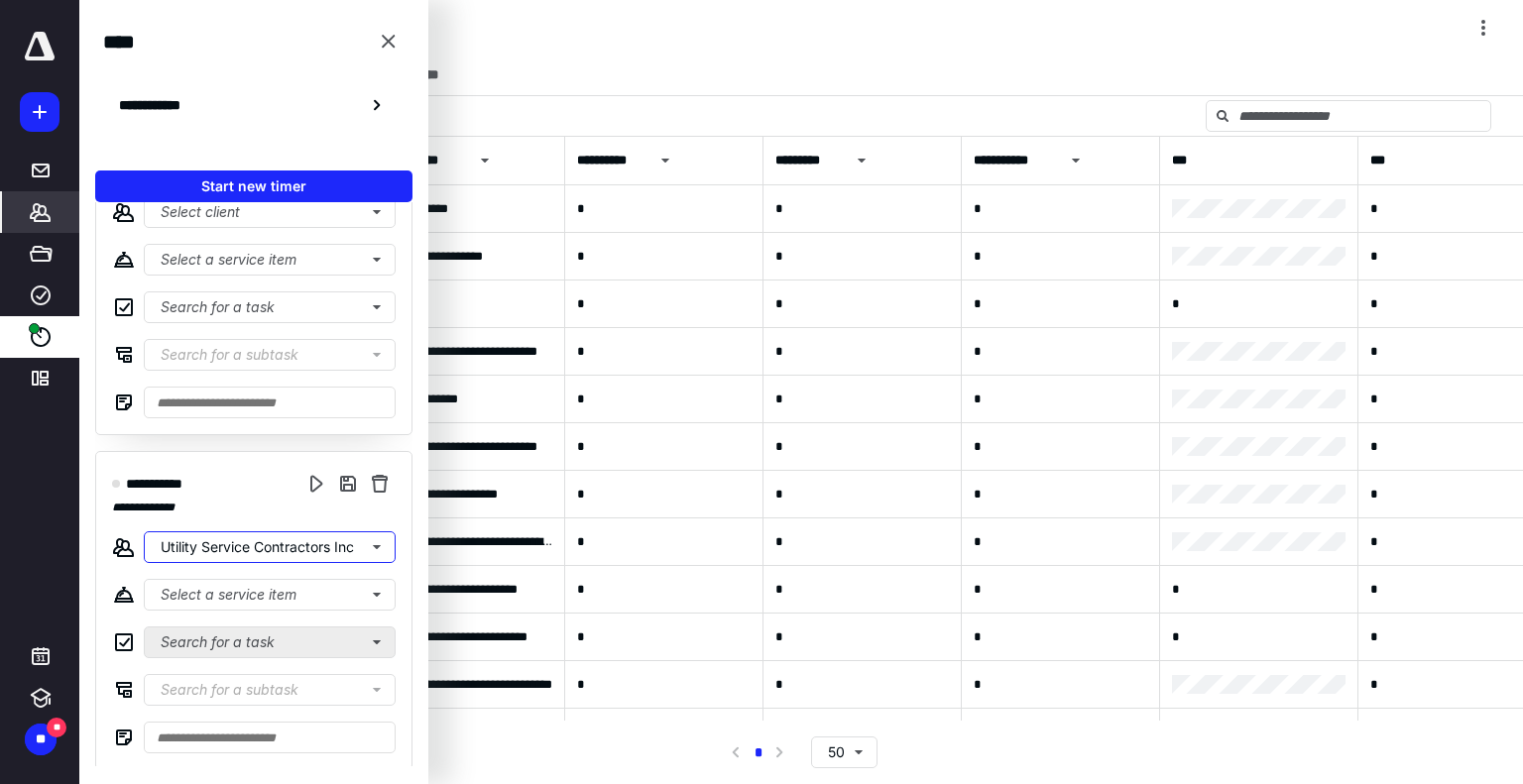 scroll, scrollTop: 105, scrollLeft: 0, axis: vertical 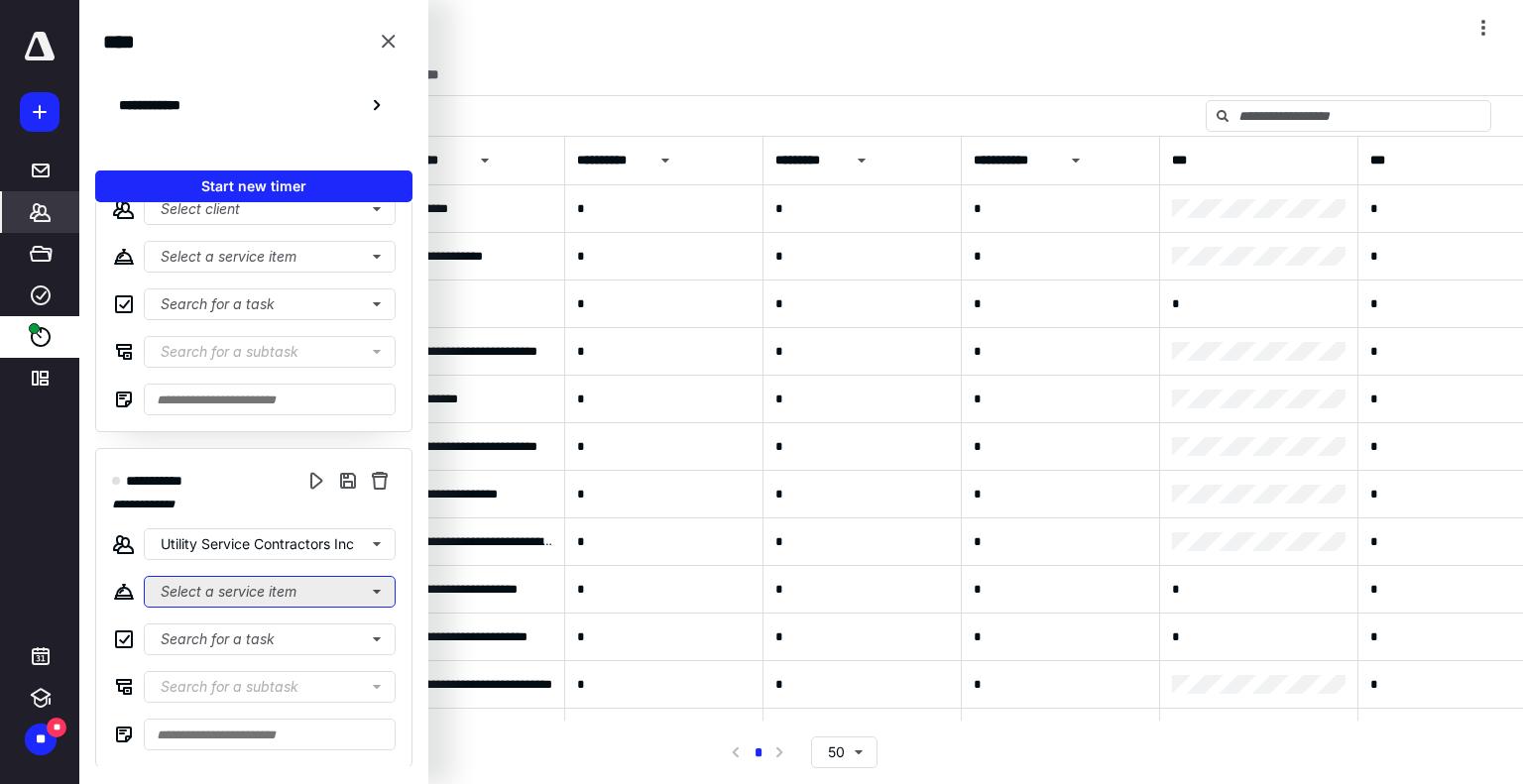 click on "Select a service item" at bounding box center [270, 257] 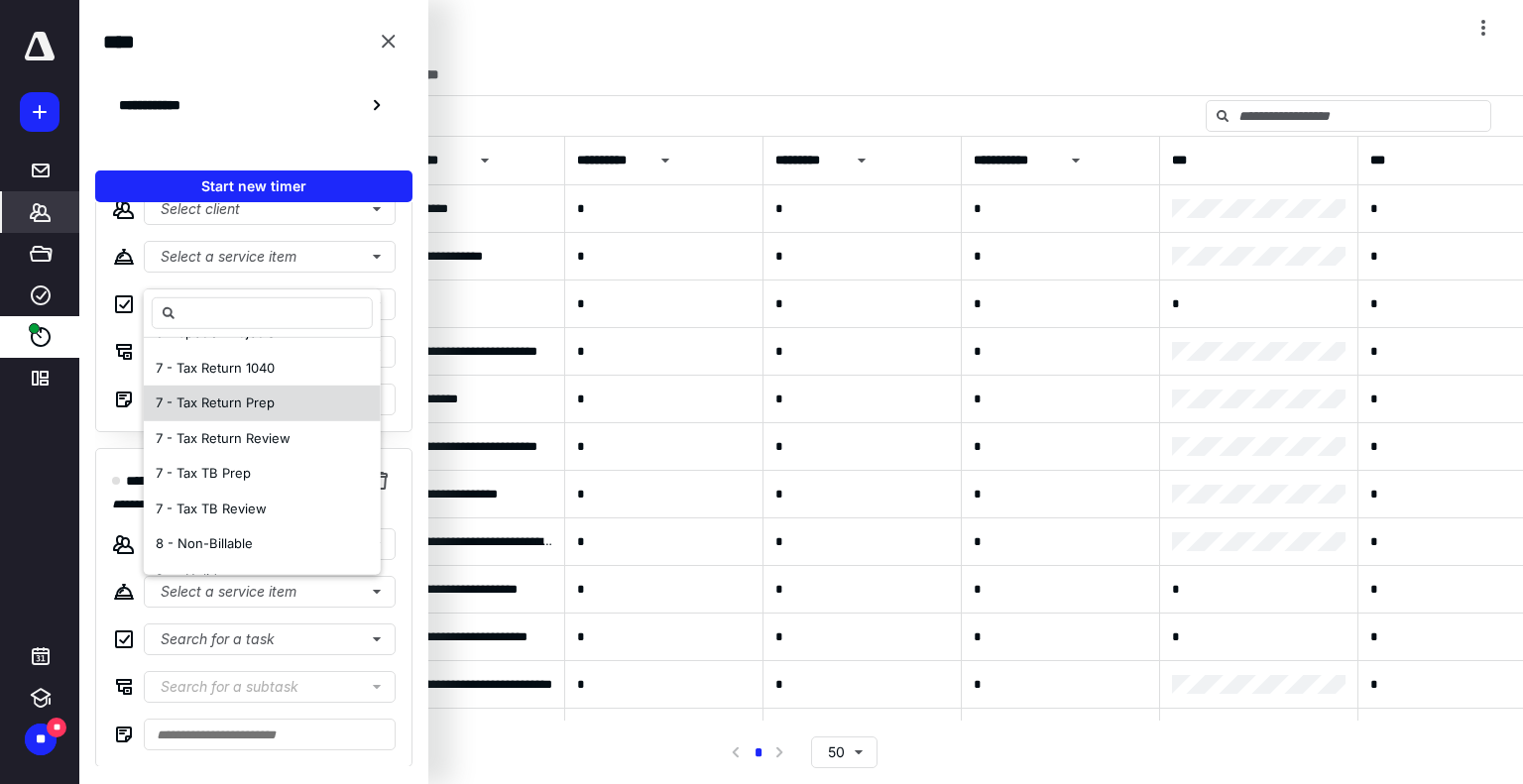 scroll, scrollTop: 198, scrollLeft: 0, axis: vertical 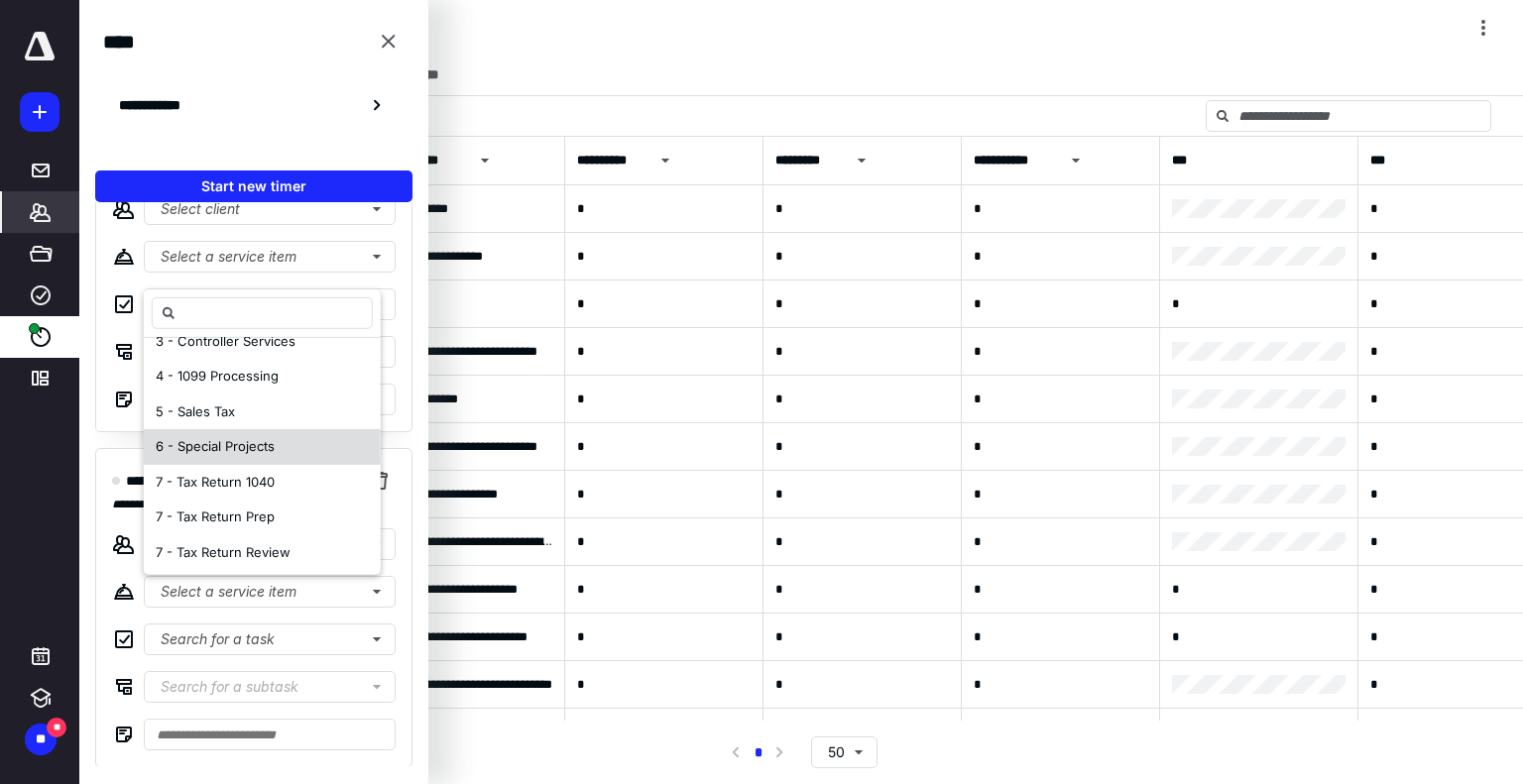 click on "6 - Special Projects" at bounding box center (262, 447) 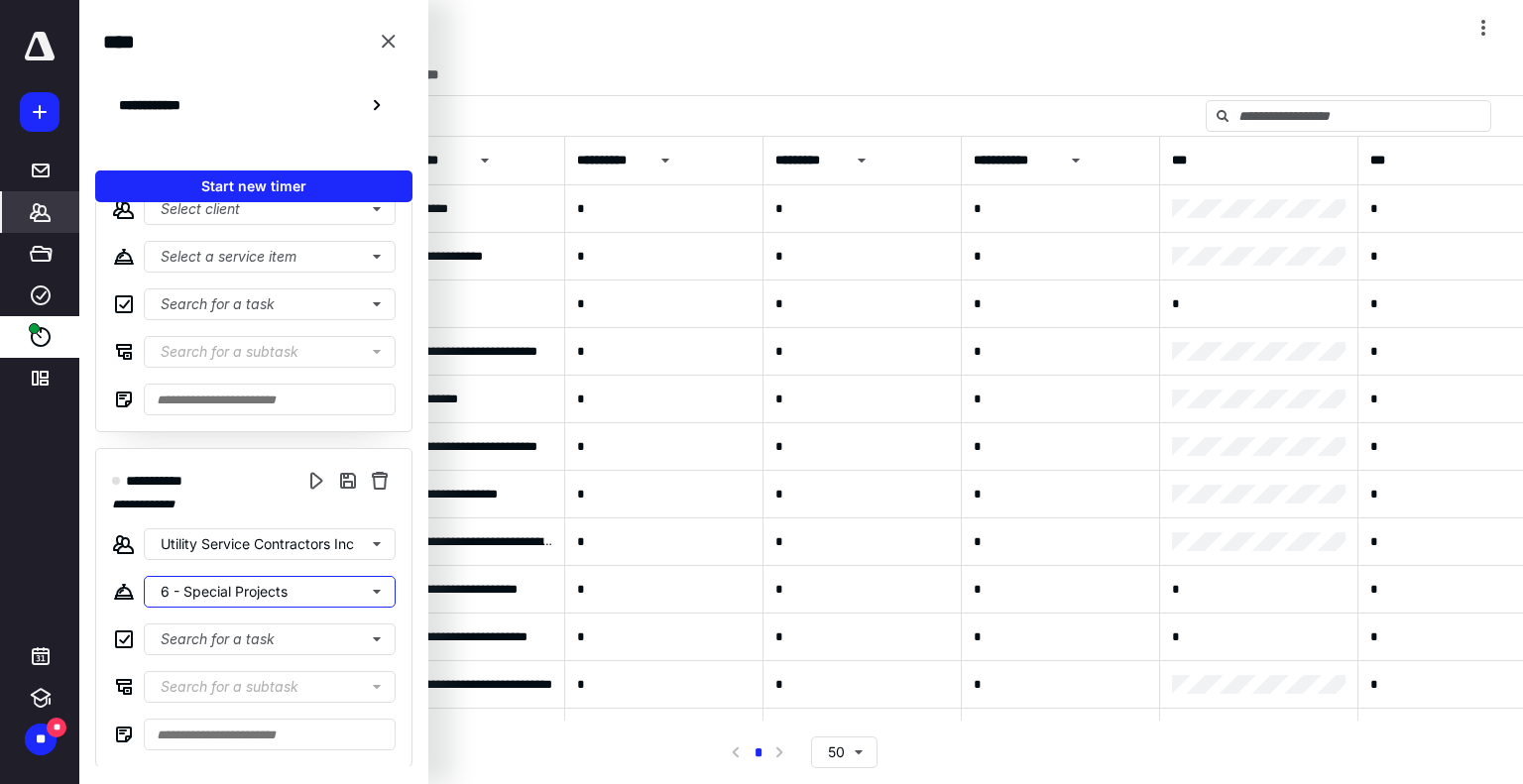 scroll, scrollTop: 0, scrollLeft: 0, axis: both 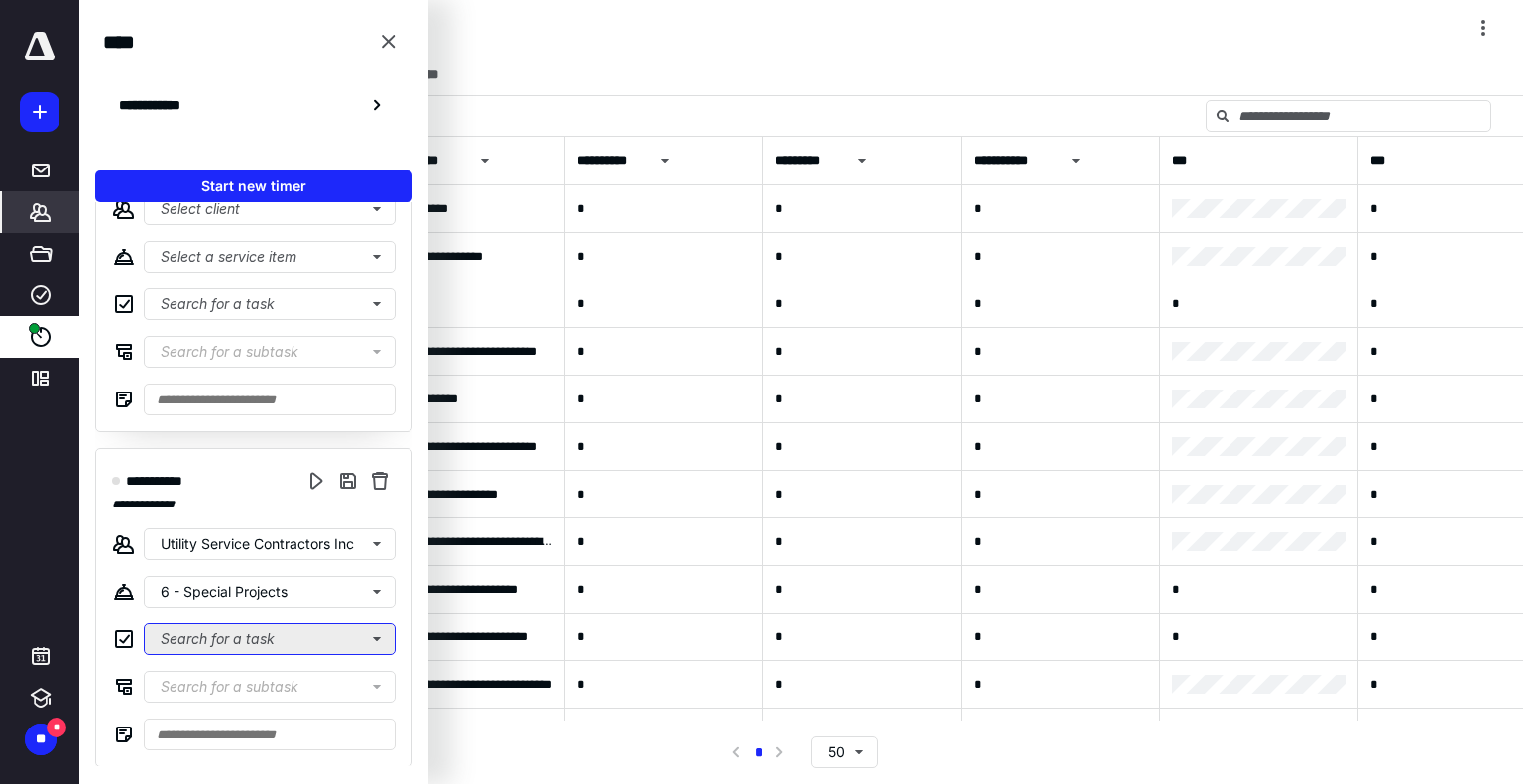 click on "Search for a task" at bounding box center [270, 639] 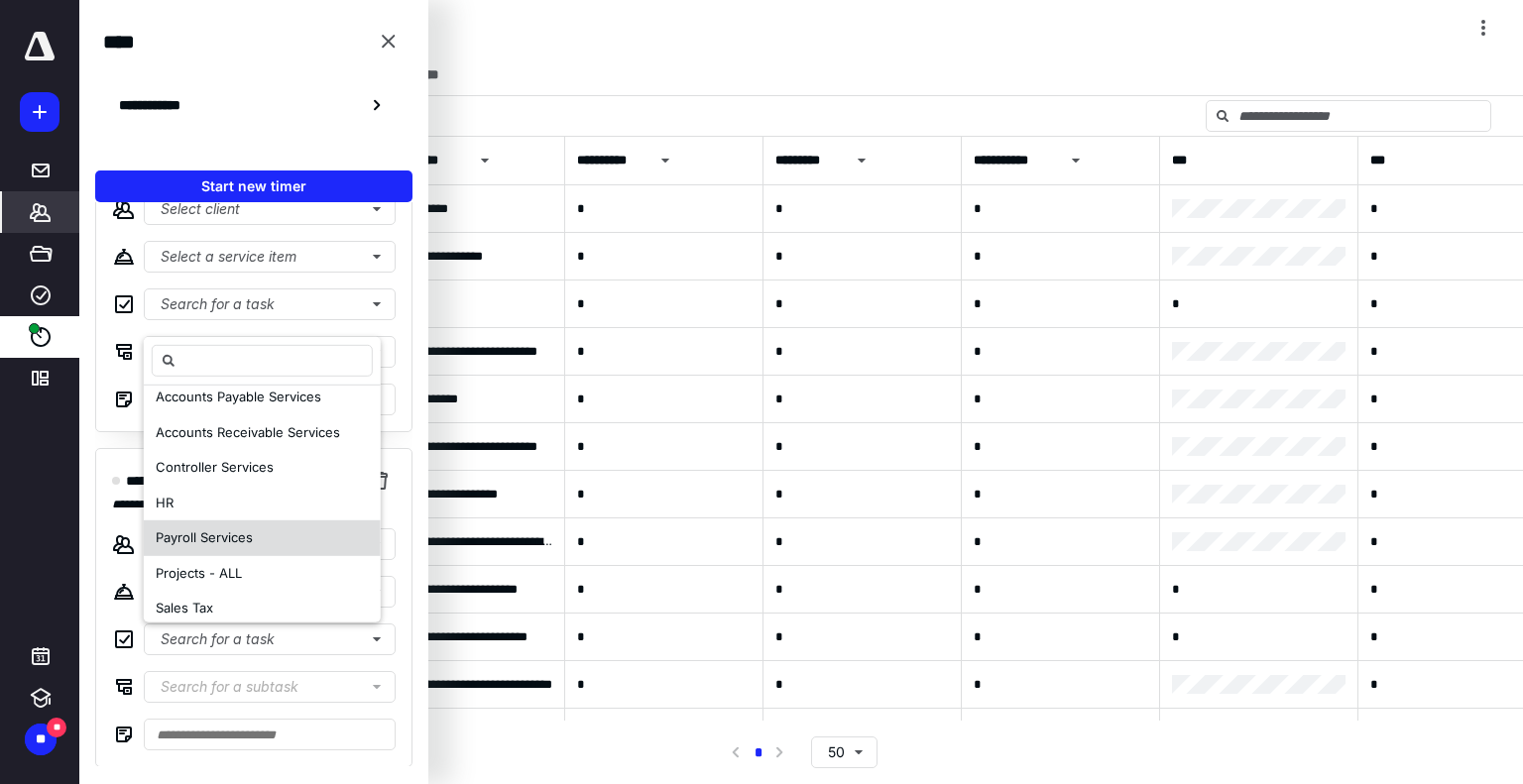 scroll, scrollTop: 271, scrollLeft: 0, axis: vertical 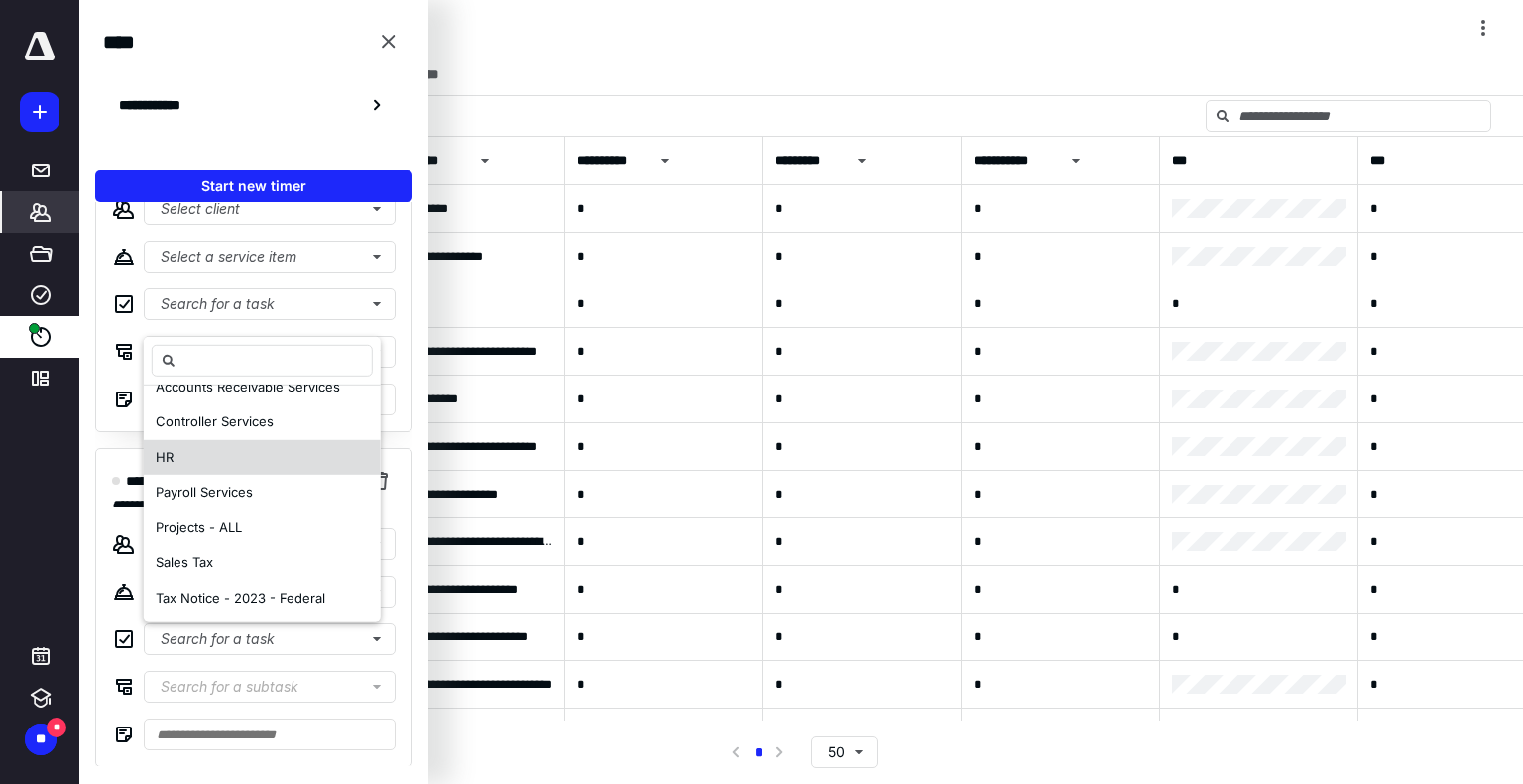 click on "HR" at bounding box center (262, 457) 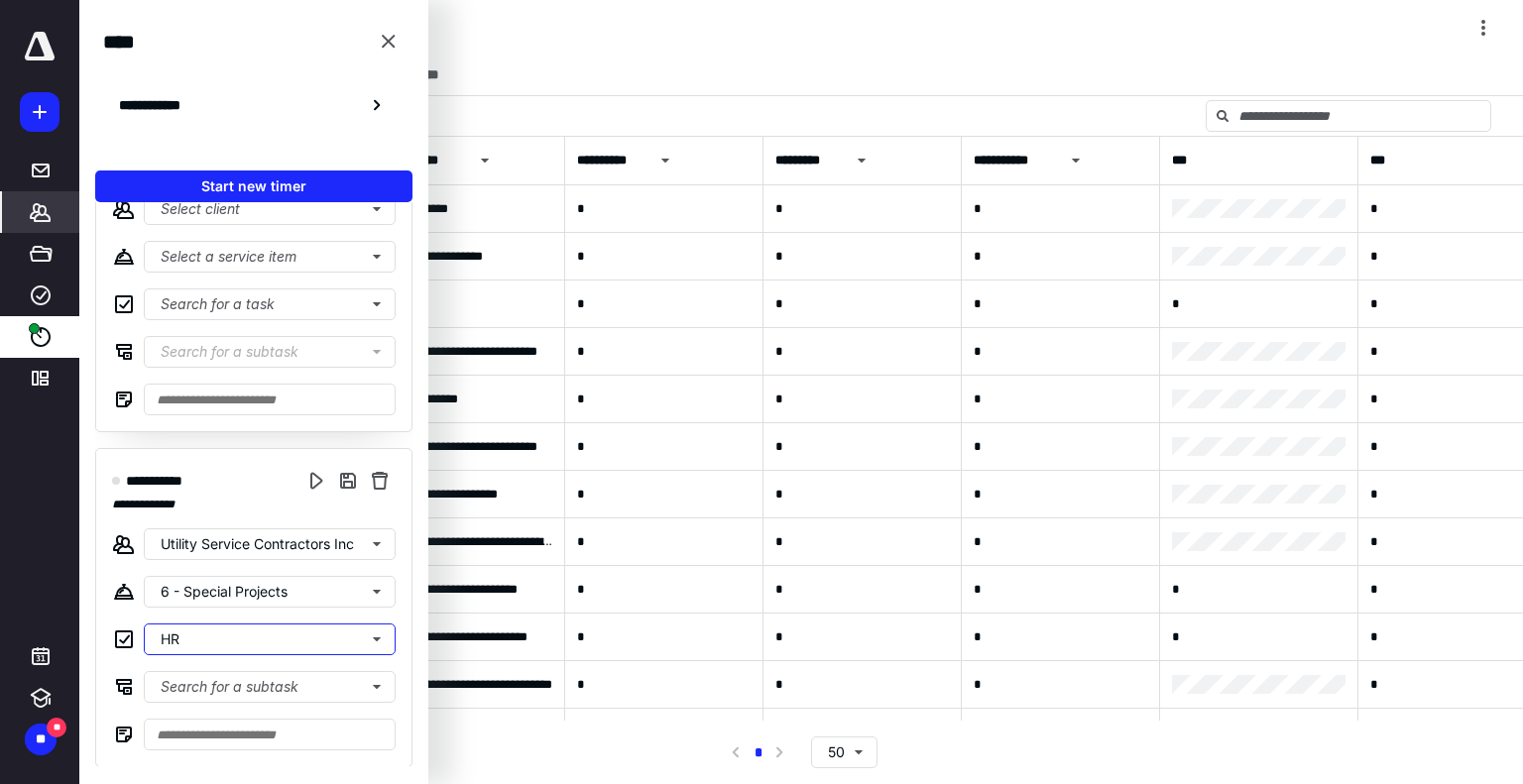 scroll, scrollTop: 0, scrollLeft: 0, axis: both 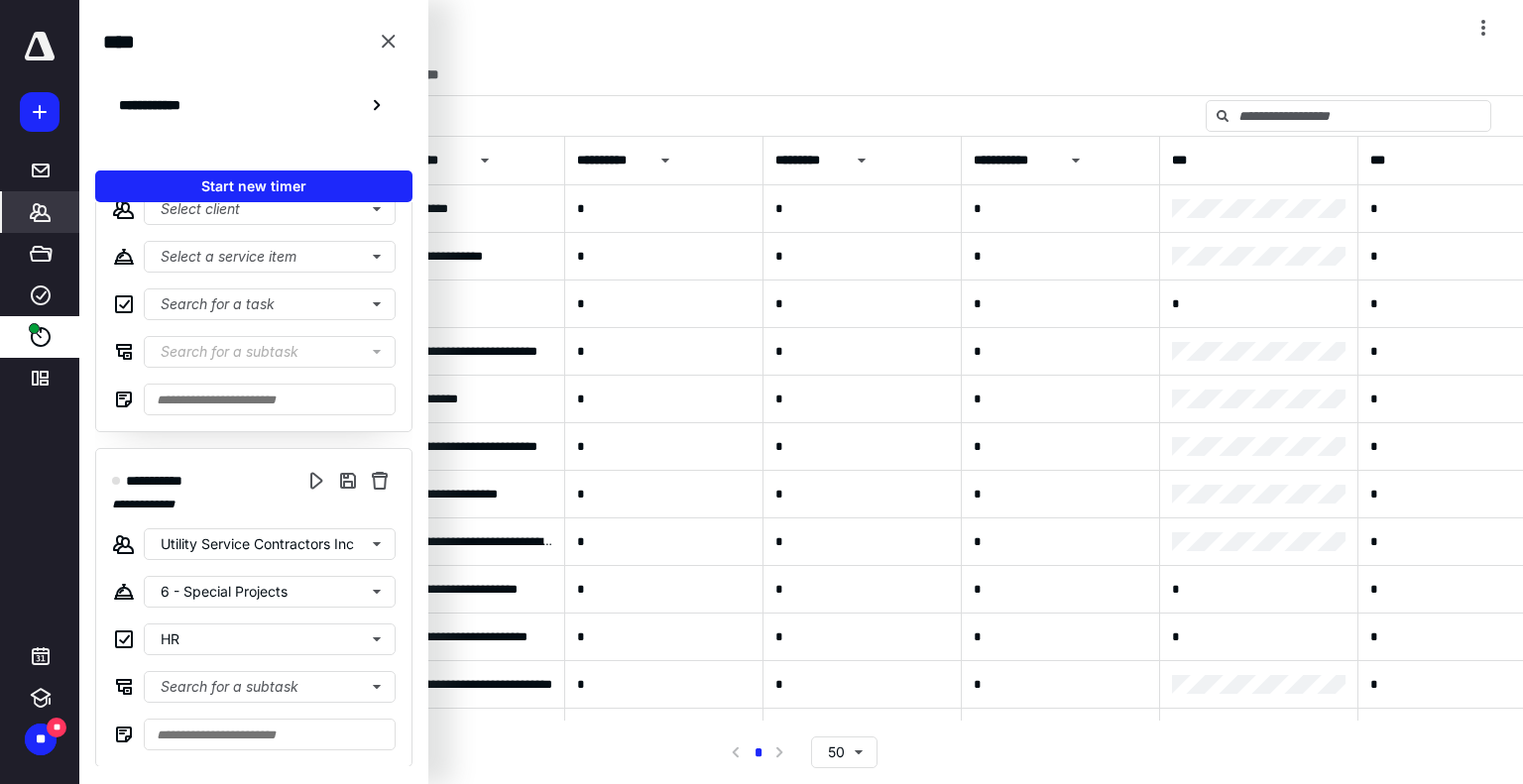 click on "**********" at bounding box center (254, 273) 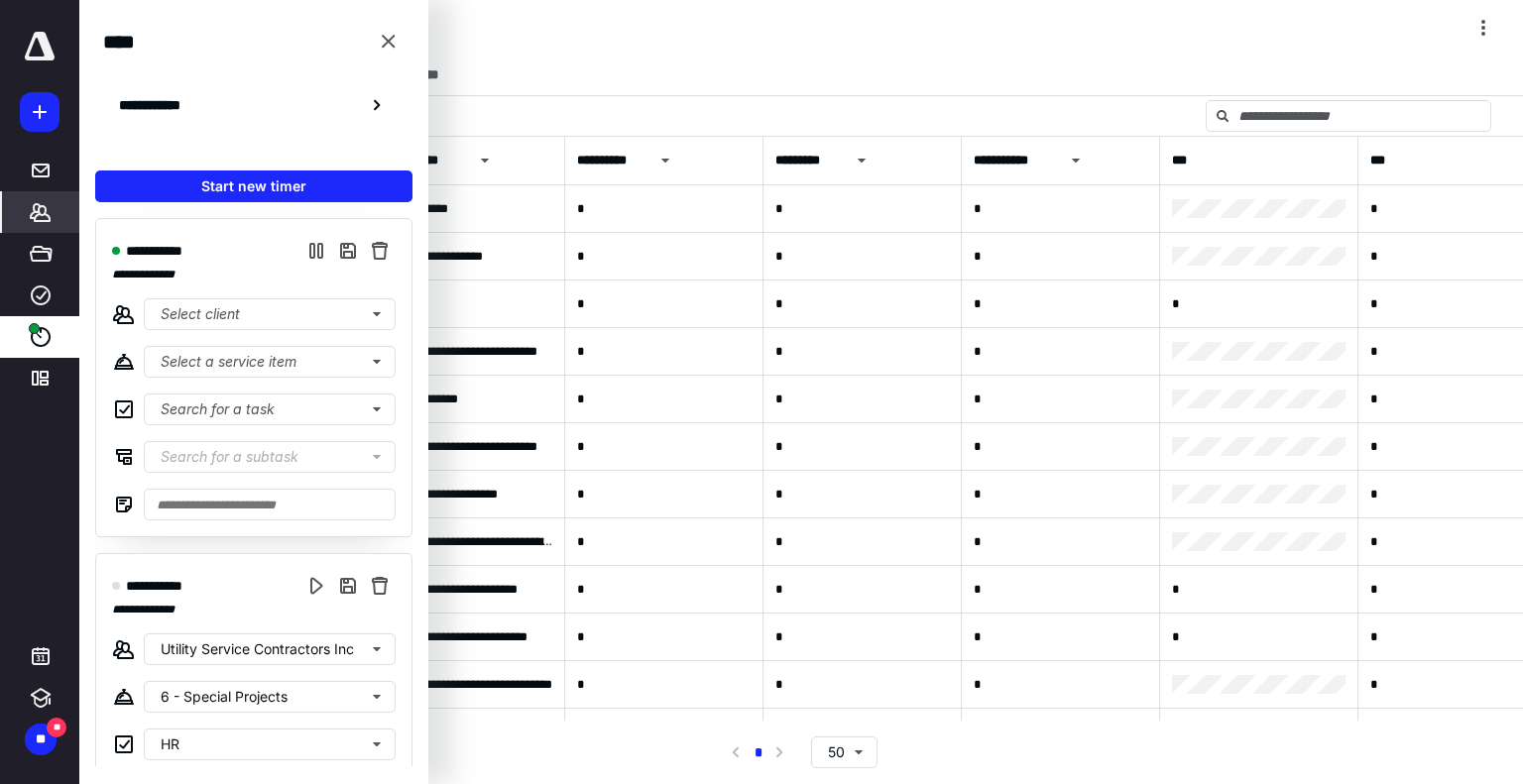 scroll, scrollTop: 0, scrollLeft: 0, axis: both 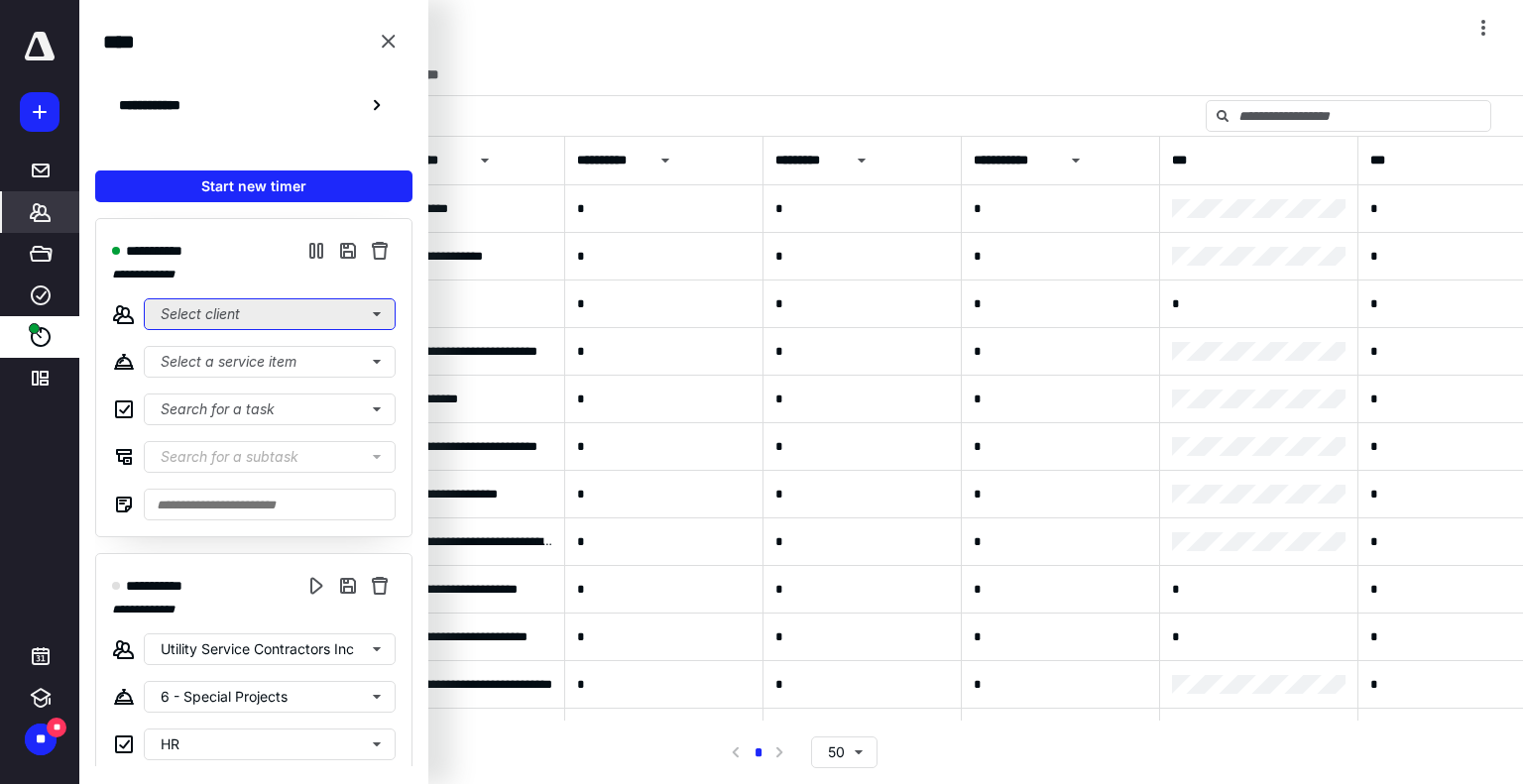 click on "Select client" at bounding box center (270, 314) 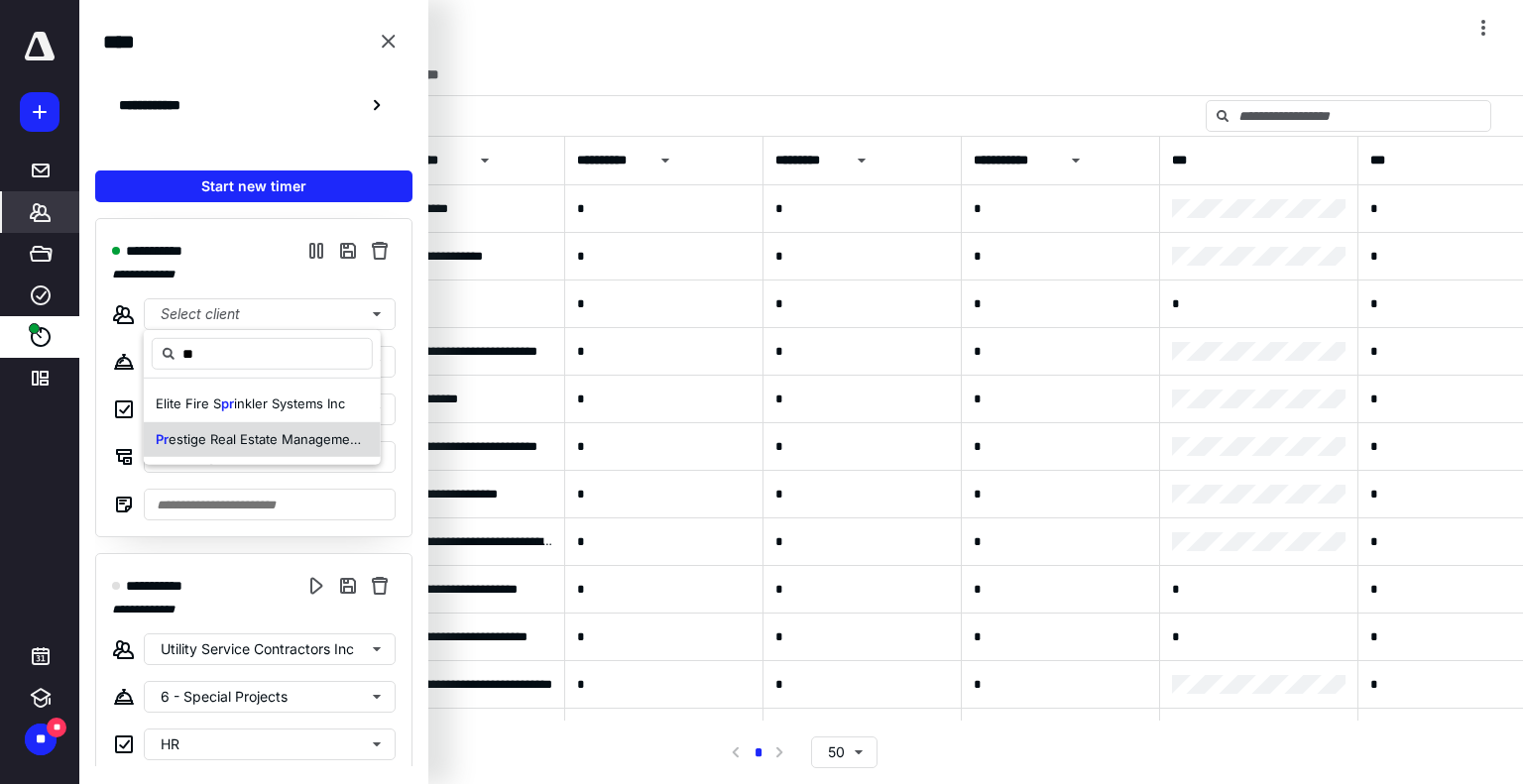 click on "Pr estige Real Estate Management LLC" at bounding box center [258, 439] 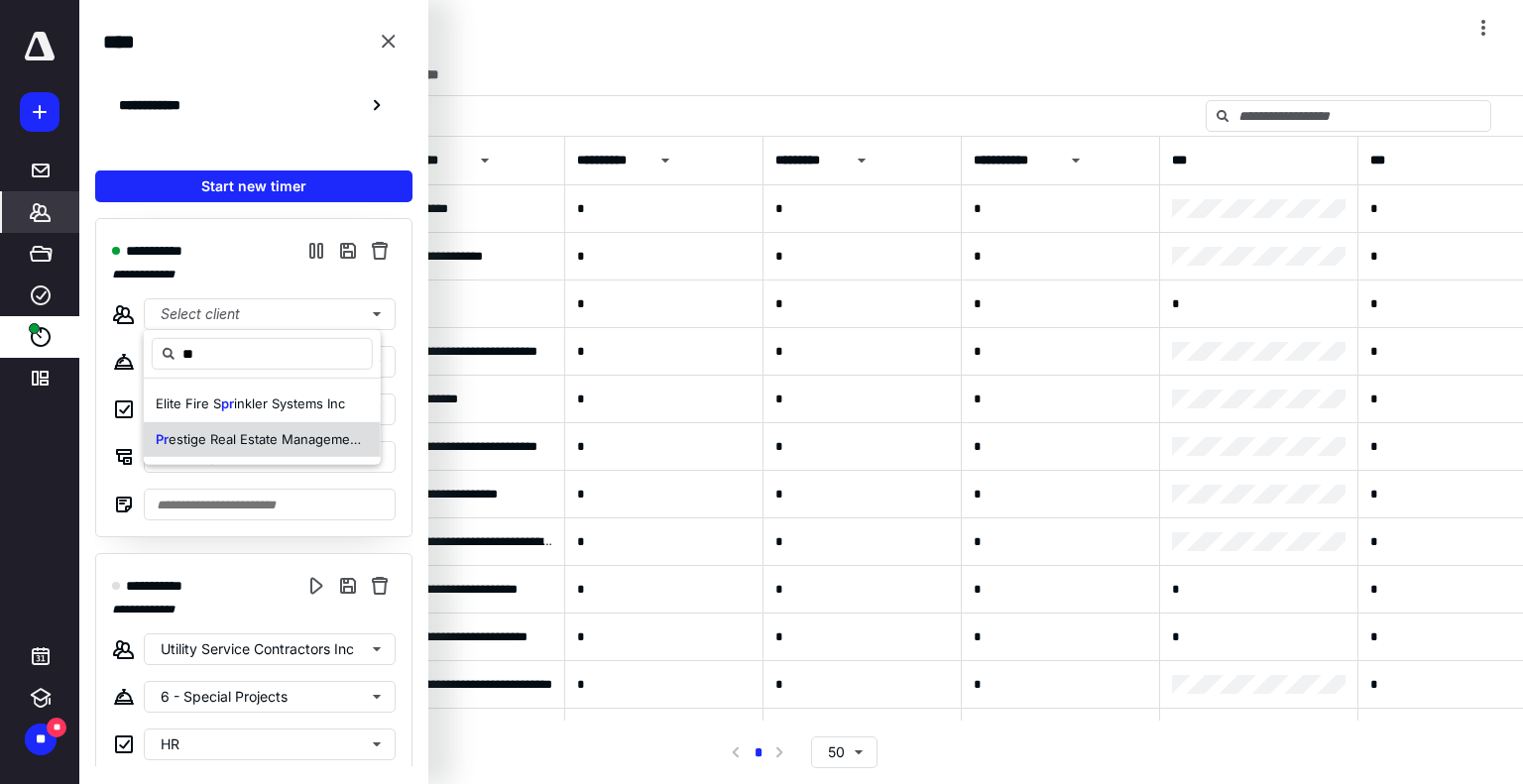 type on "**" 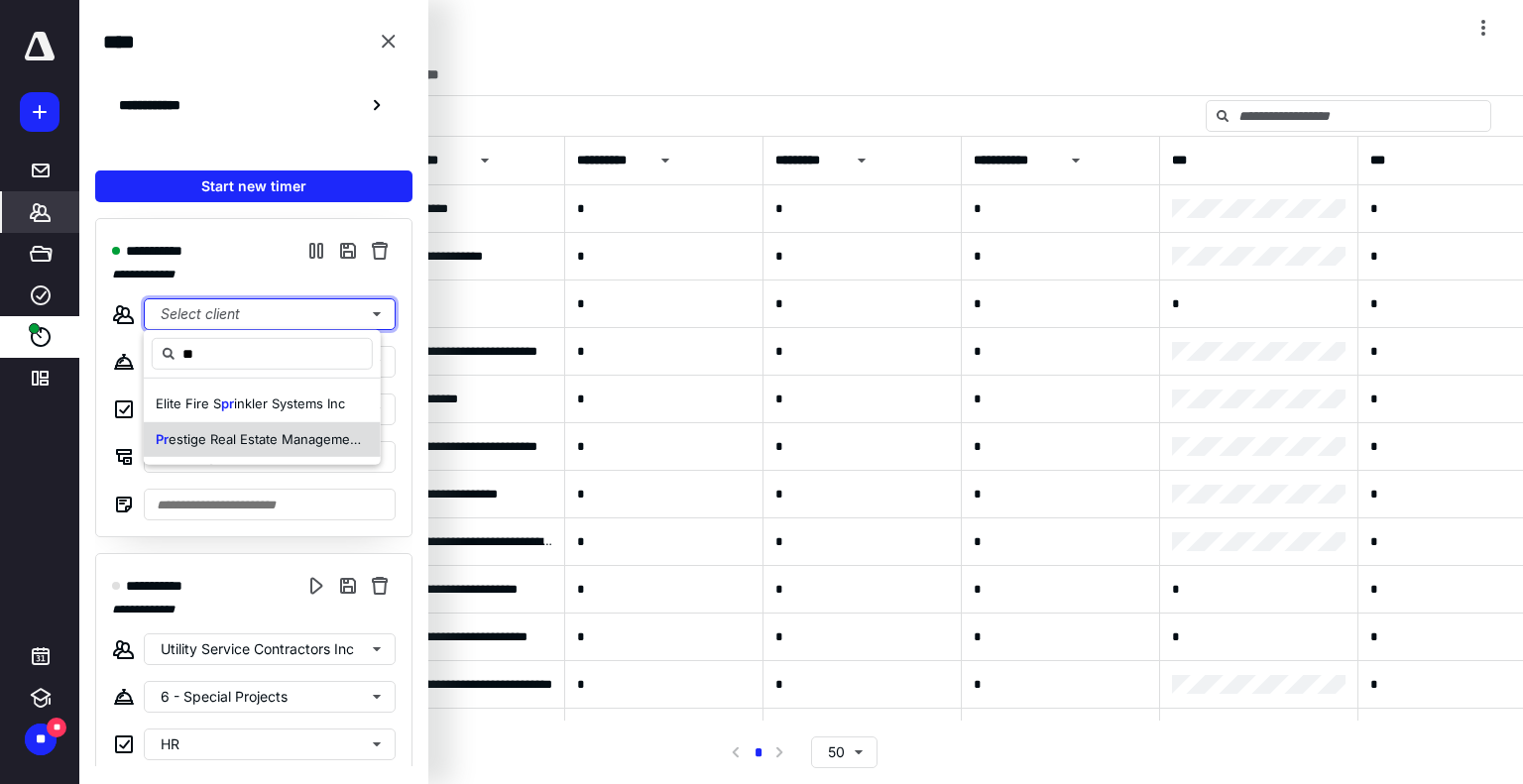 type 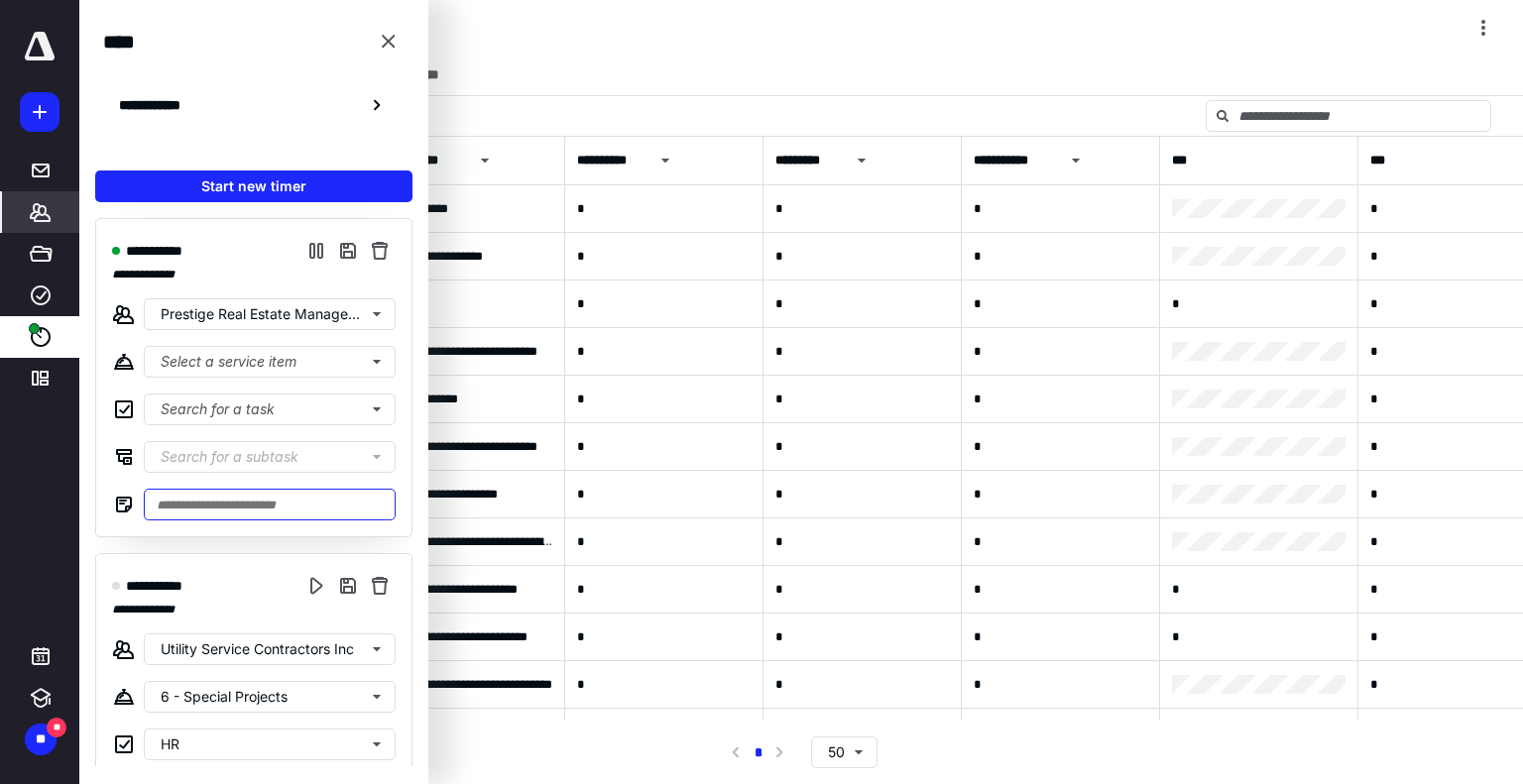 click at bounding box center [270, 504] 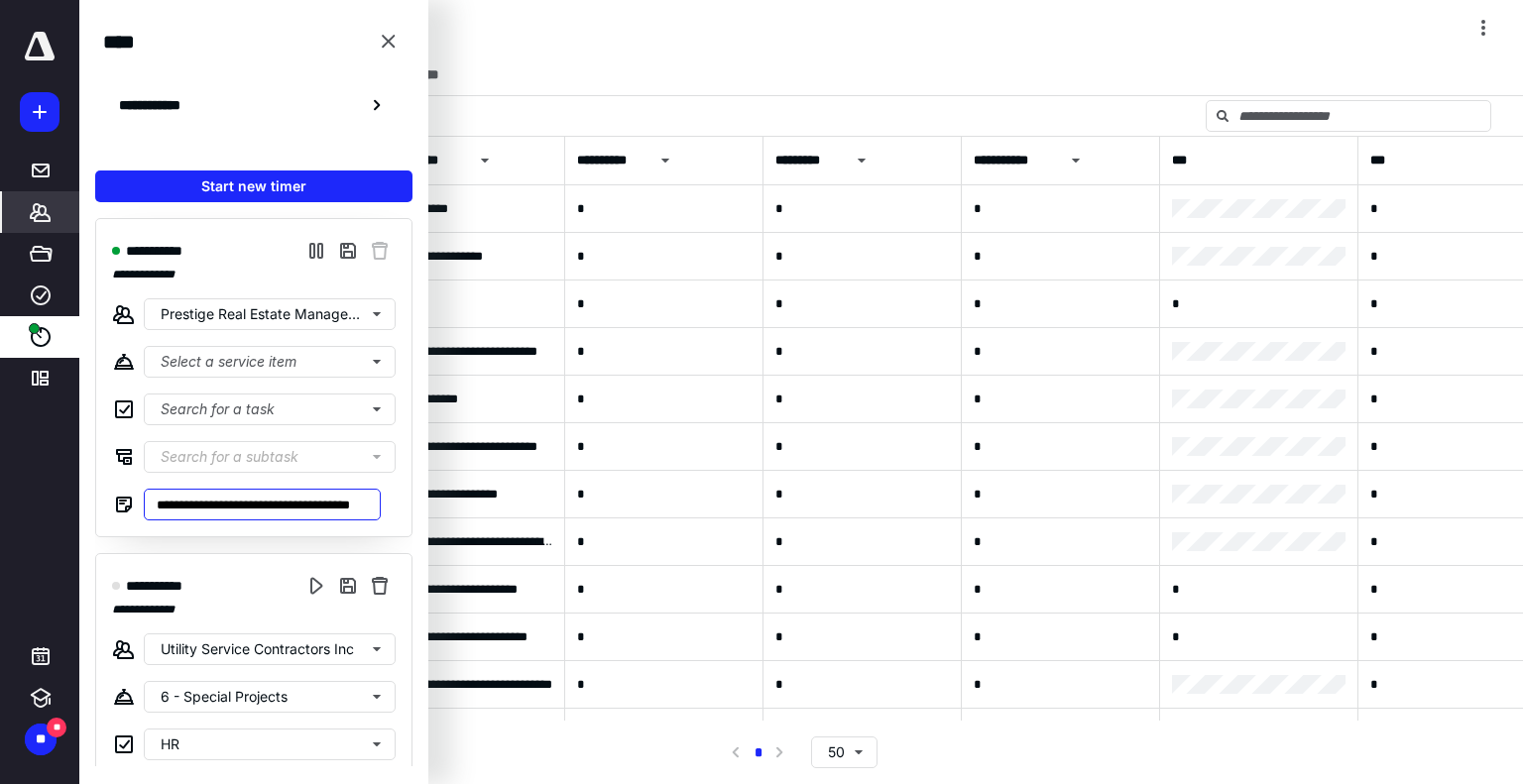 scroll, scrollTop: 0, scrollLeft: 46, axis: horizontal 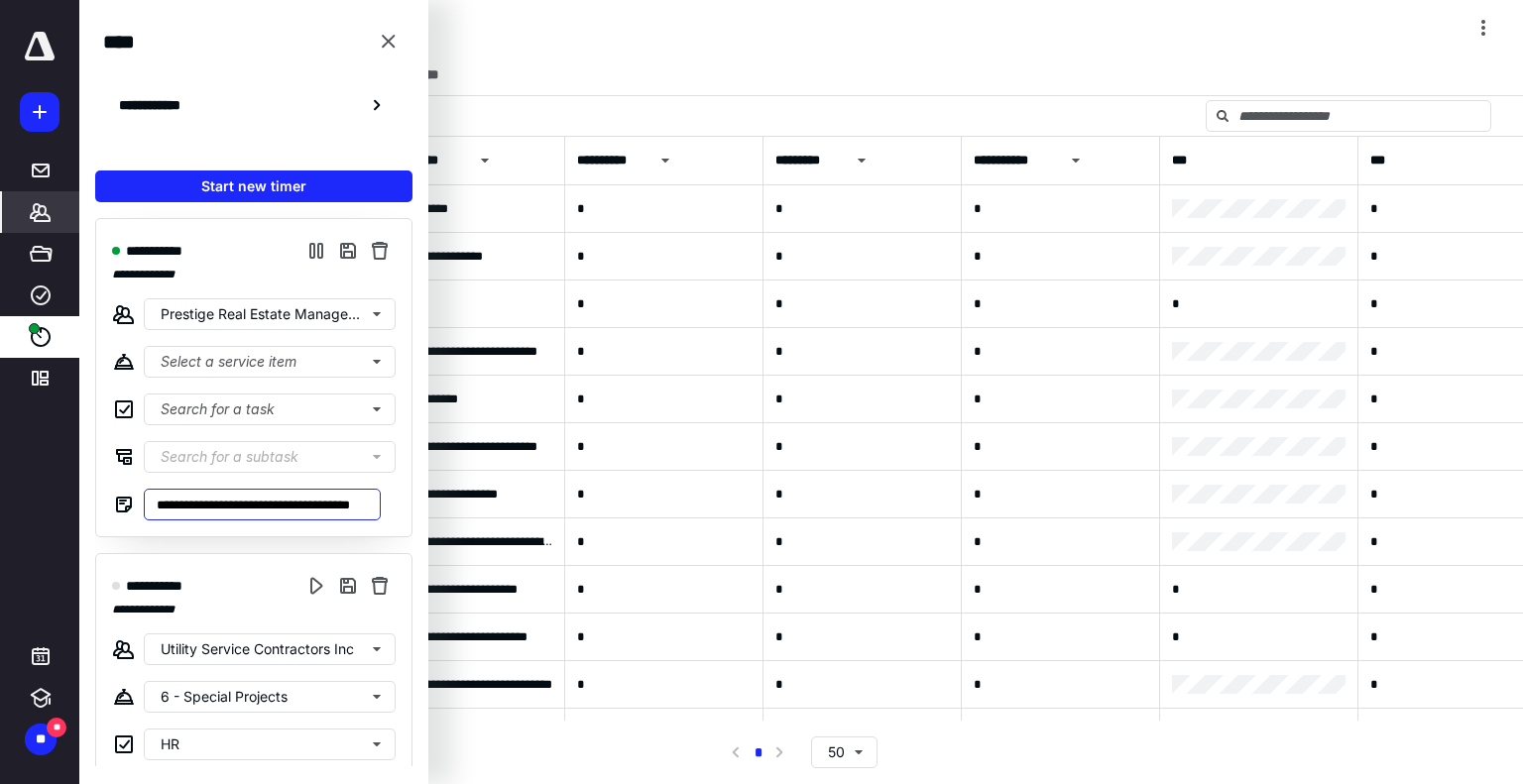 type on "**********" 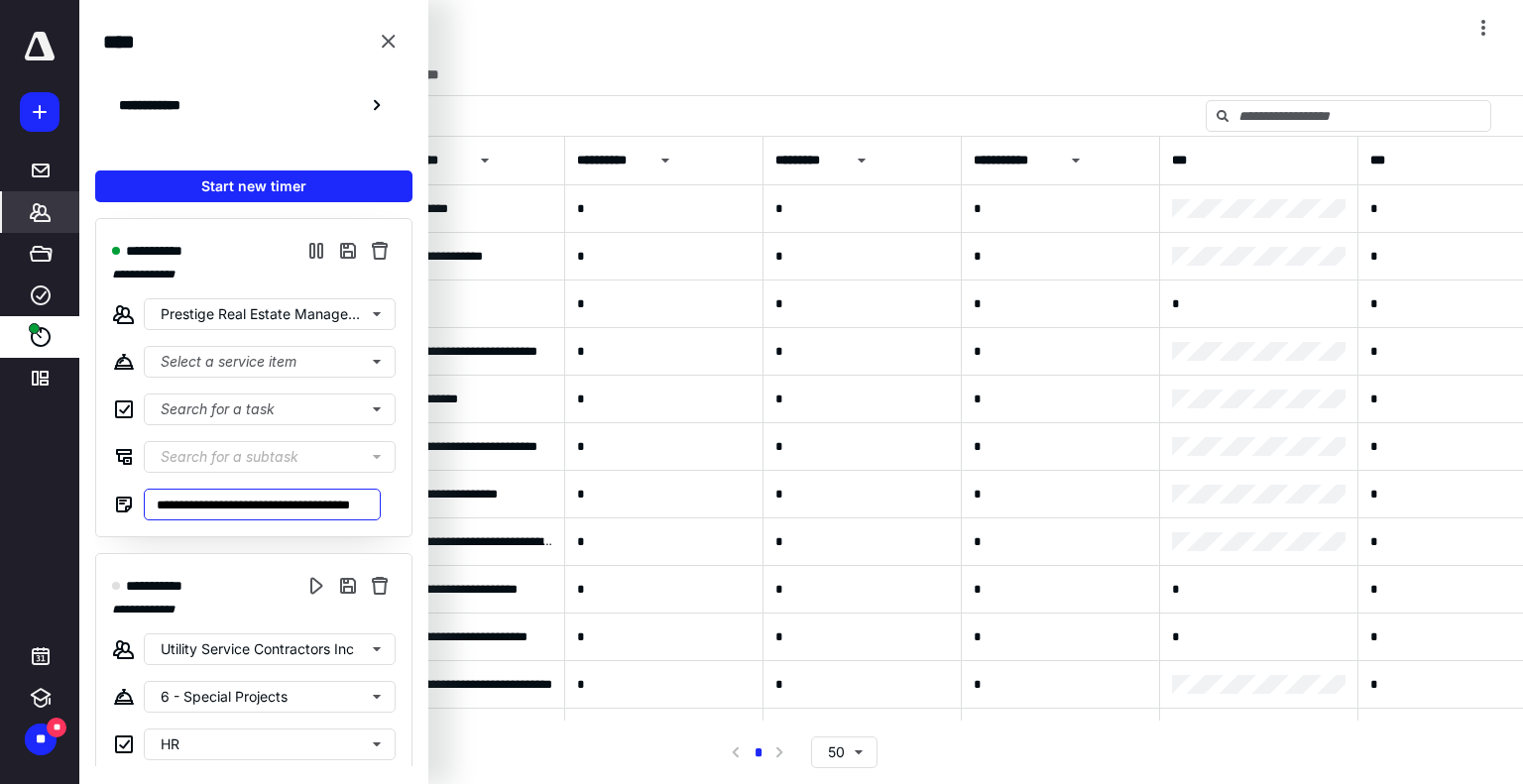 scroll, scrollTop: 0, scrollLeft: 0, axis: both 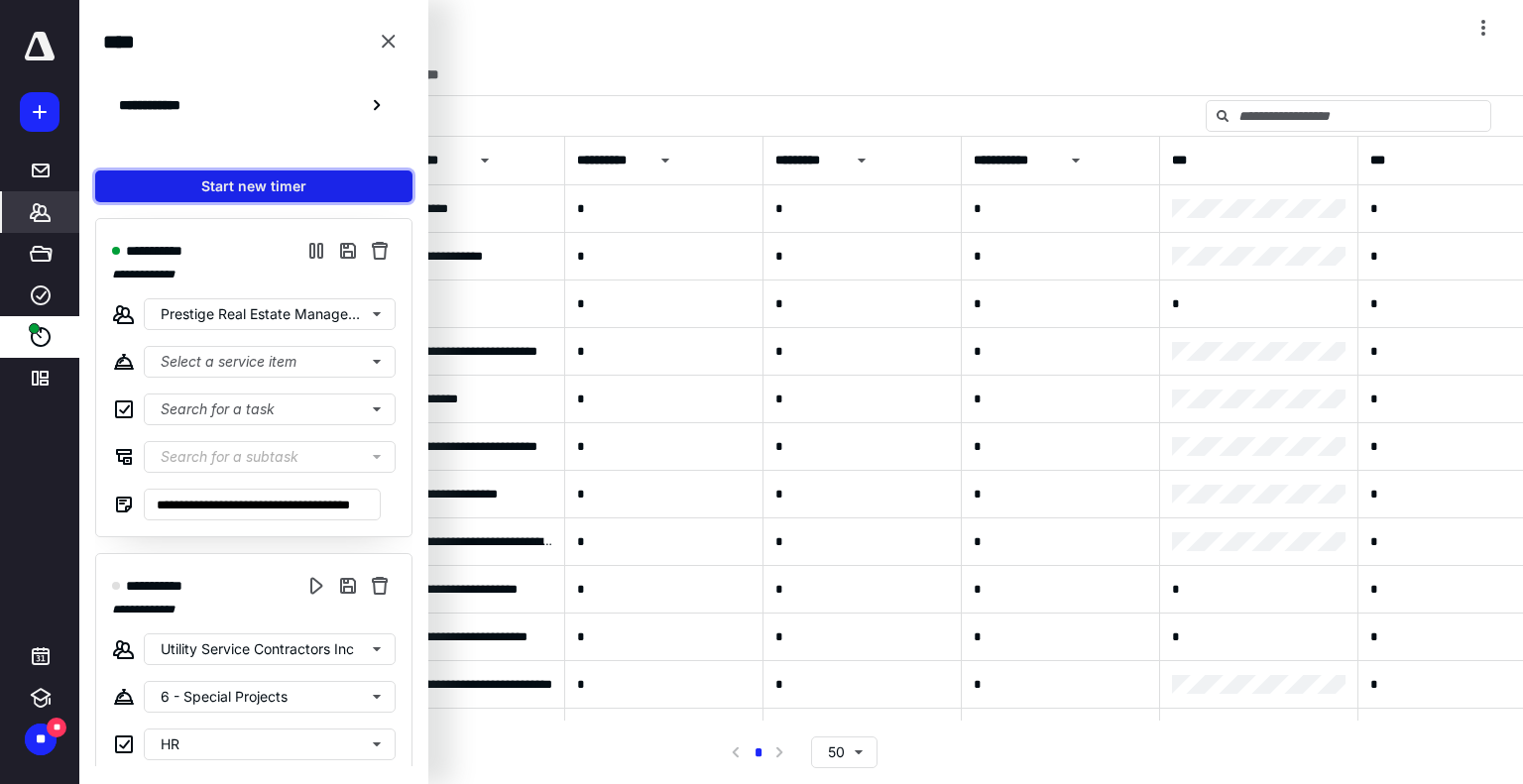 click on "Start new timer" at bounding box center (254, 186) 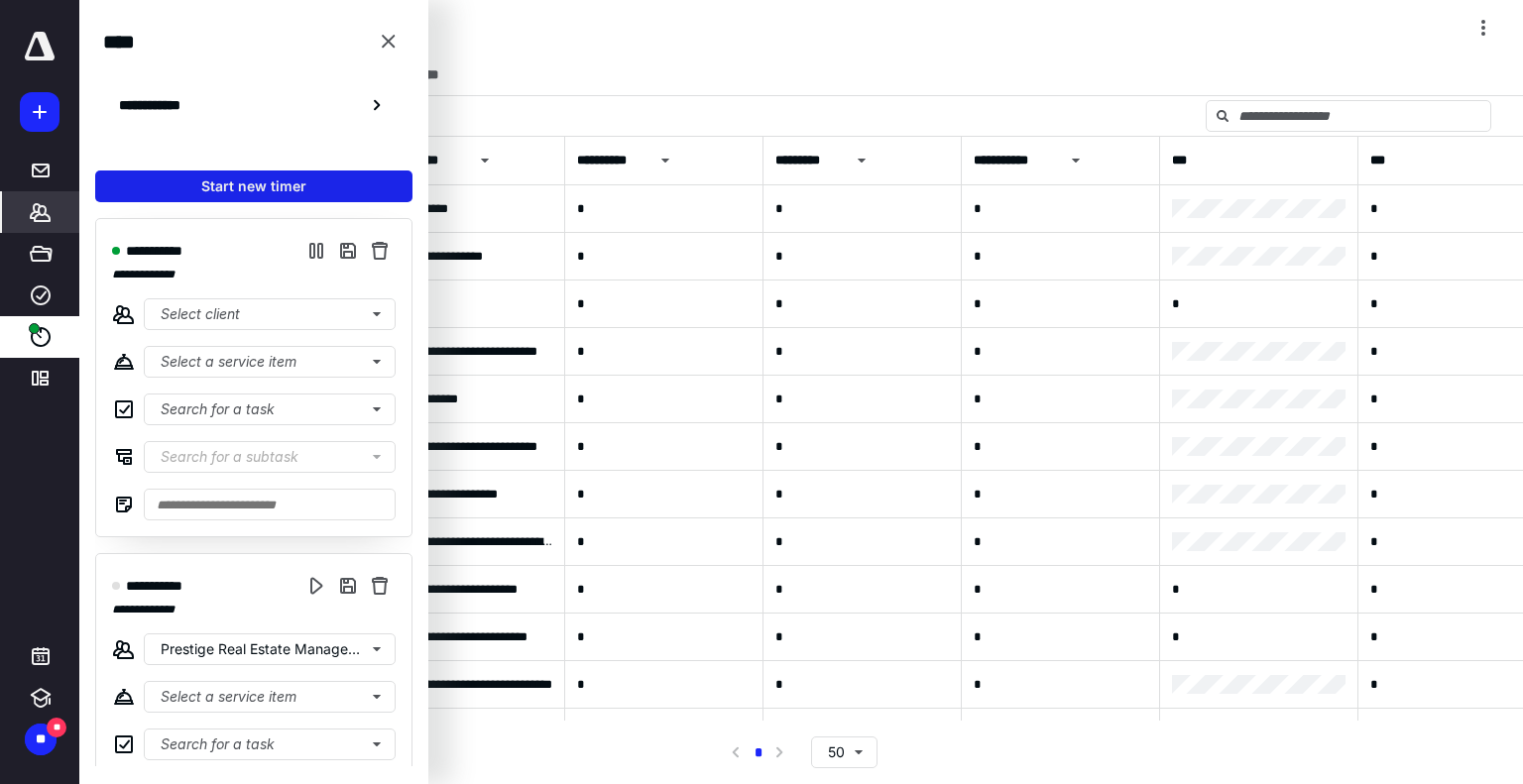 click on "Start new timer" at bounding box center [254, 186] 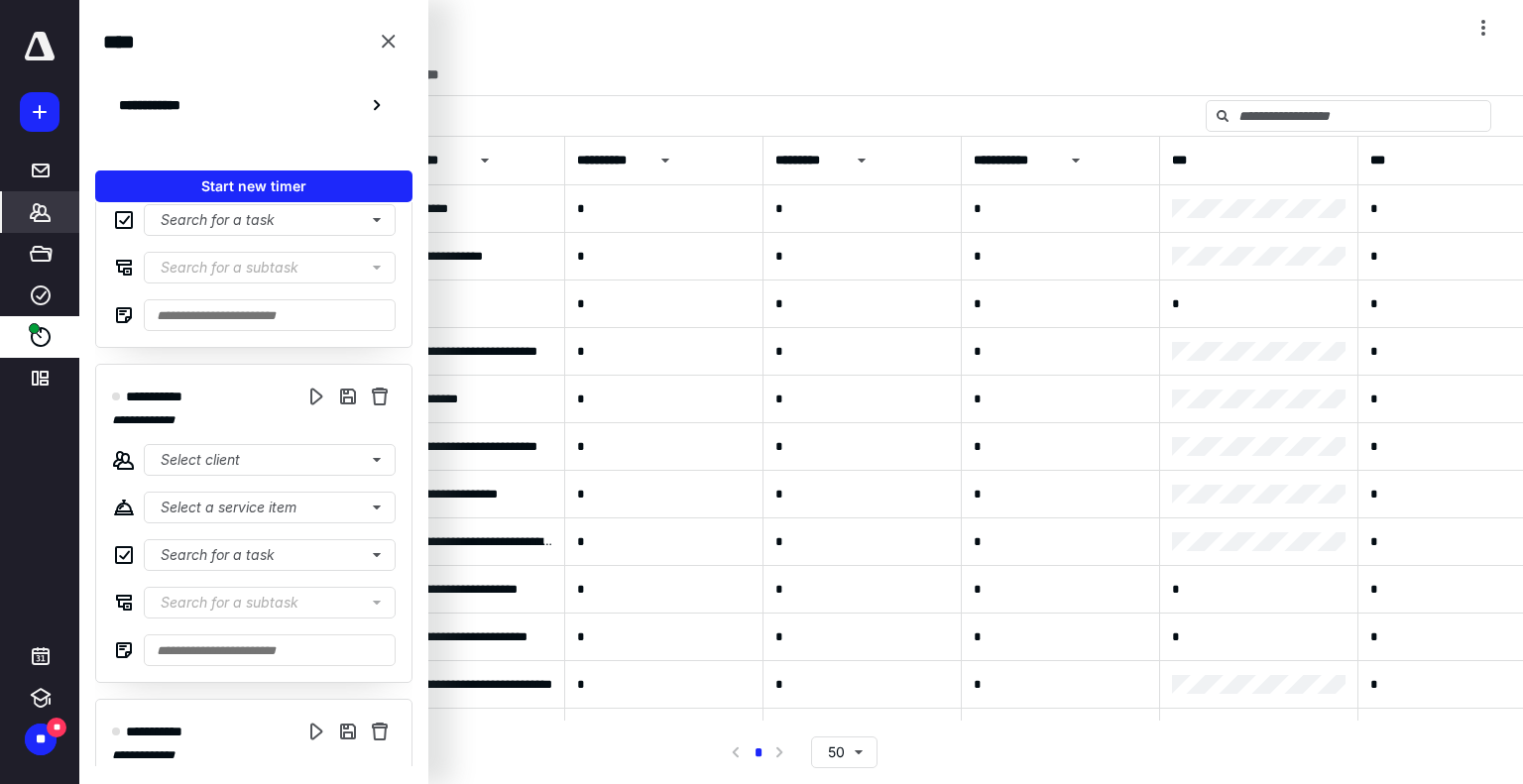 scroll, scrollTop: 297, scrollLeft: 0, axis: vertical 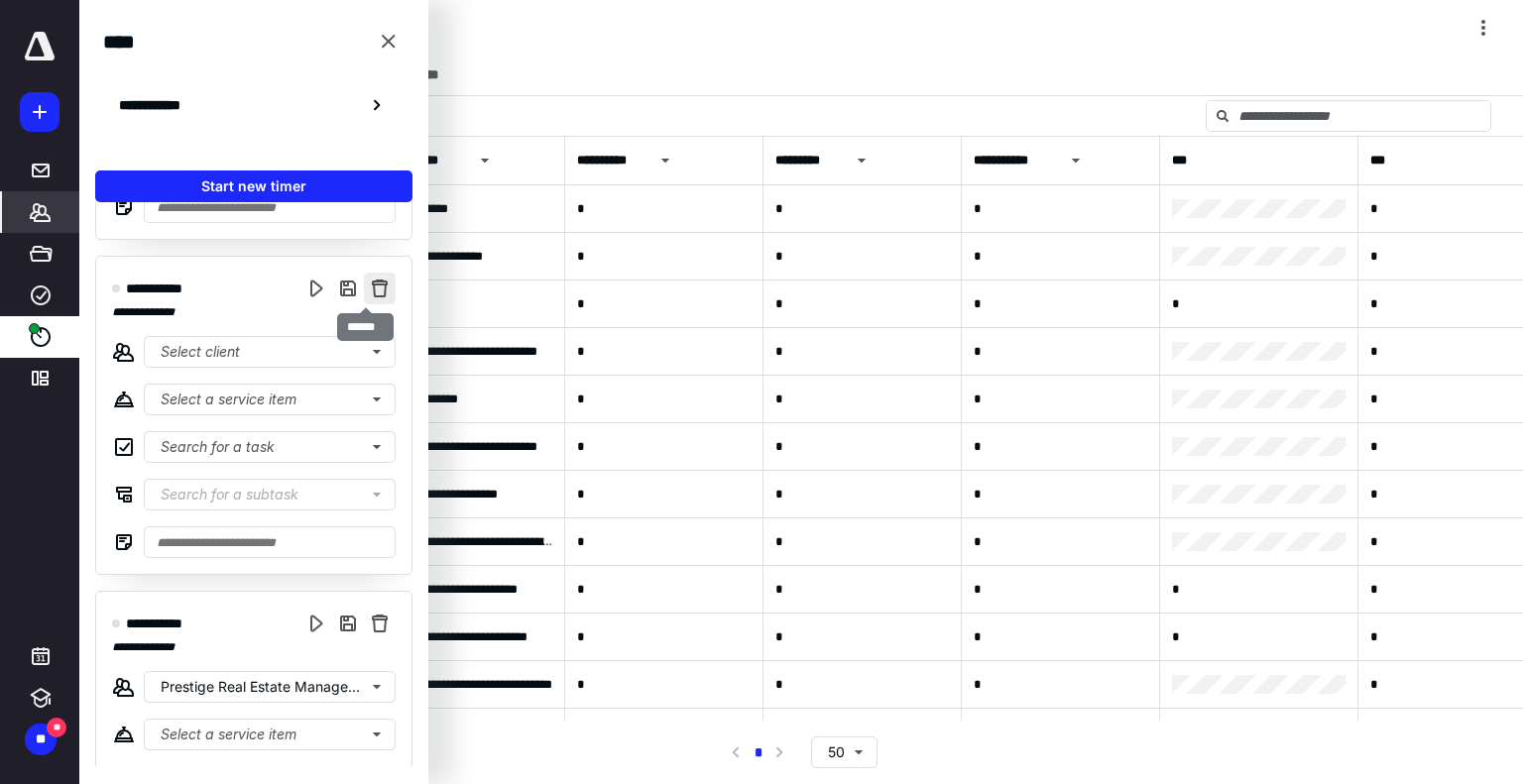 click at bounding box center [380, 288] 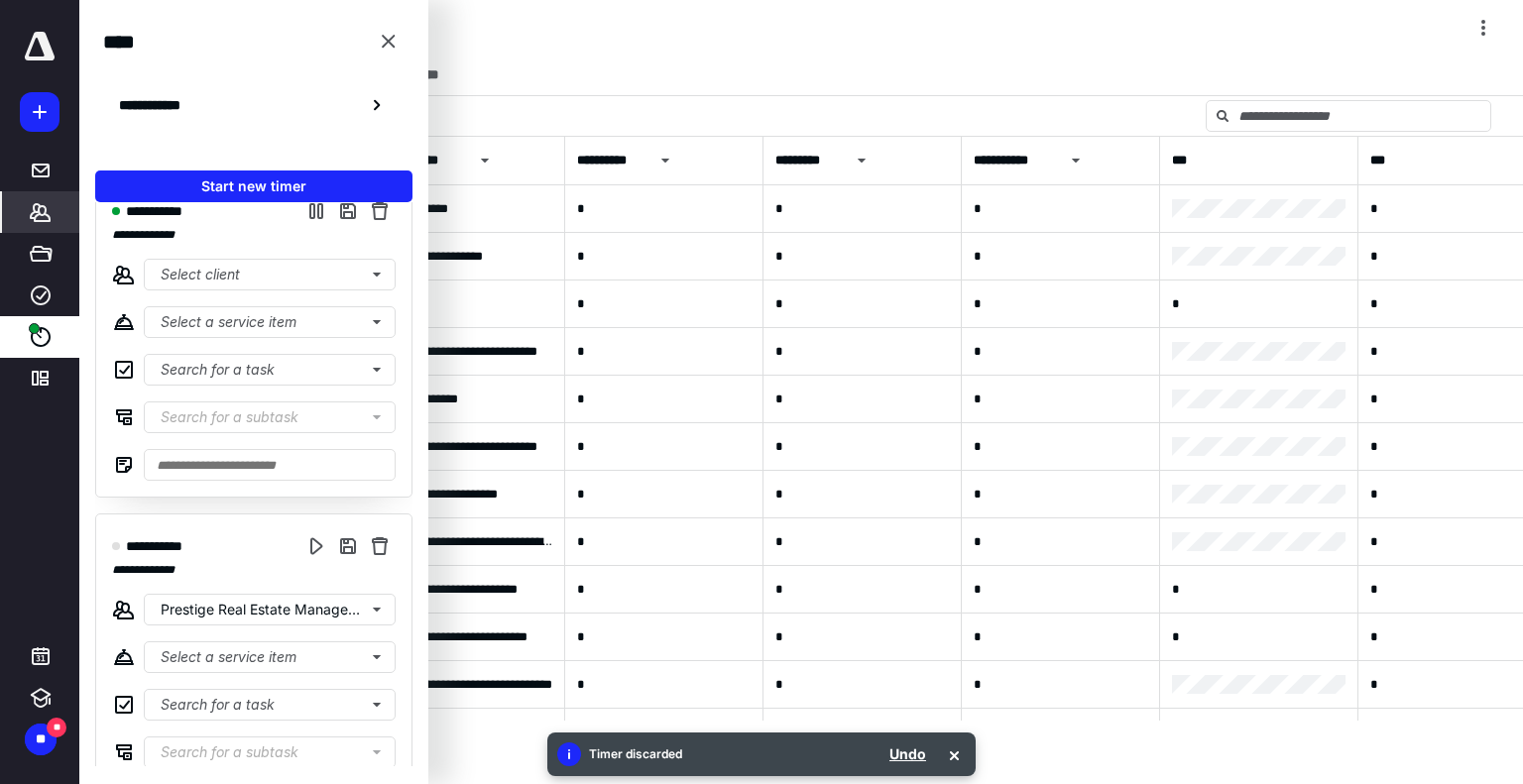scroll, scrollTop: 0, scrollLeft: 0, axis: both 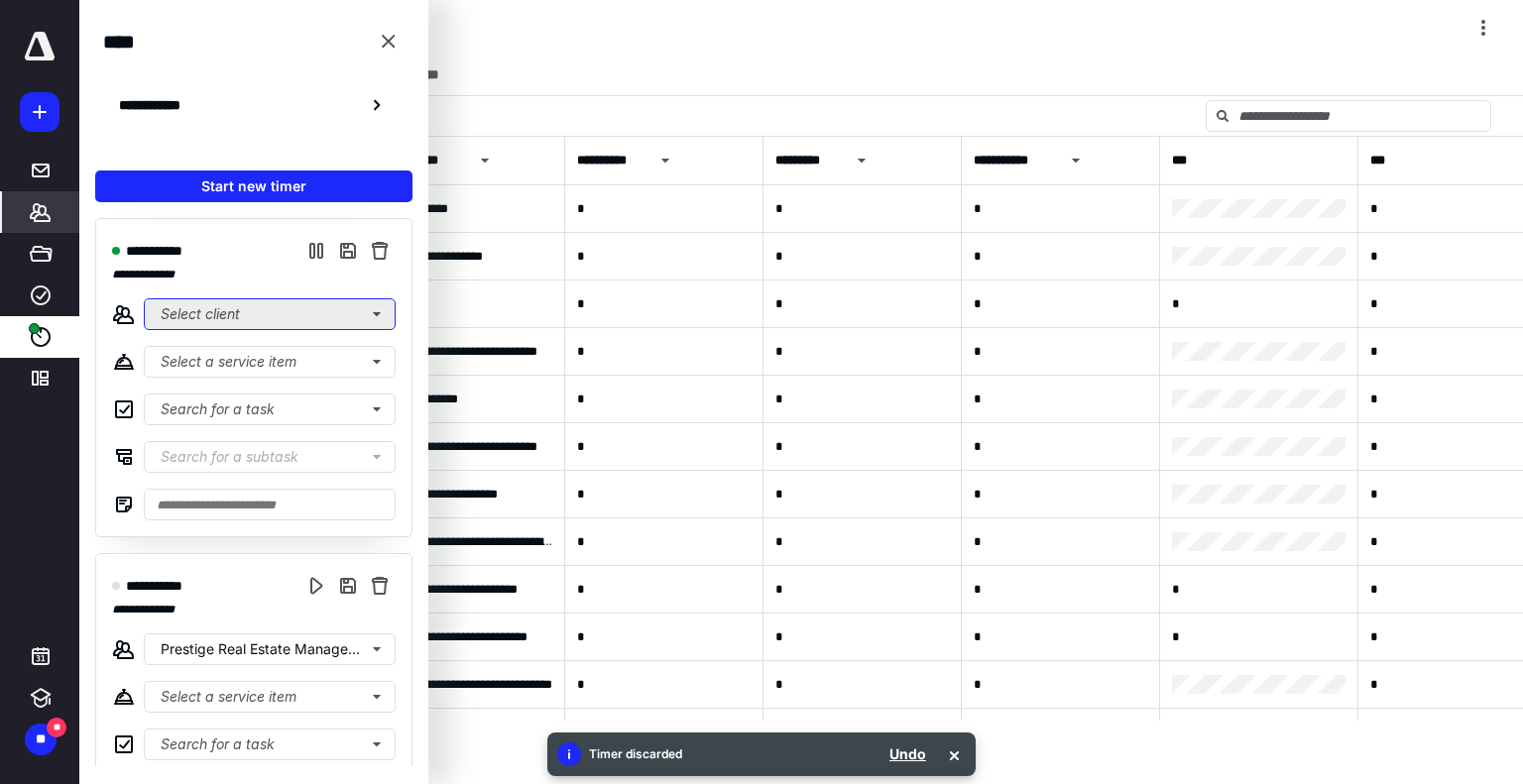 click on "Select client" at bounding box center [270, 314] 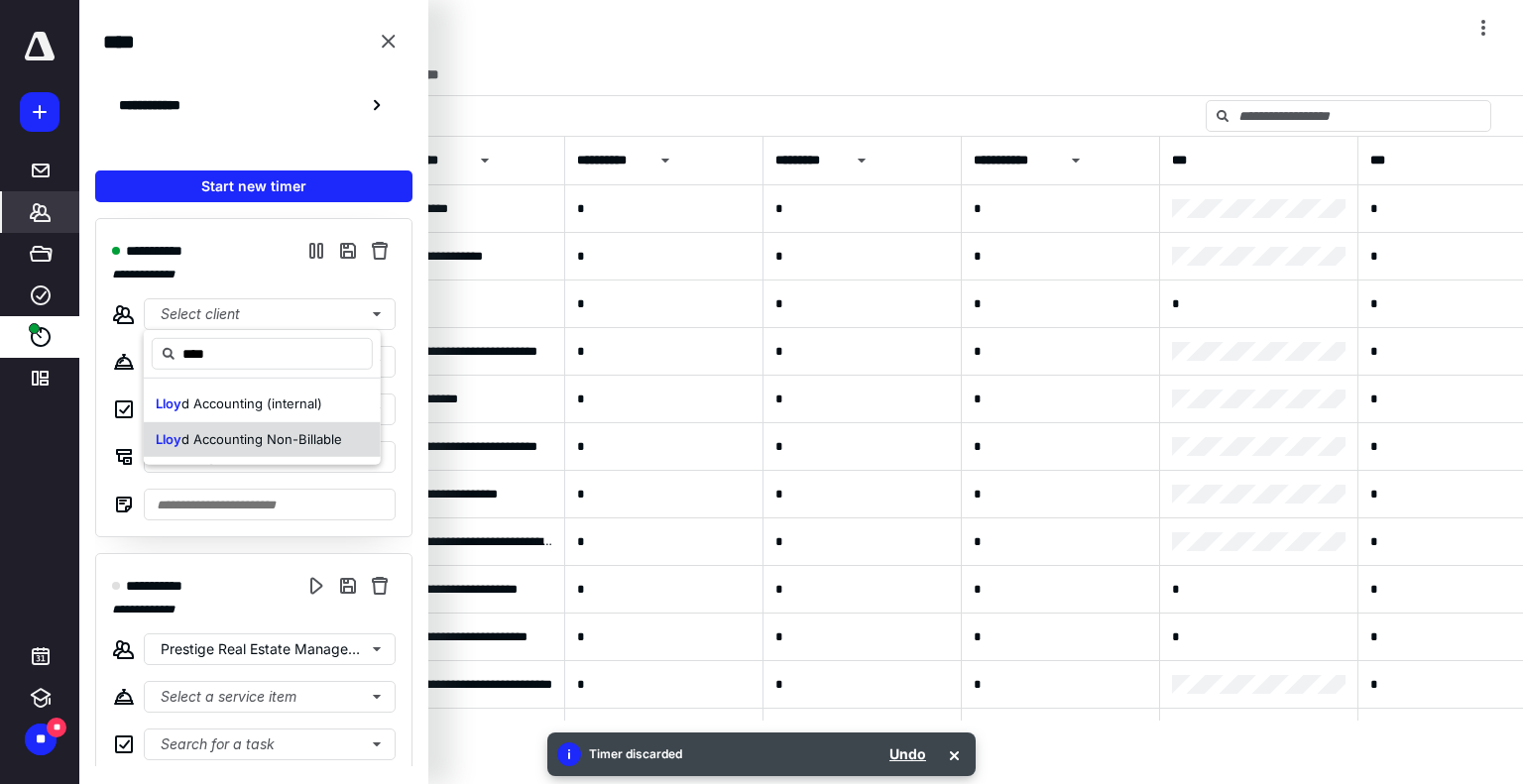 click on "d Accounting Non-Billable" at bounding box center (262, 438) 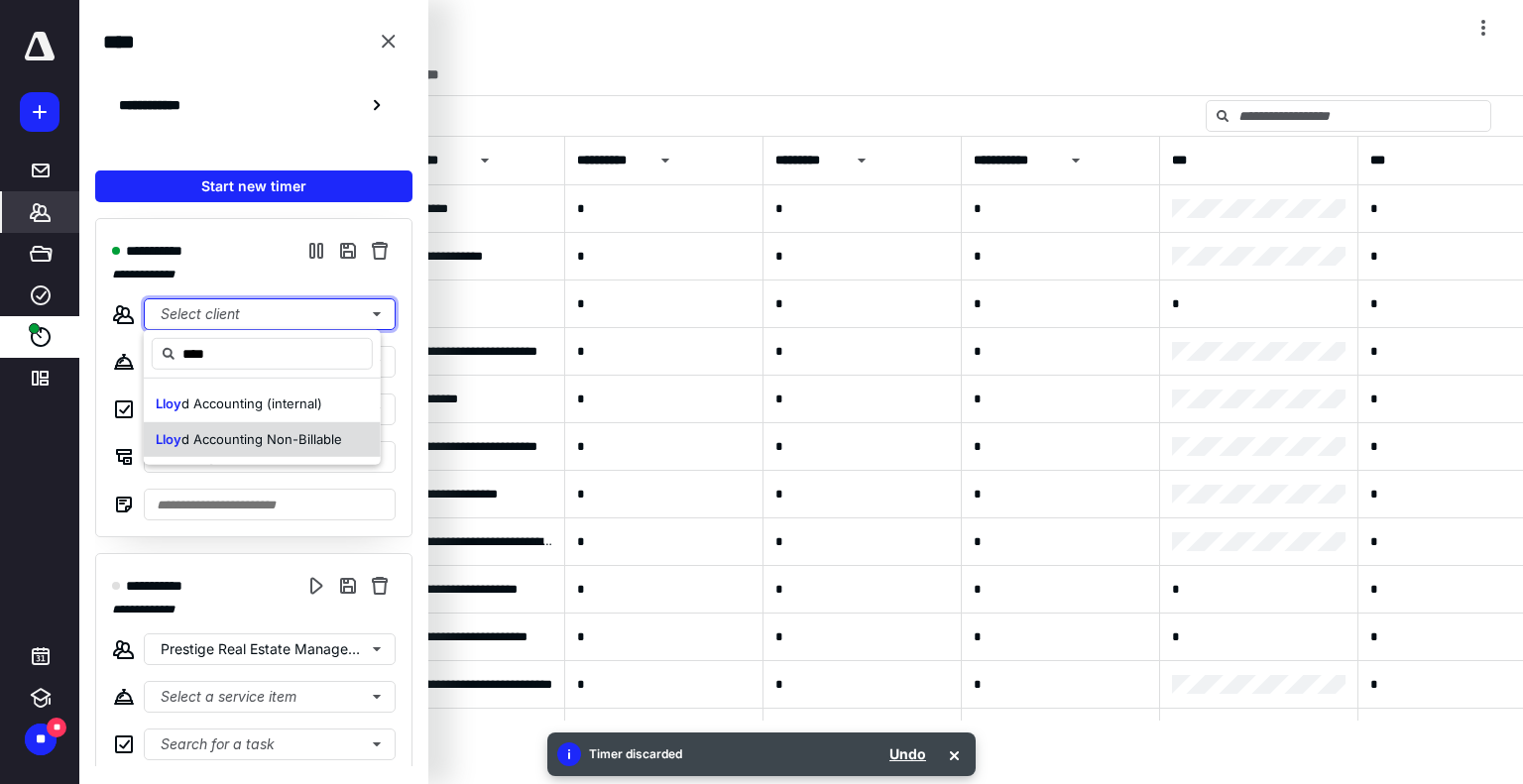 type 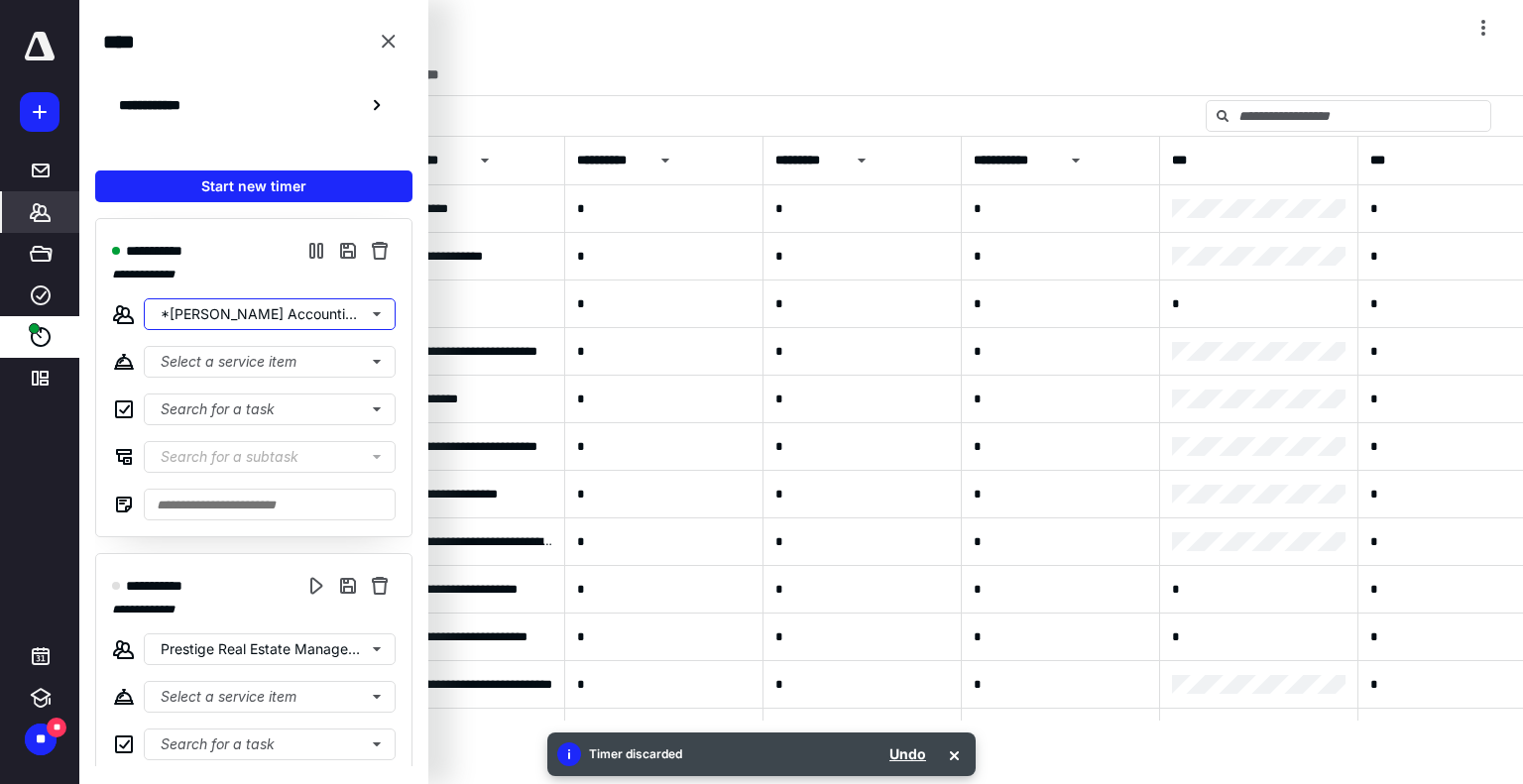 click on "*[PERSON_NAME] Accounting Non-Billable" at bounding box center [270, 314] 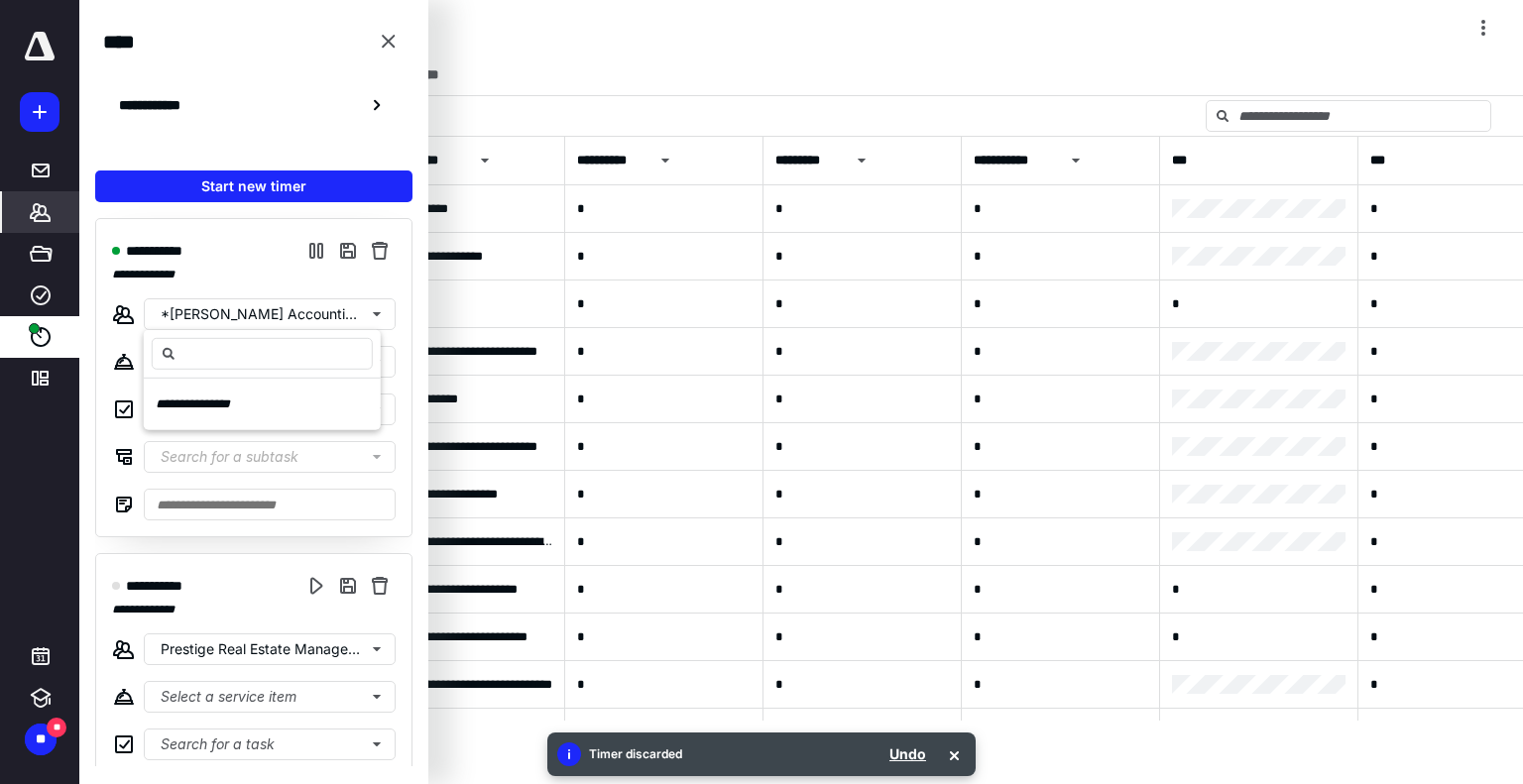 click on "**********" at bounding box center [254, 251] 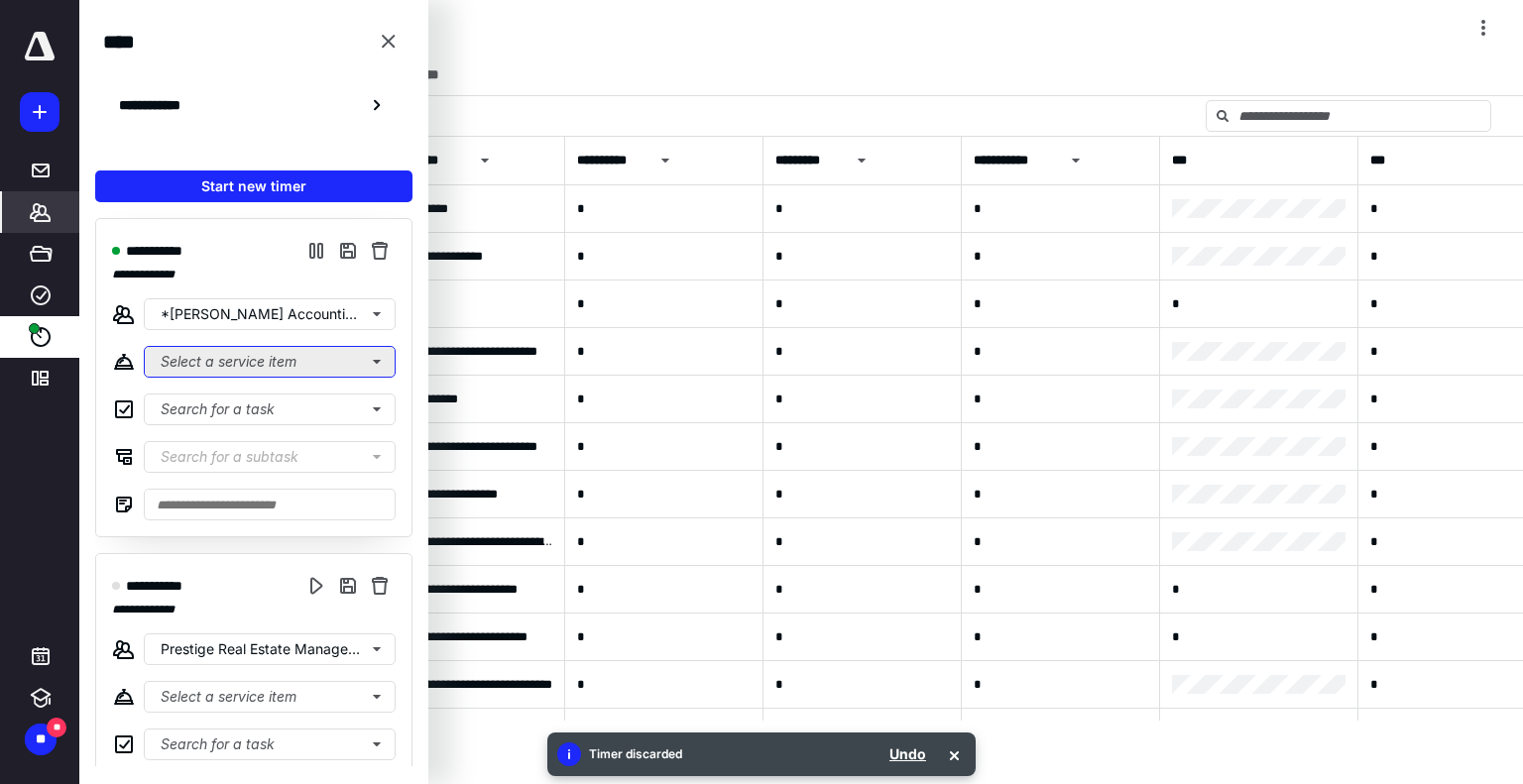 click on "Select a service item" at bounding box center (270, 362) 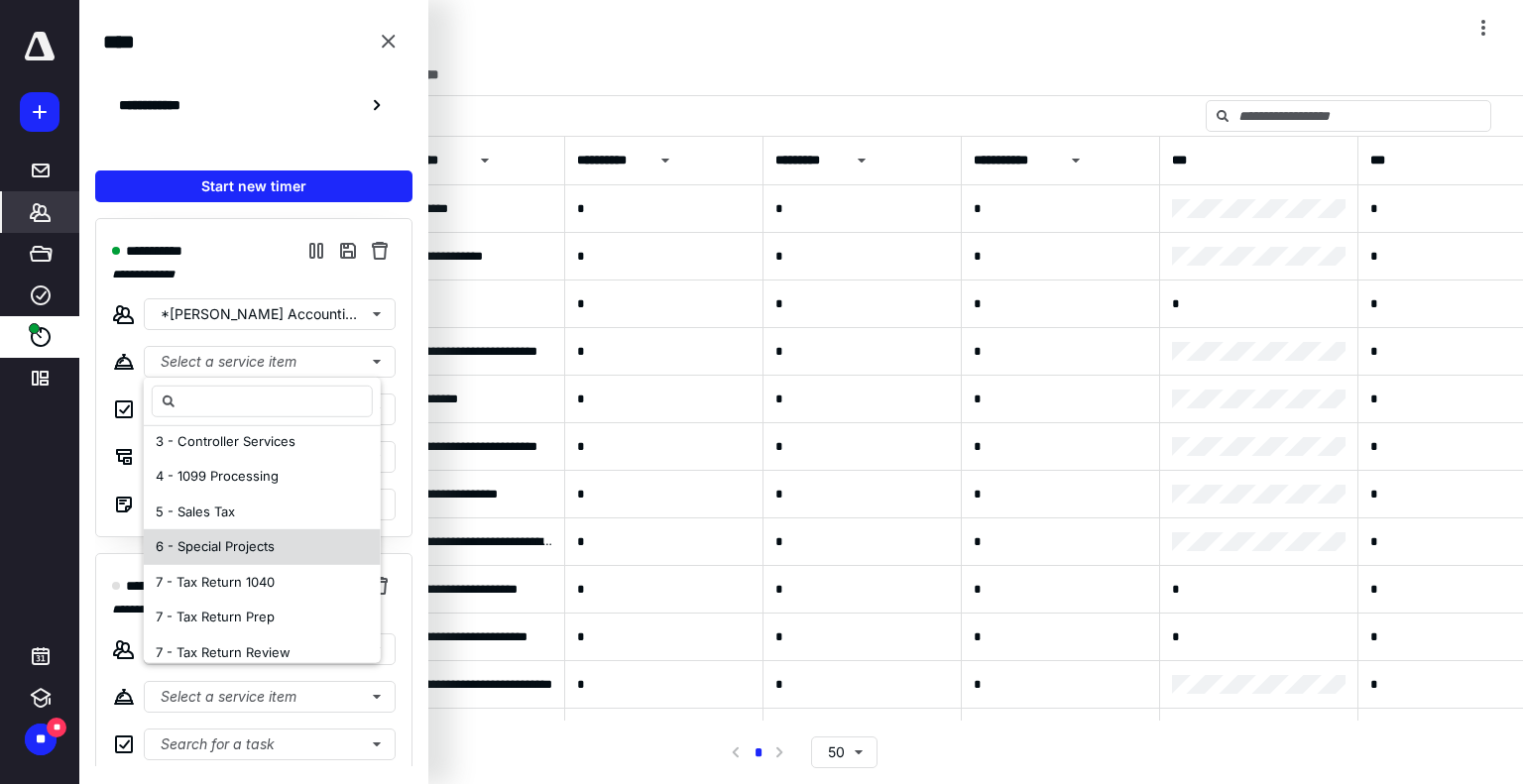 scroll, scrollTop: 198, scrollLeft: 0, axis: vertical 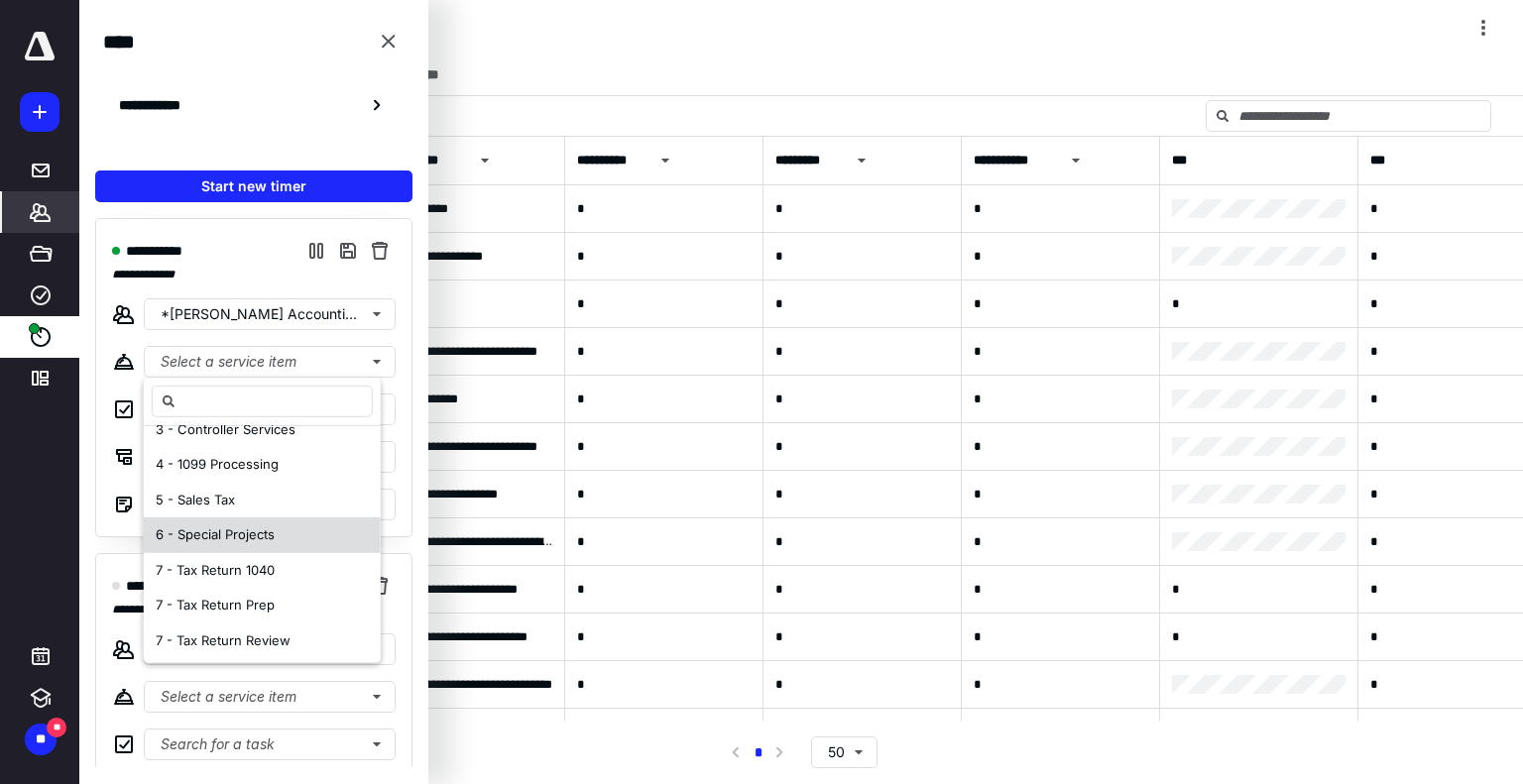 click on "6 - Special Projects" at bounding box center [215, 535] 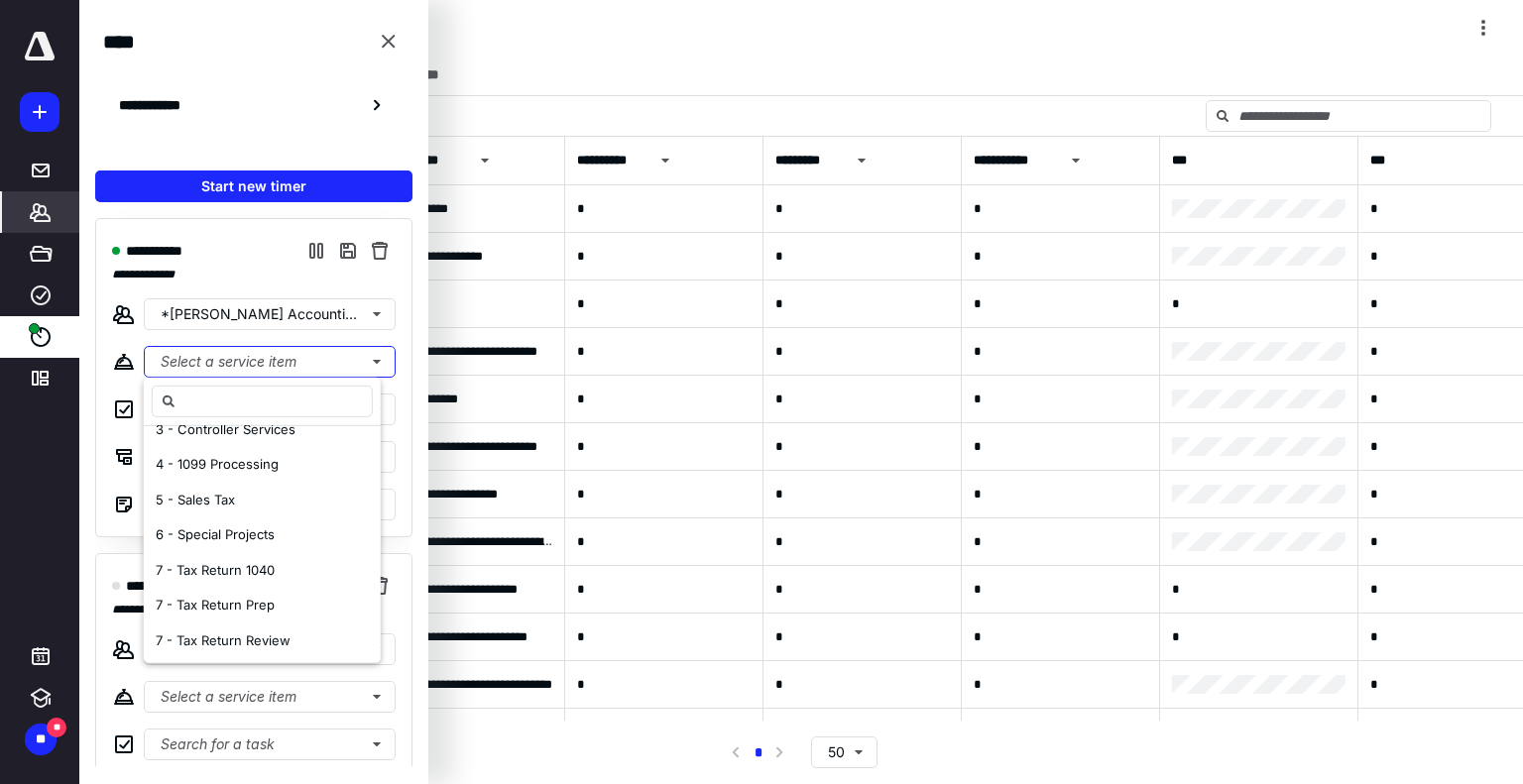 scroll, scrollTop: 0, scrollLeft: 0, axis: both 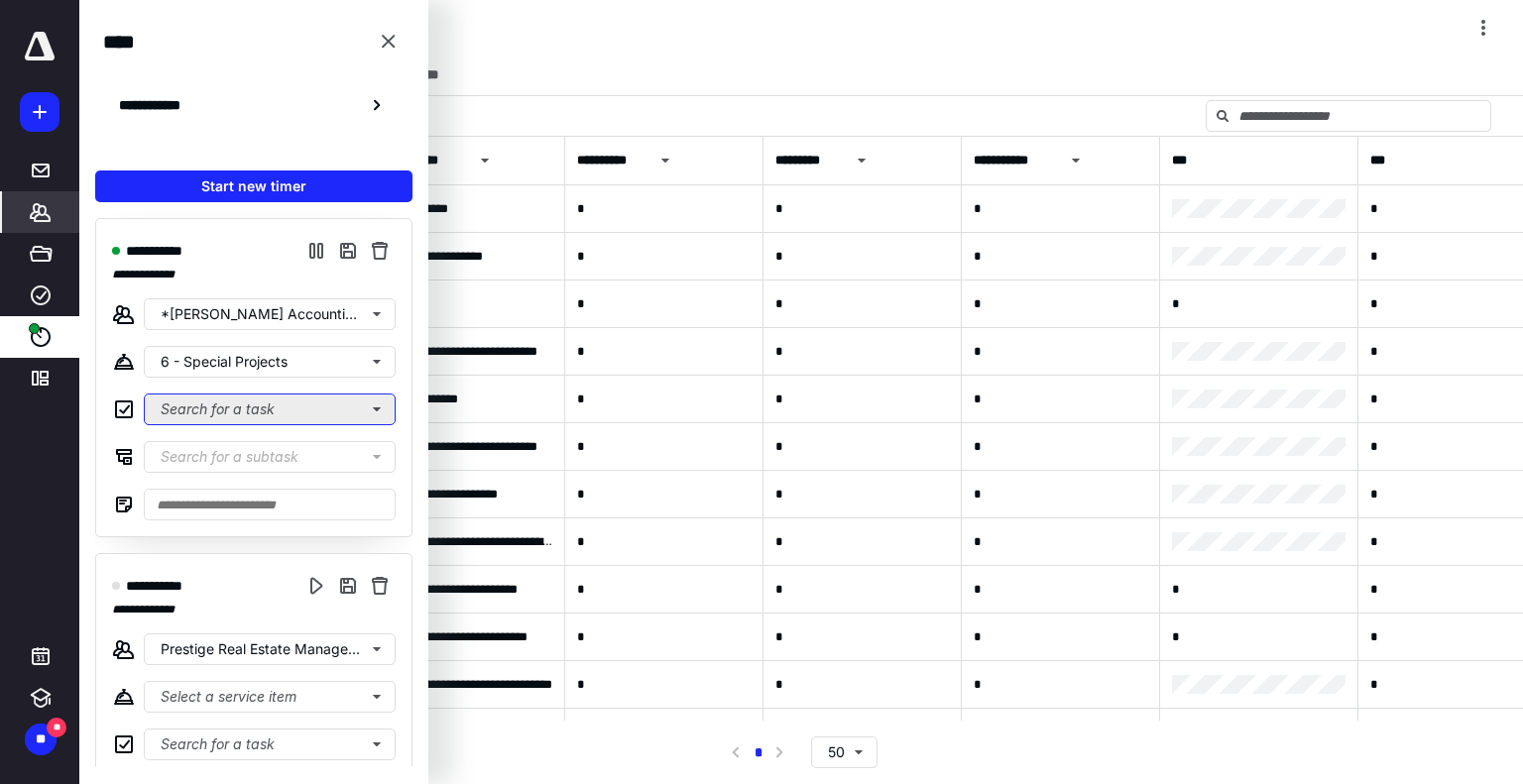 click on "Search for a task" at bounding box center [270, 409] 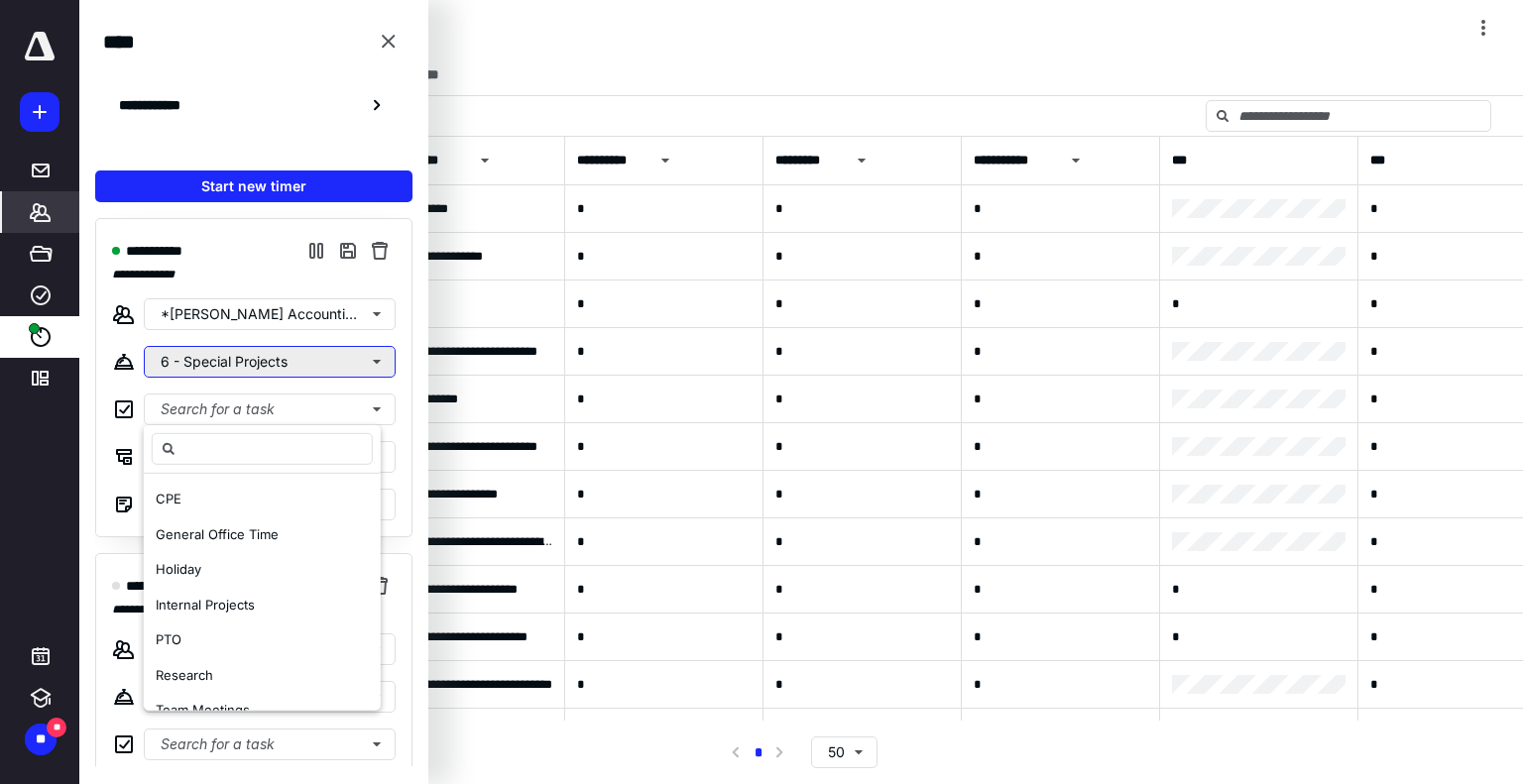 click on "6 - Special Projects" at bounding box center [270, 362] 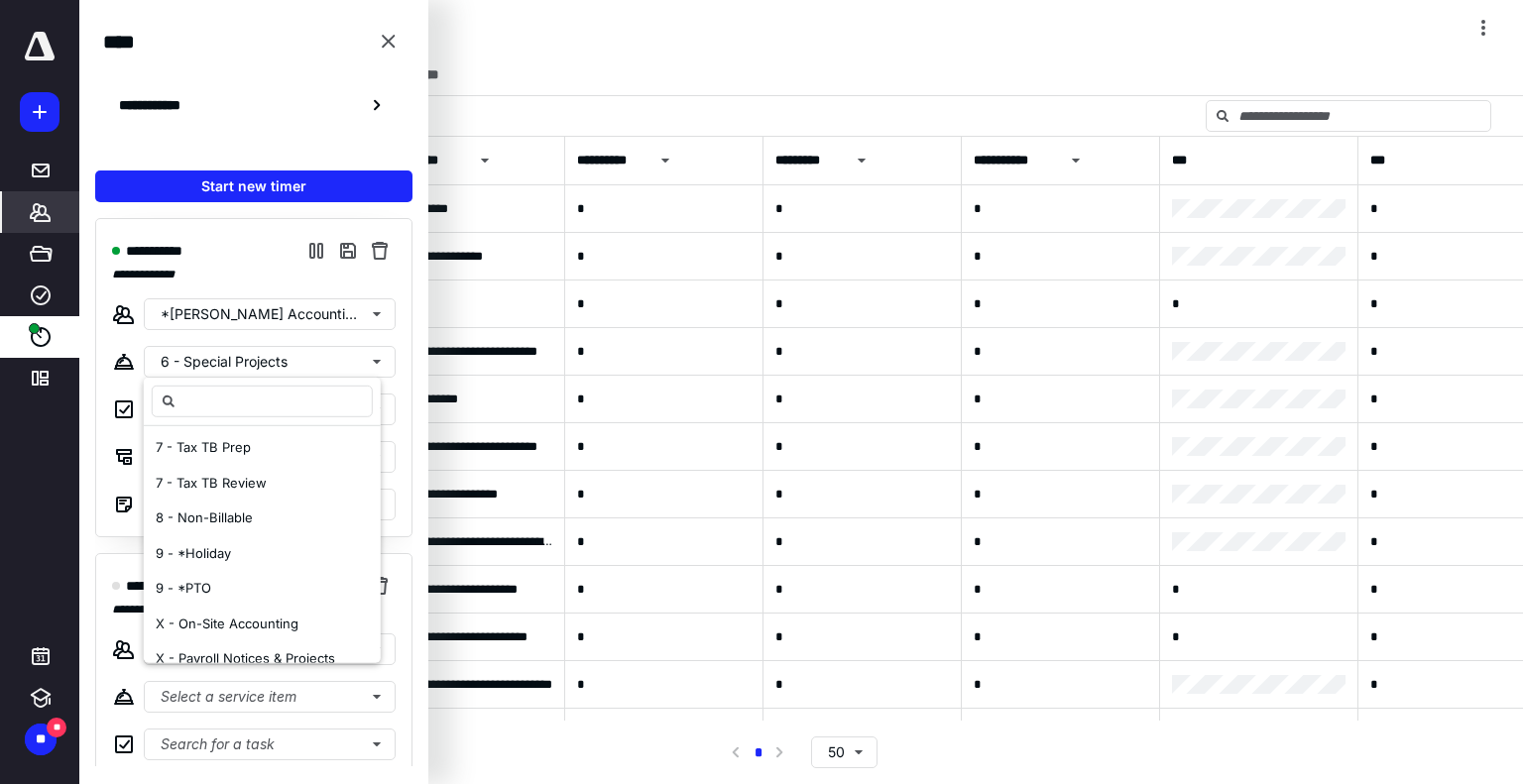 scroll, scrollTop: 496, scrollLeft: 0, axis: vertical 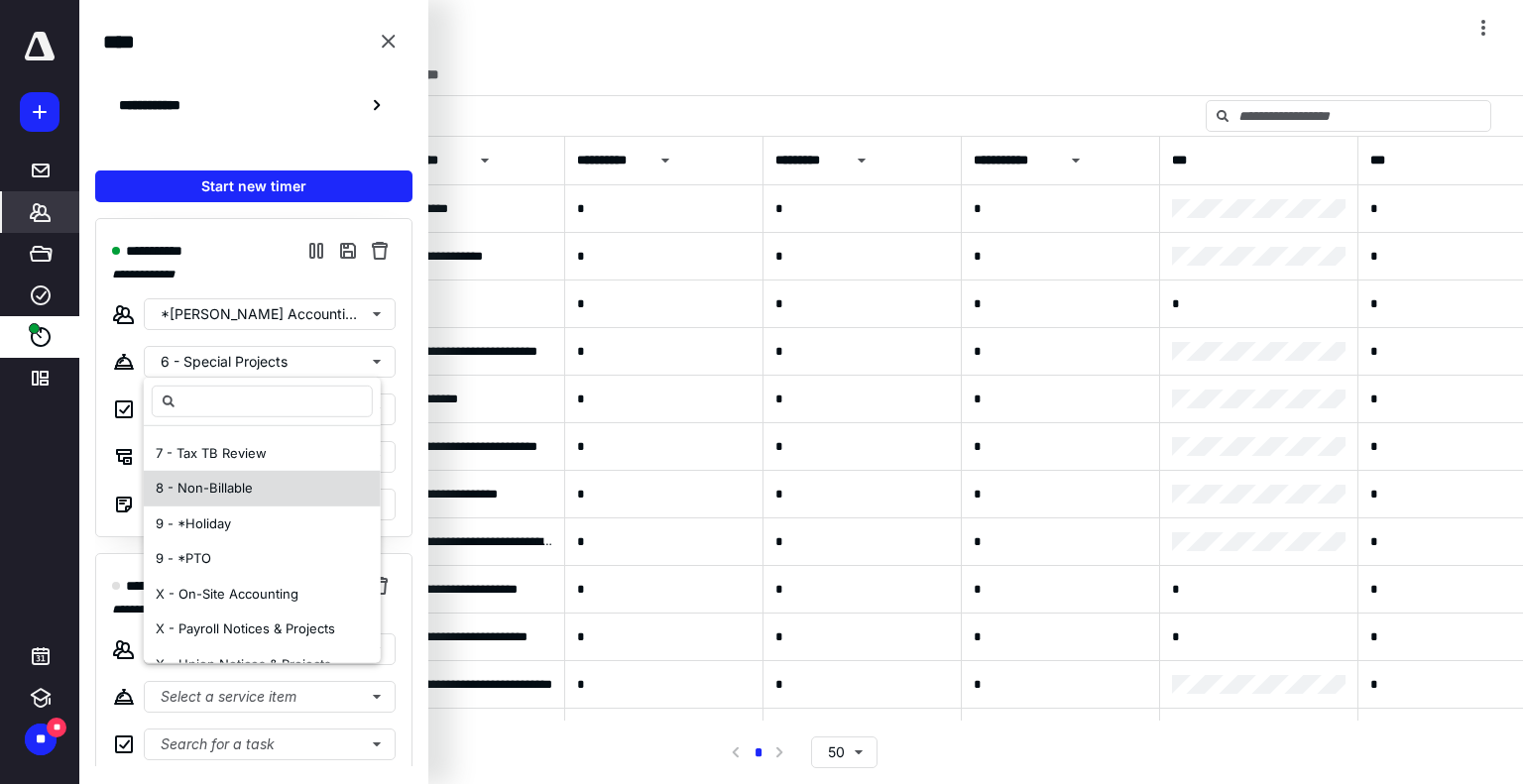click on "8 - Non-Billable" at bounding box center (262, 489) 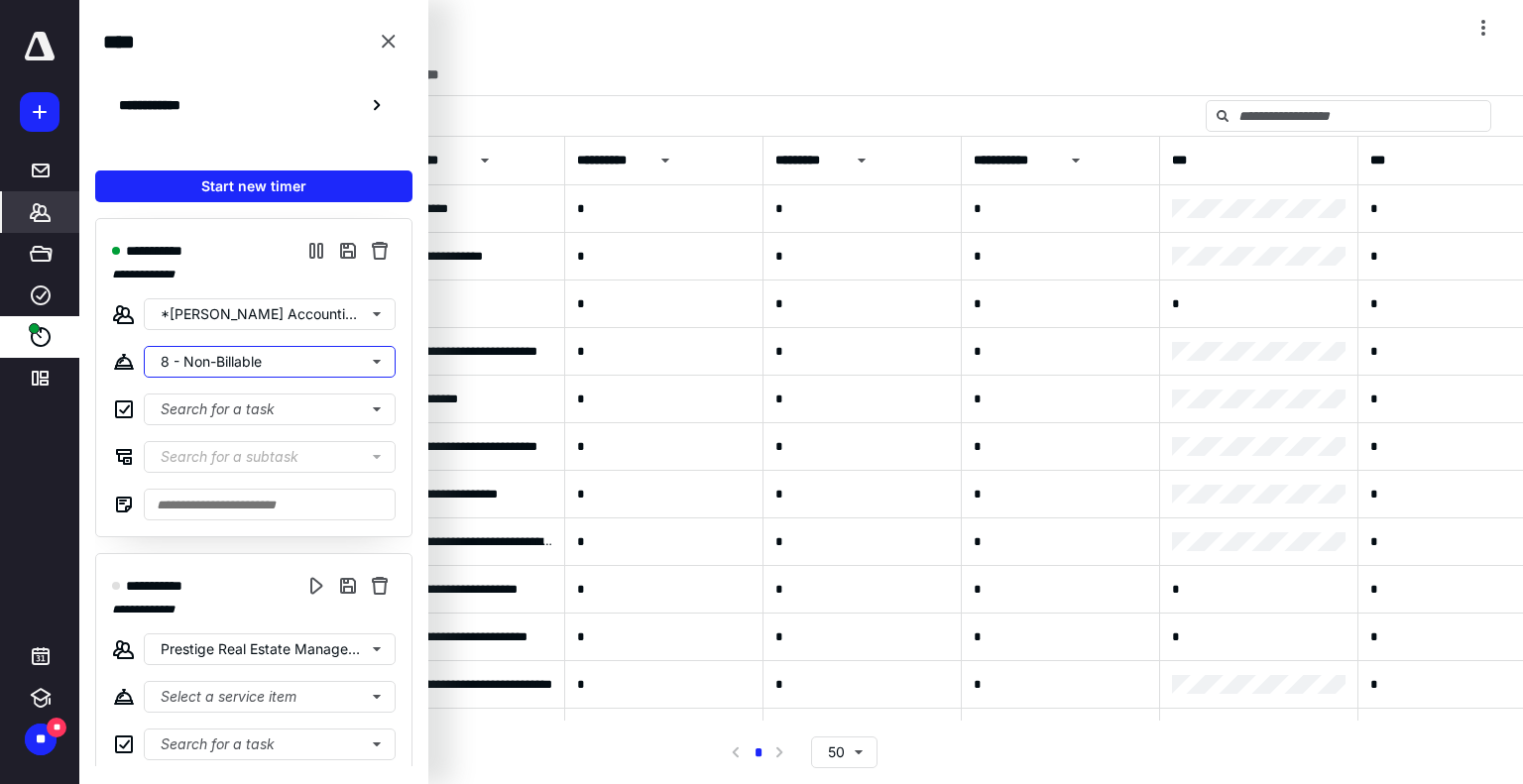 scroll, scrollTop: 0, scrollLeft: 0, axis: both 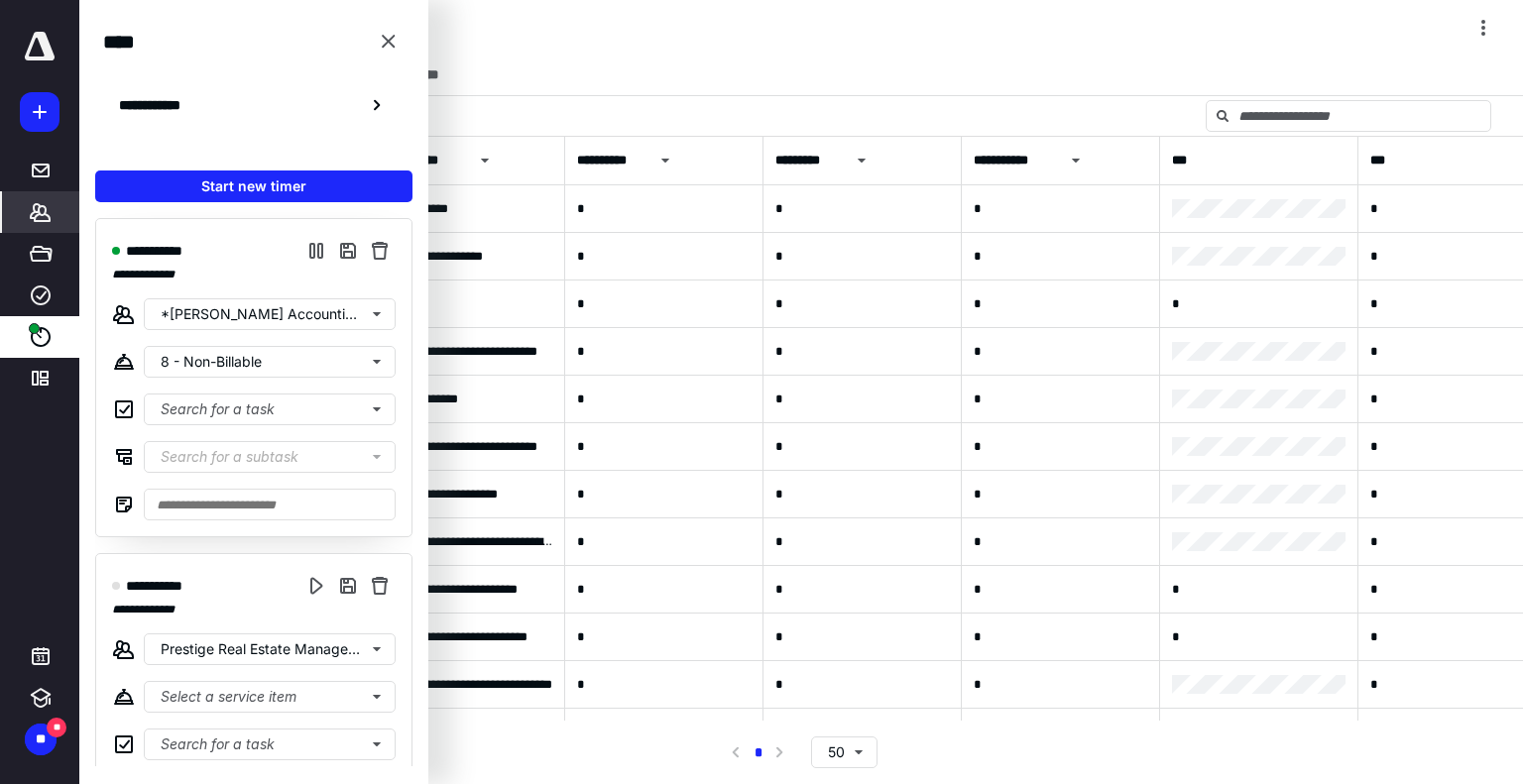 click on "**********" at bounding box center [254, 378] 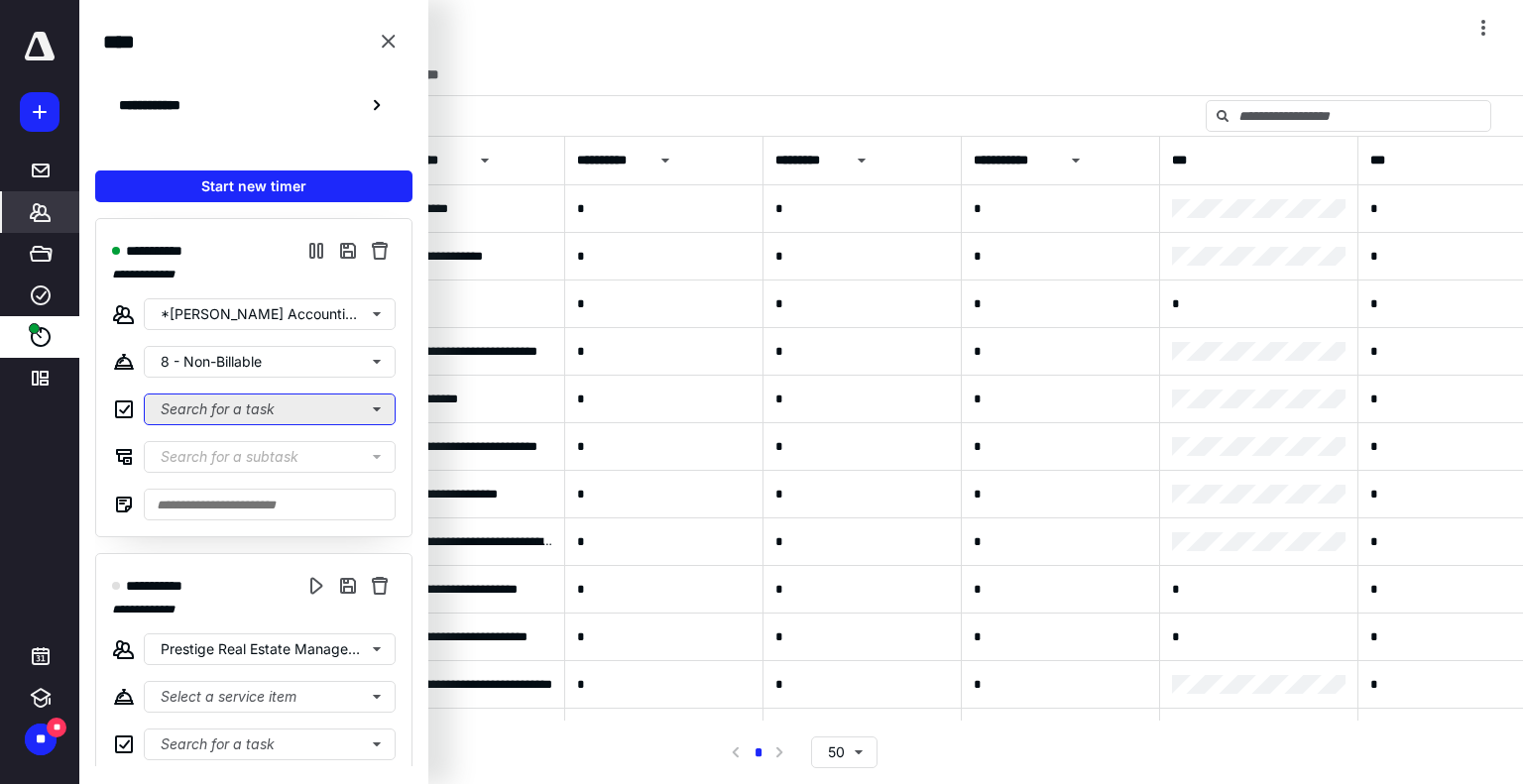 click on "Search for a task" at bounding box center [270, 409] 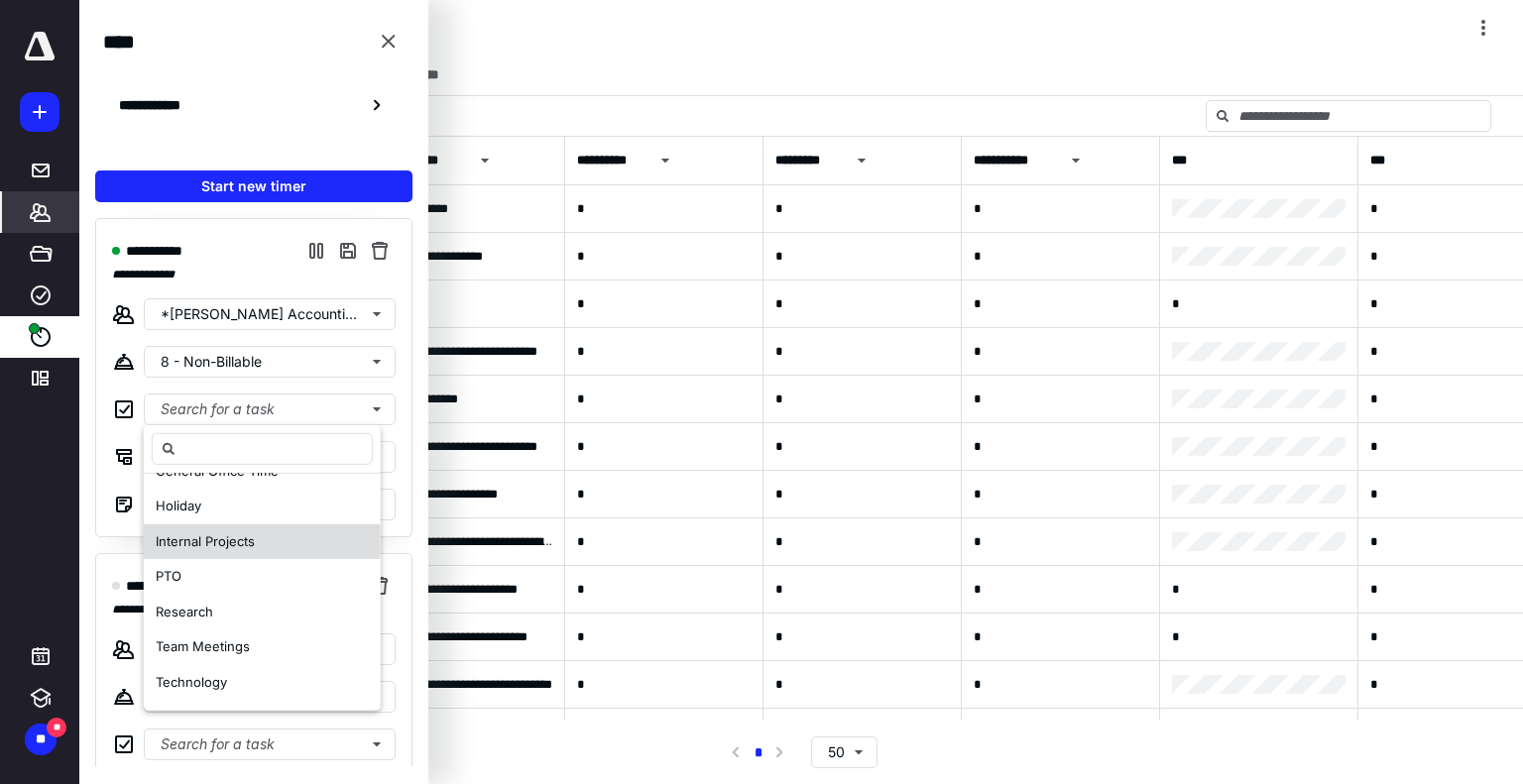 scroll, scrollTop: 95, scrollLeft: 0, axis: vertical 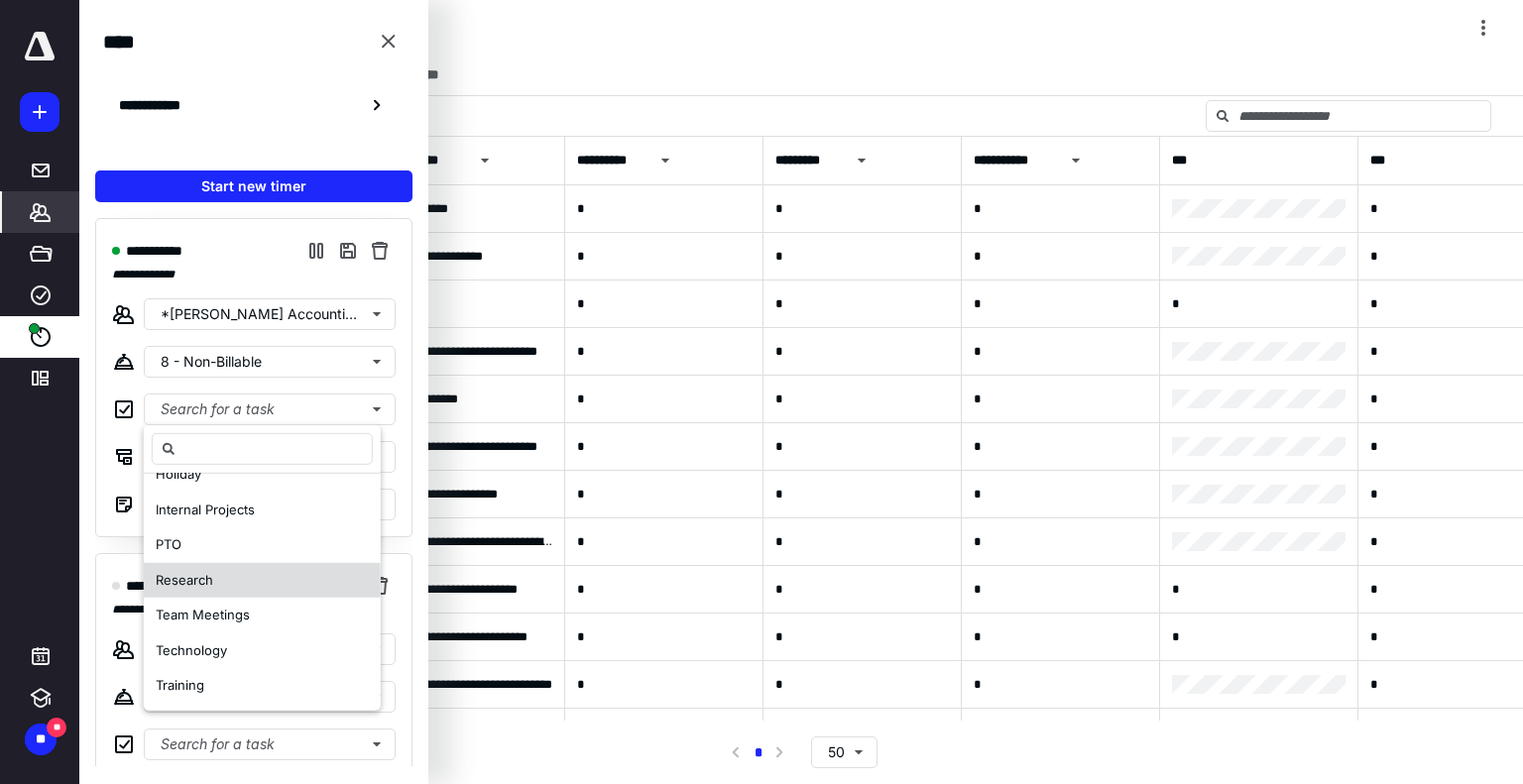 click on "Research" at bounding box center [262, 580] 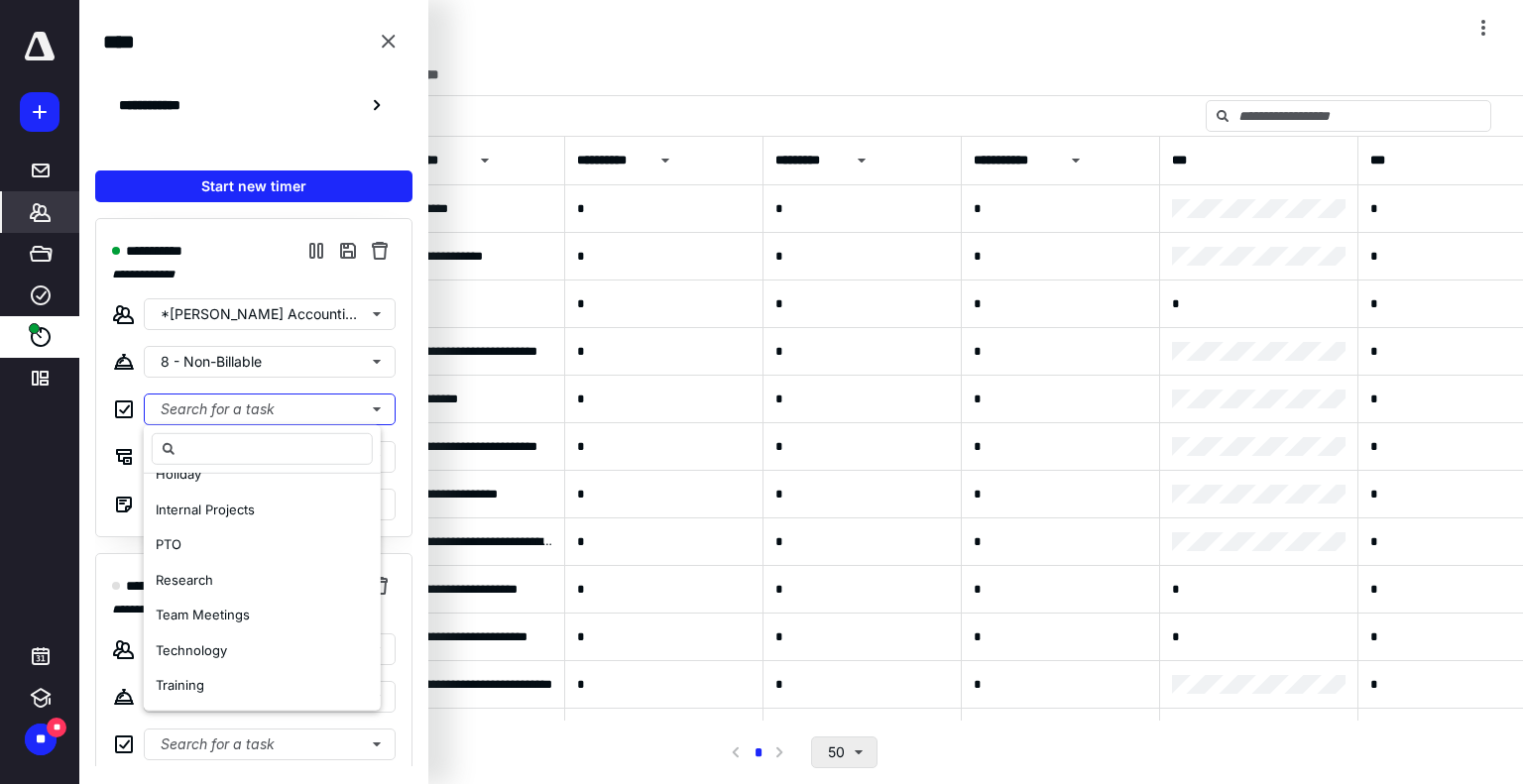 scroll, scrollTop: 0, scrollLeft: 0, axis: both 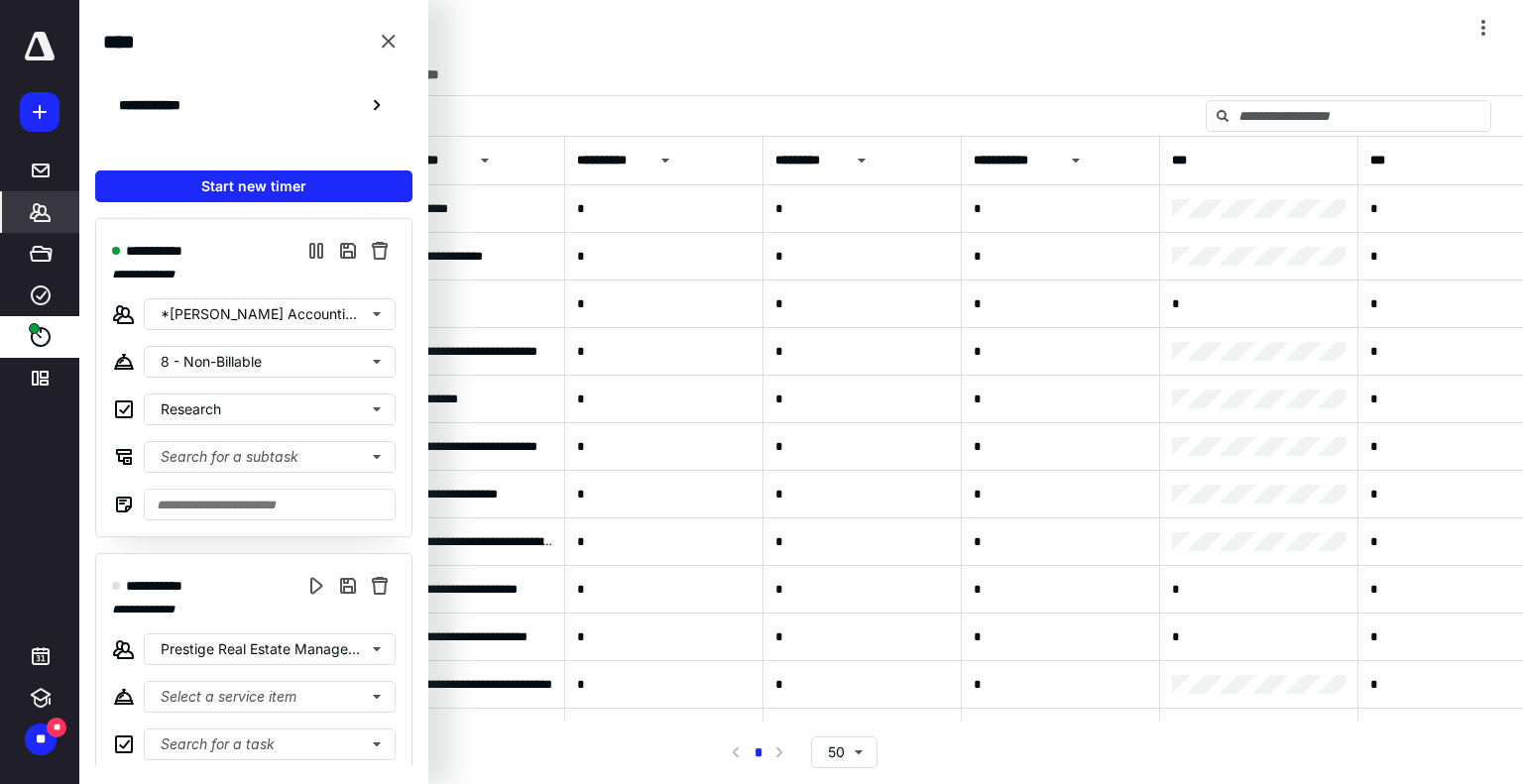 click on "**********" at bounding box center [254, 378] 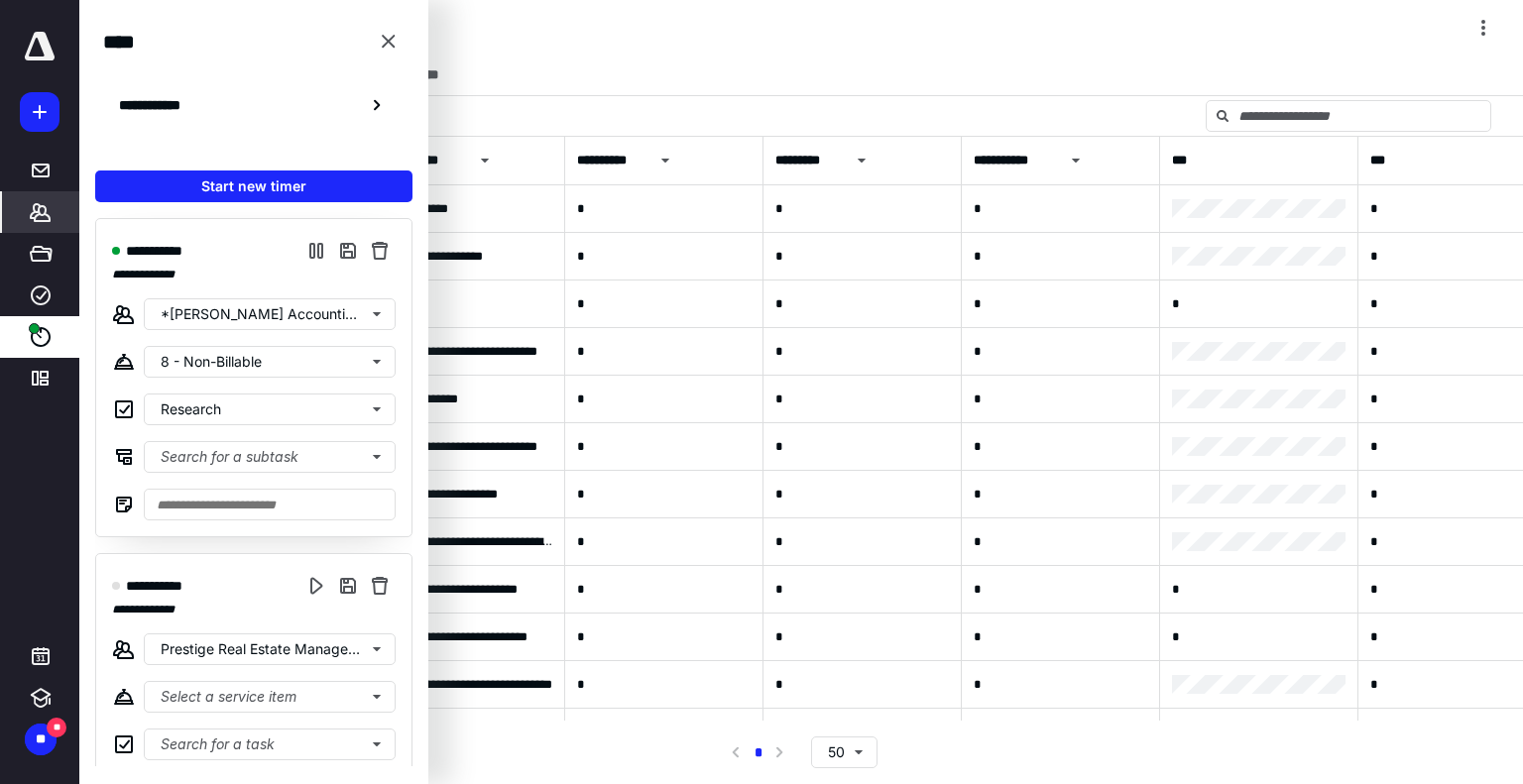 click on "**********" at bounding box center (254, 378) 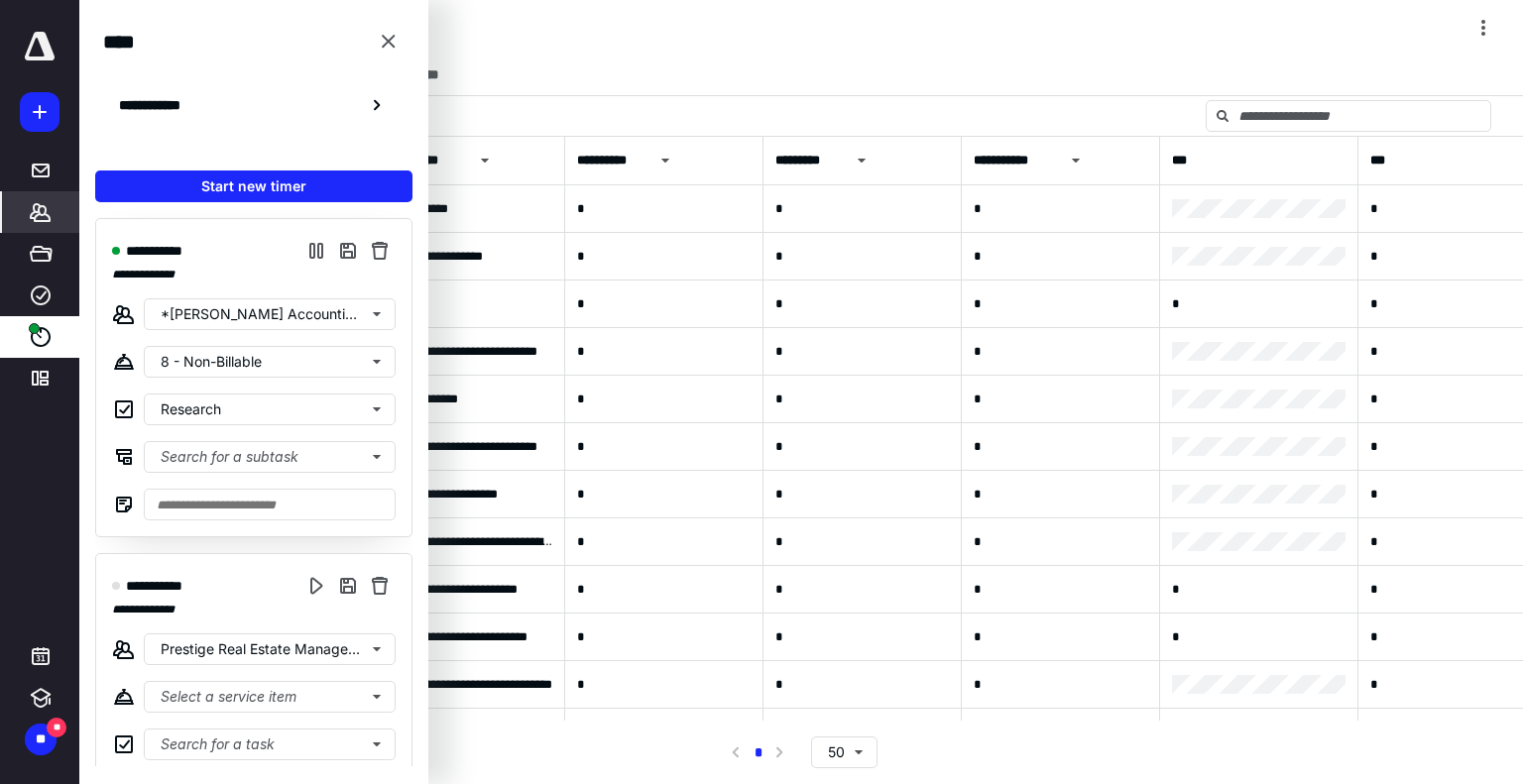 click on "**********" at bounding box center [254, 378] 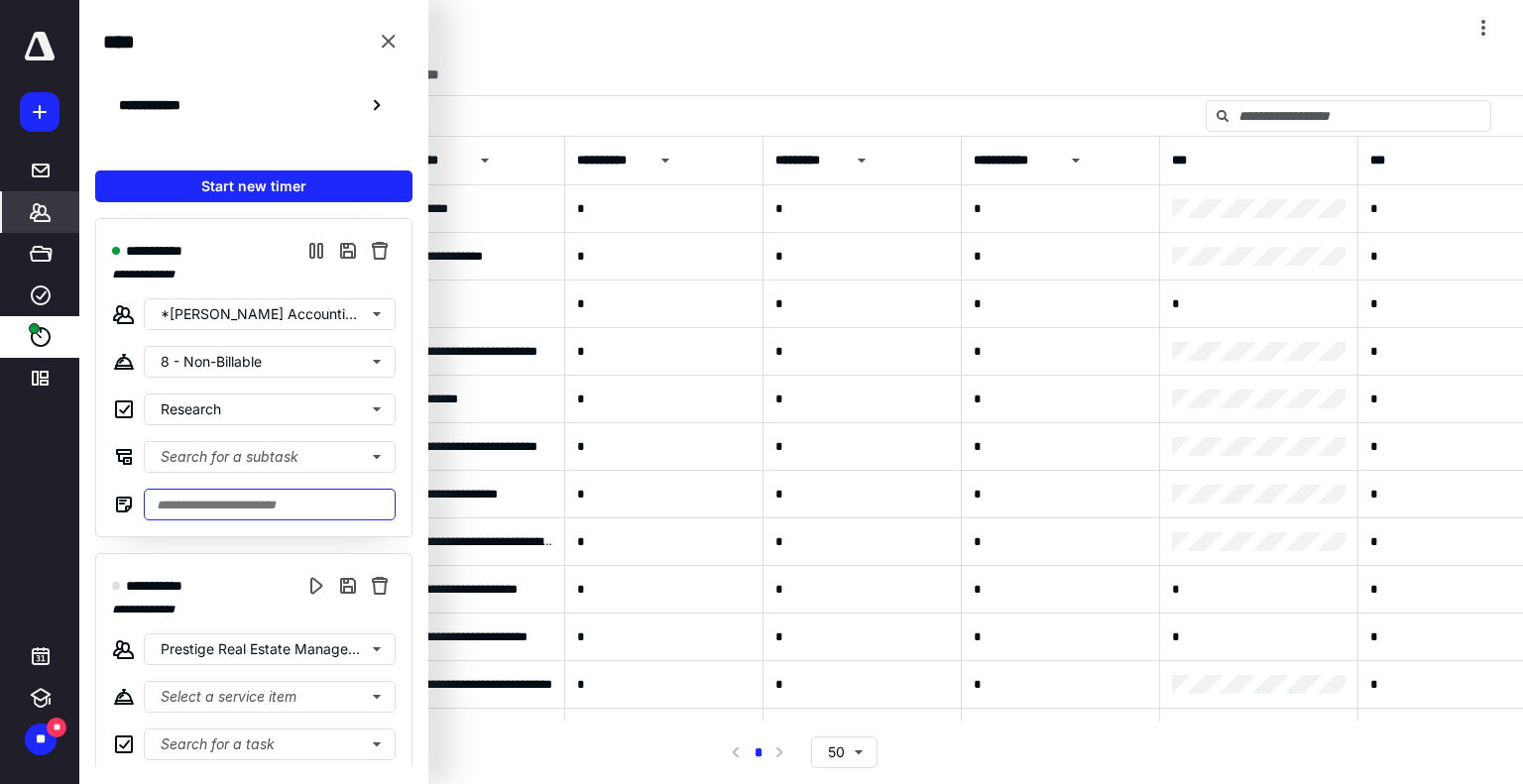 click at bounding box center (270, 504) 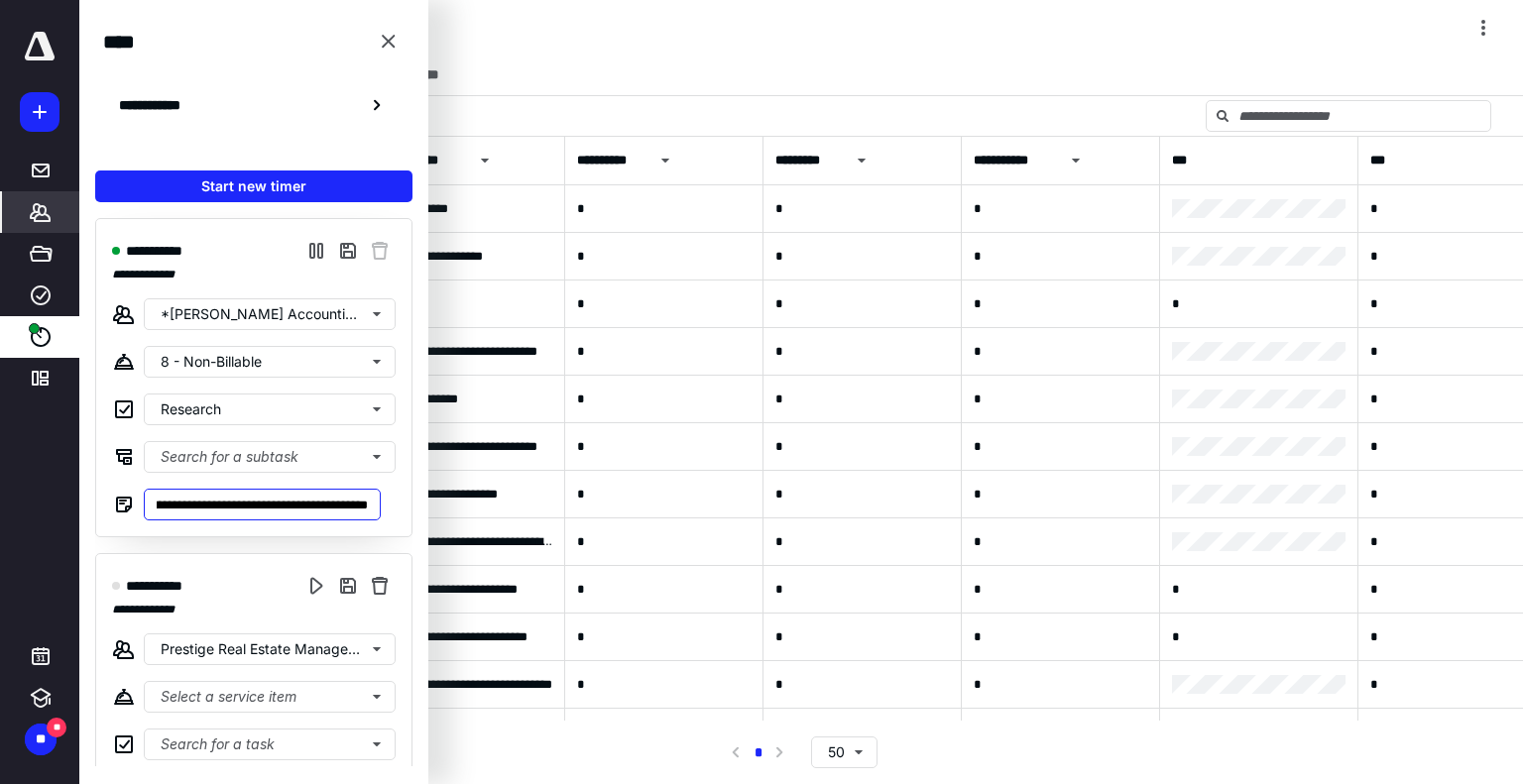 scroll, scrollTop: 0, scrollLeft: 201, axis: horizontal 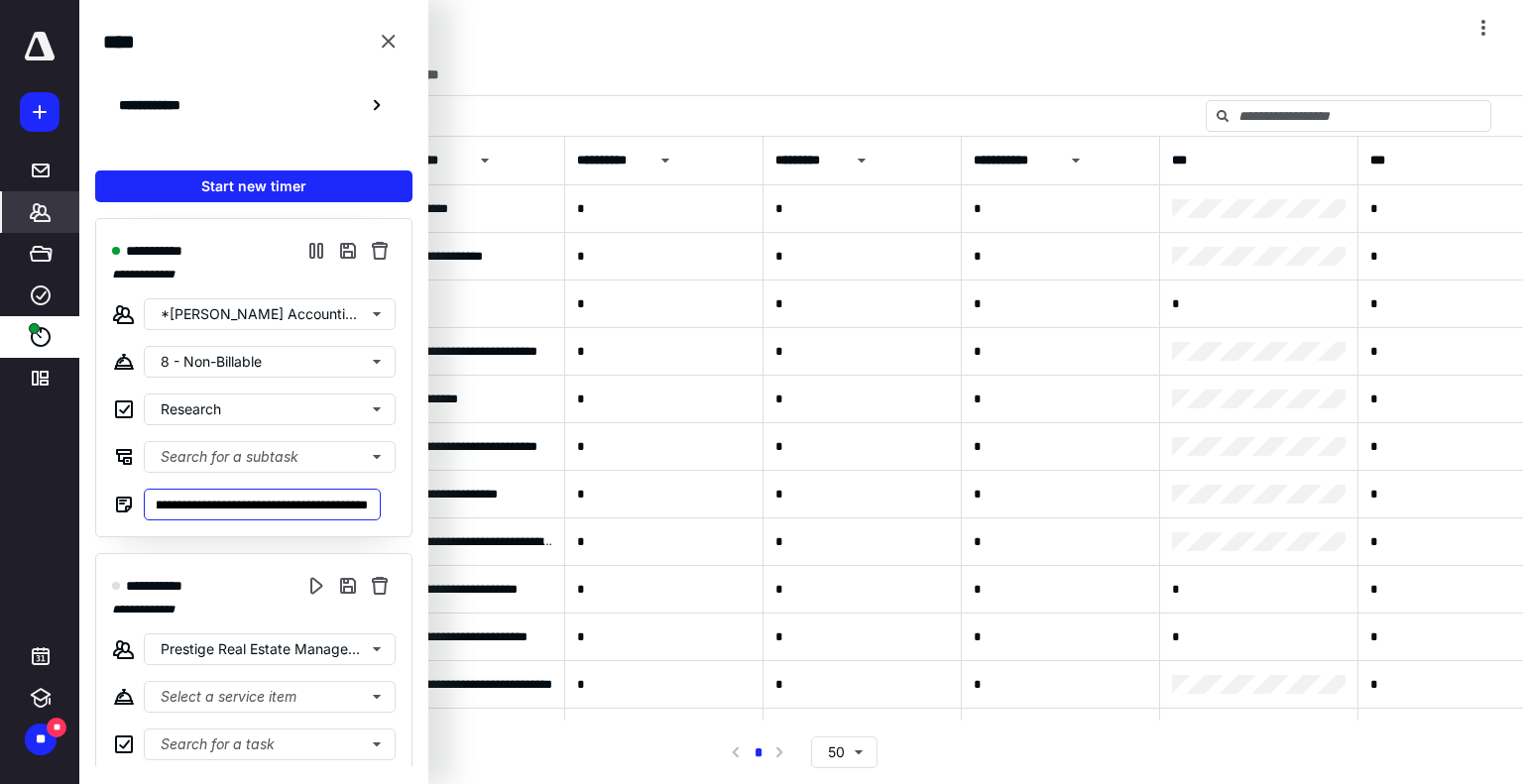 type on "**********" 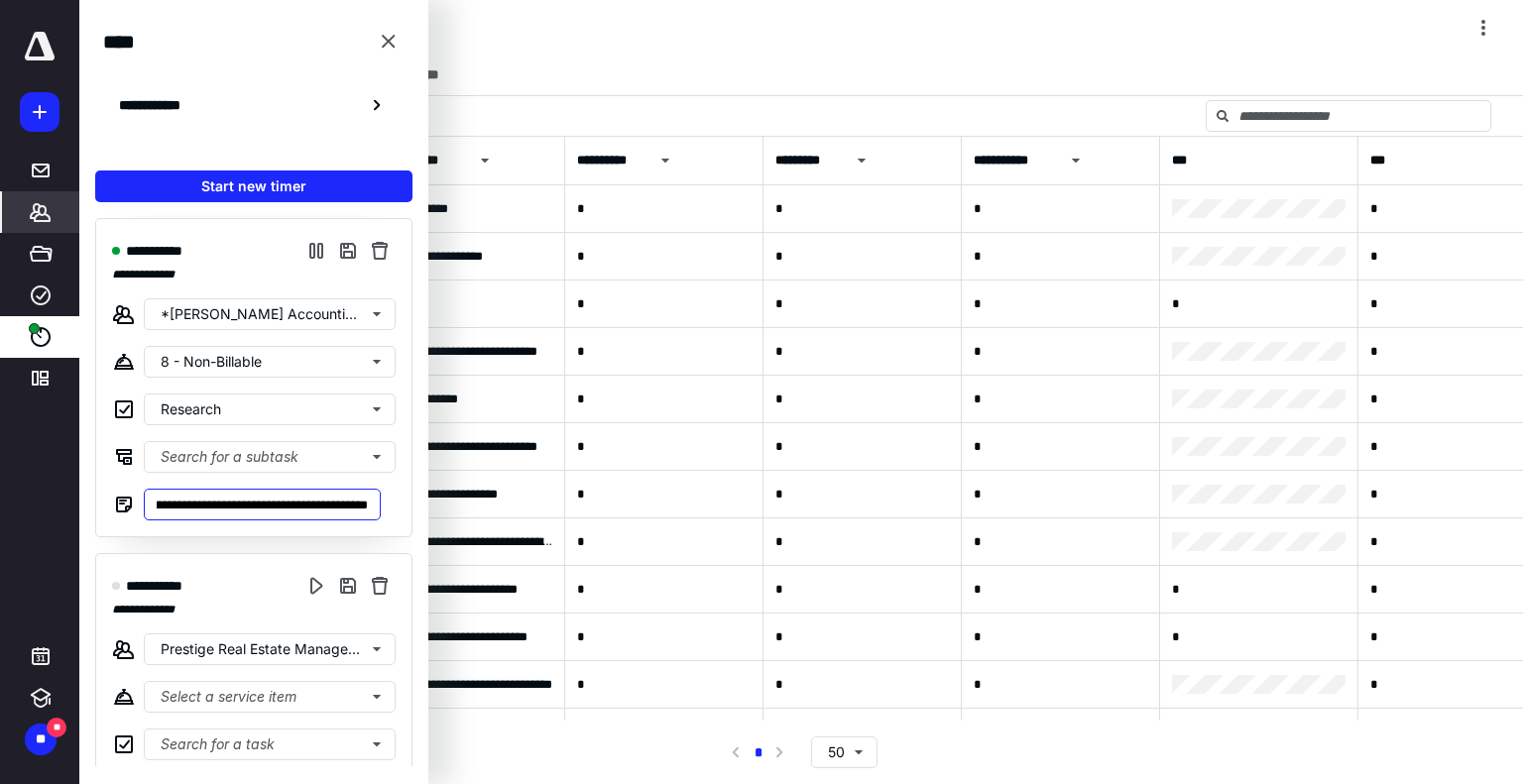 scroll, scrollTop: 0, scrollLeft: 0, axis: both 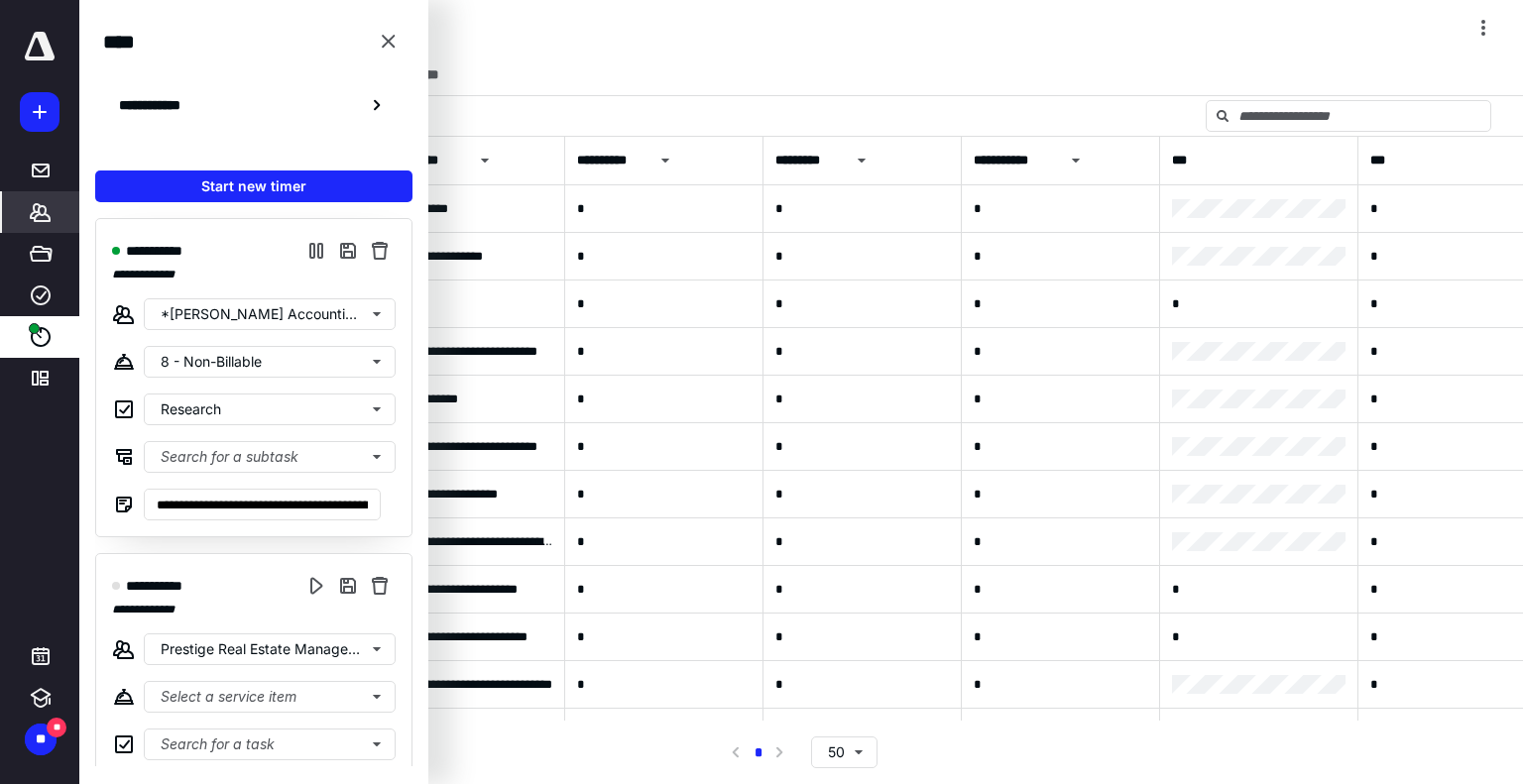 click on "**********" at bounding box center (254, 484) 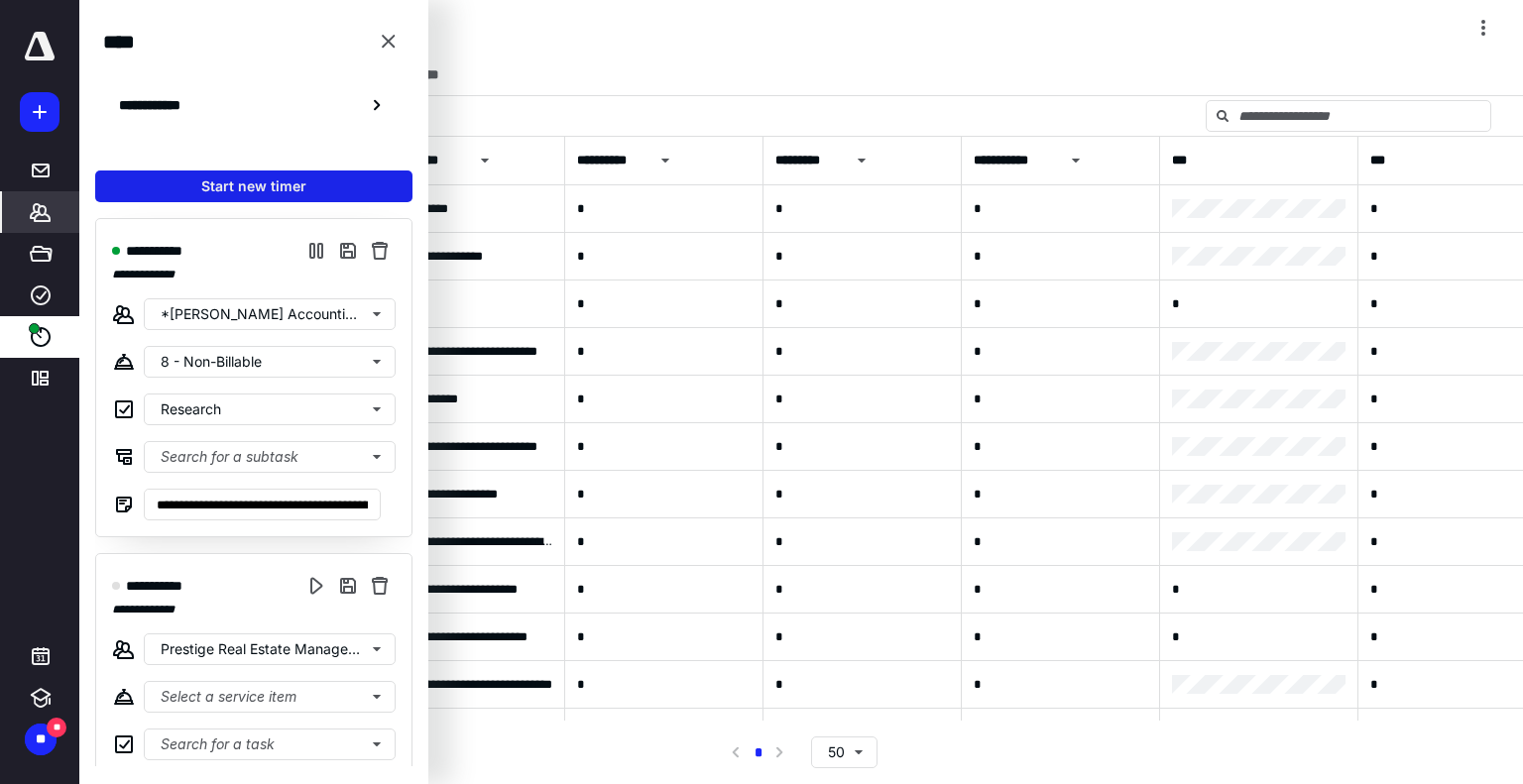 click on "Start new timer" at bounding box center [254, 186] 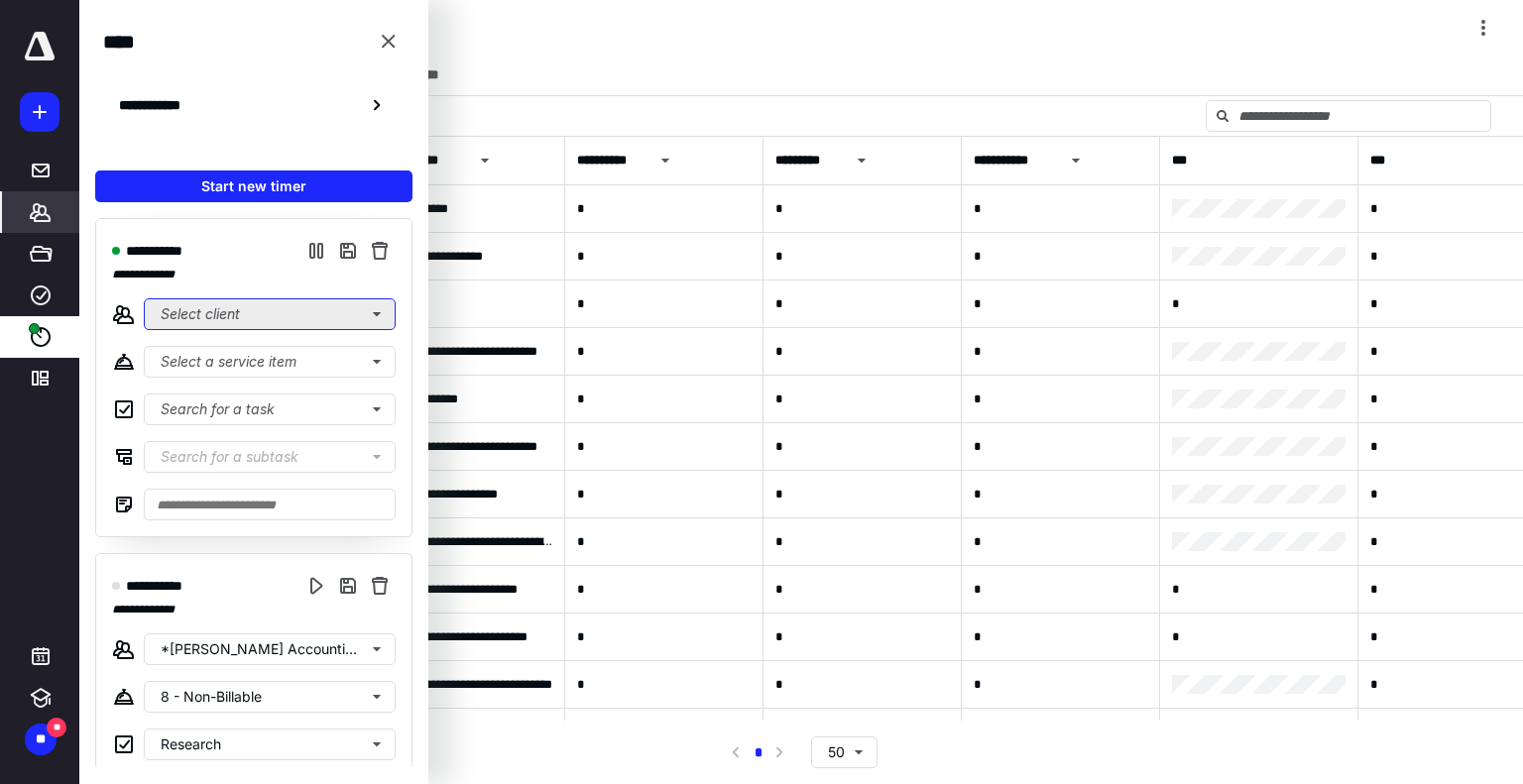 click on "Select client" at bounding box center [270, 314] 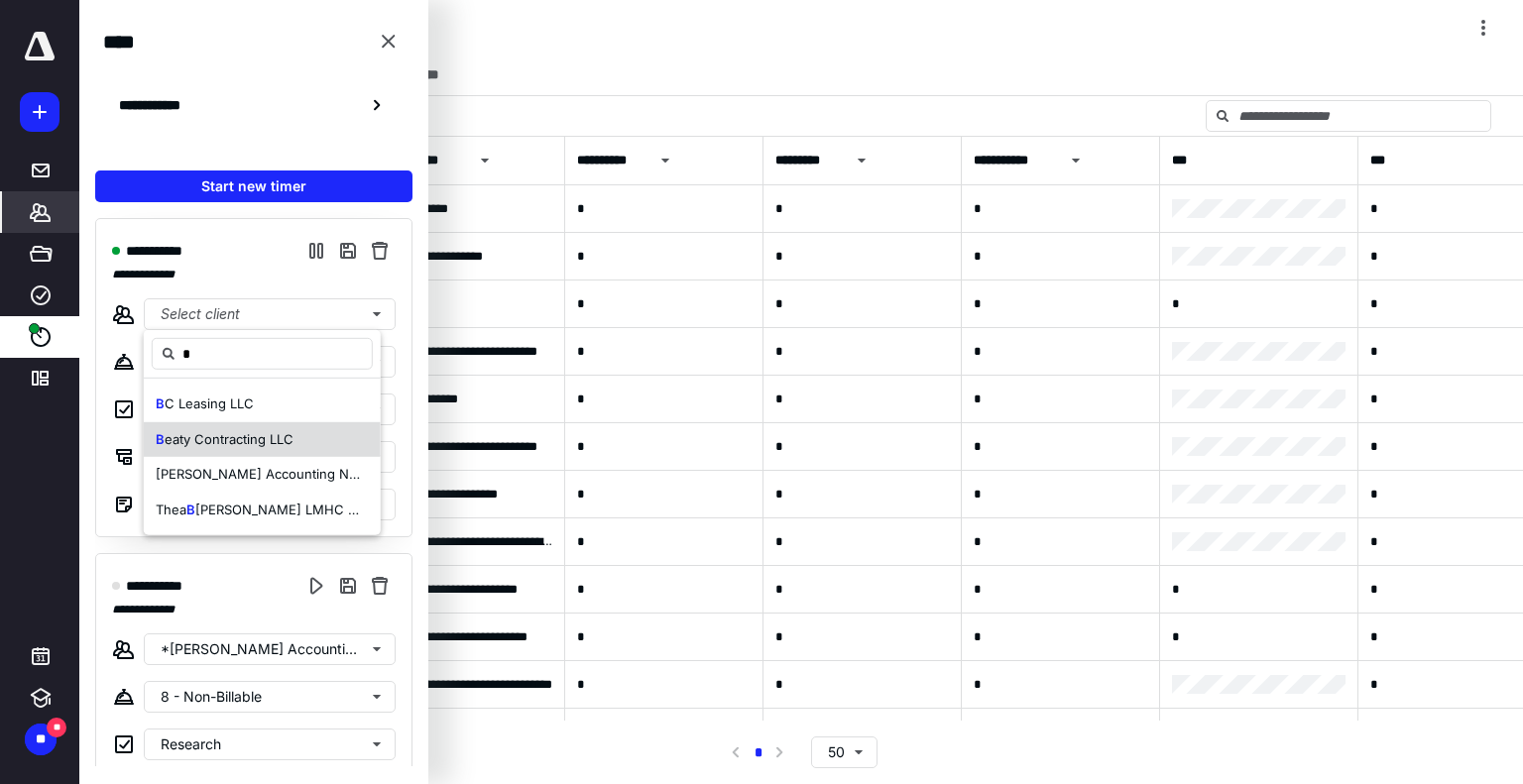 click on "eaty Contracting LLC" at bounding box center (229, 438) 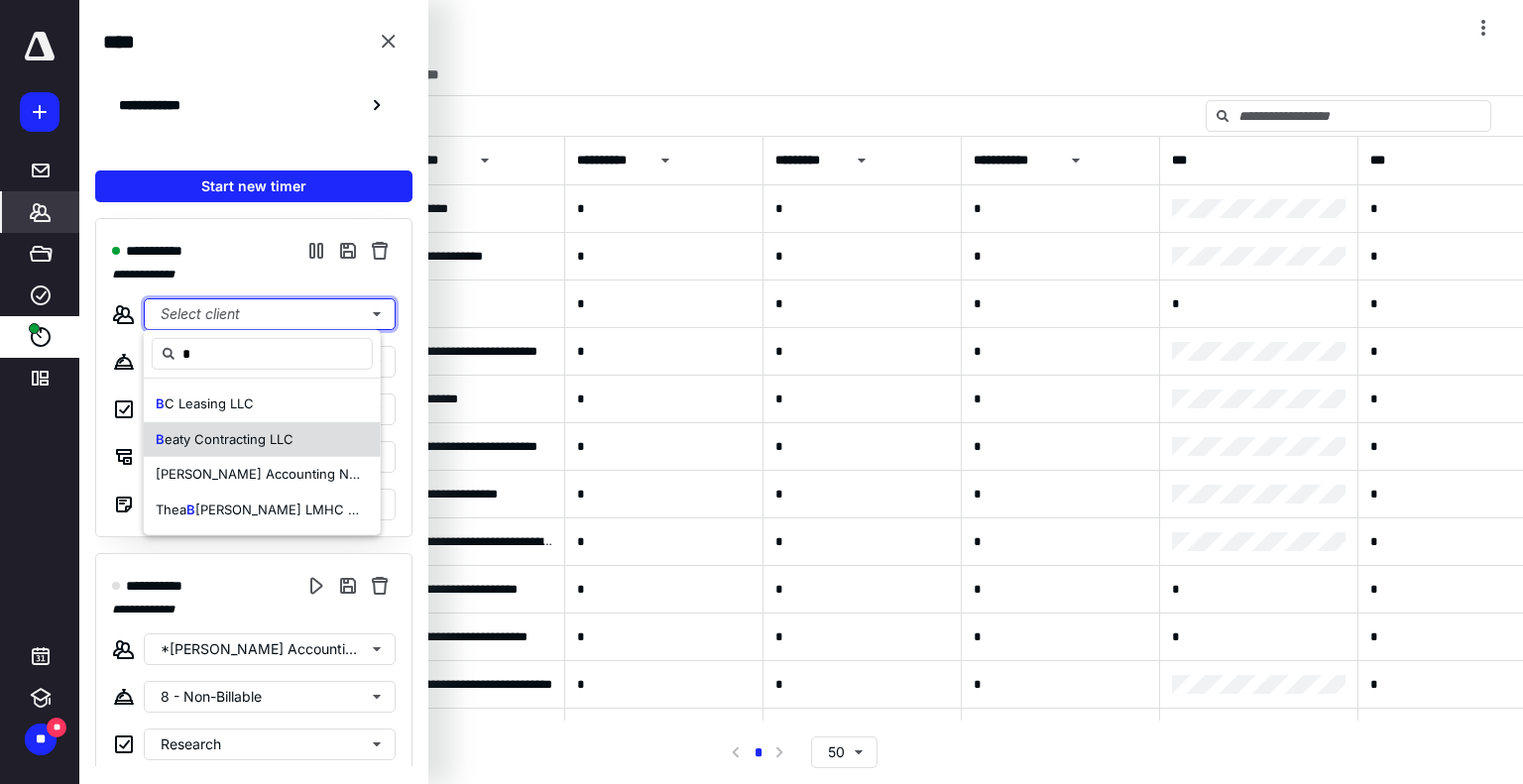 type 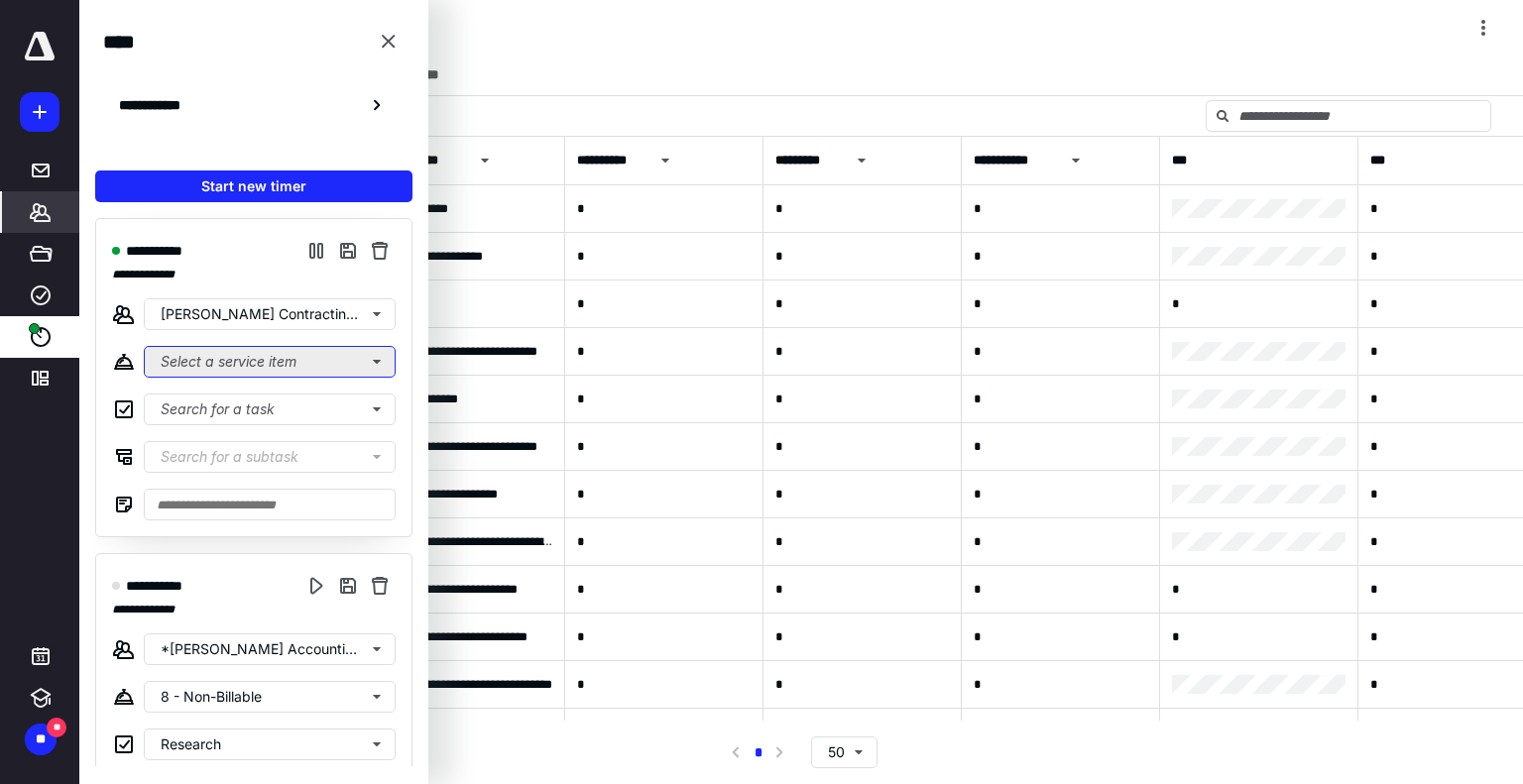 click on "Select a service item" at bounding box center [270, 362] 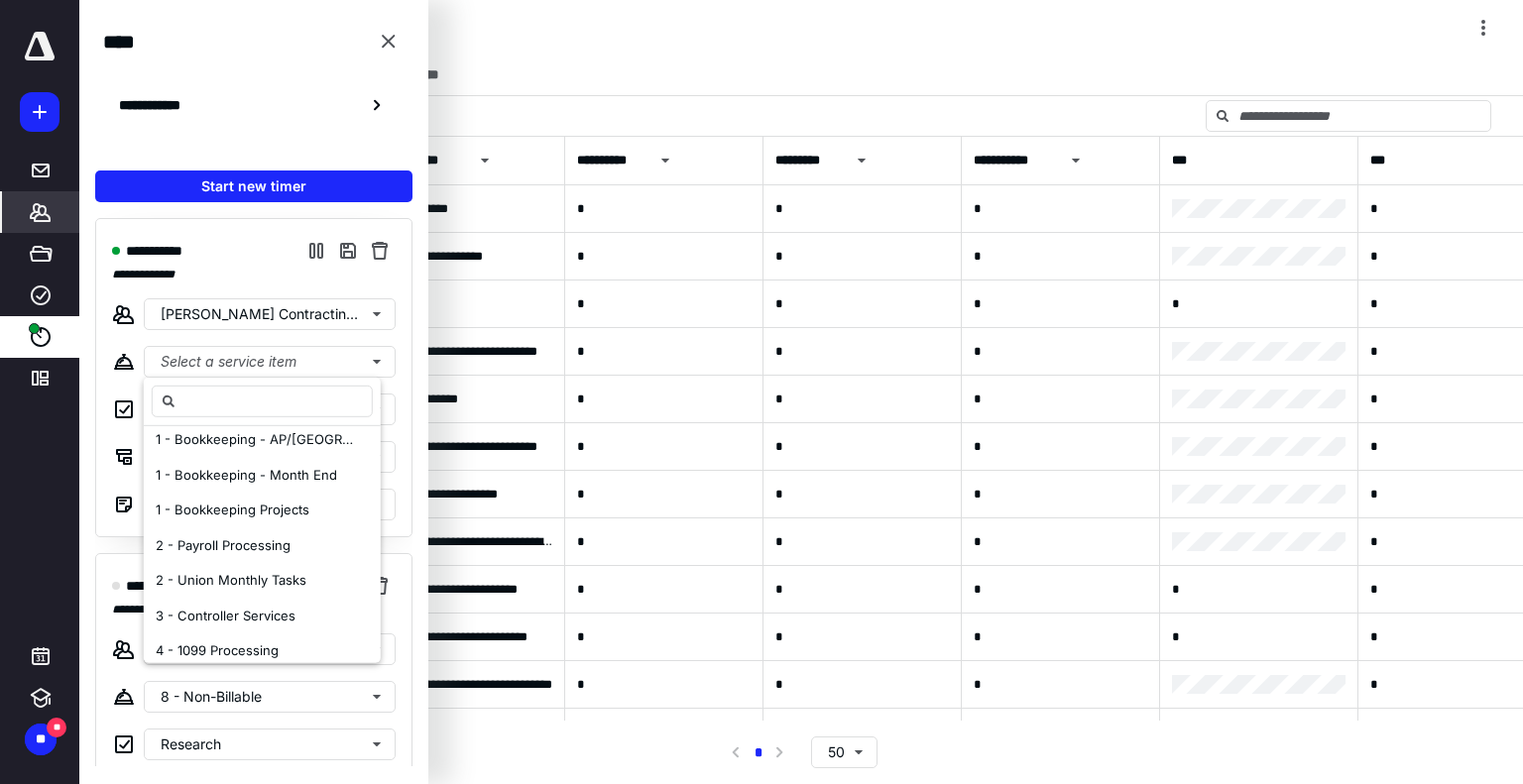 scroll, scrollTop: 0, scrollLeft: 0, axis: both 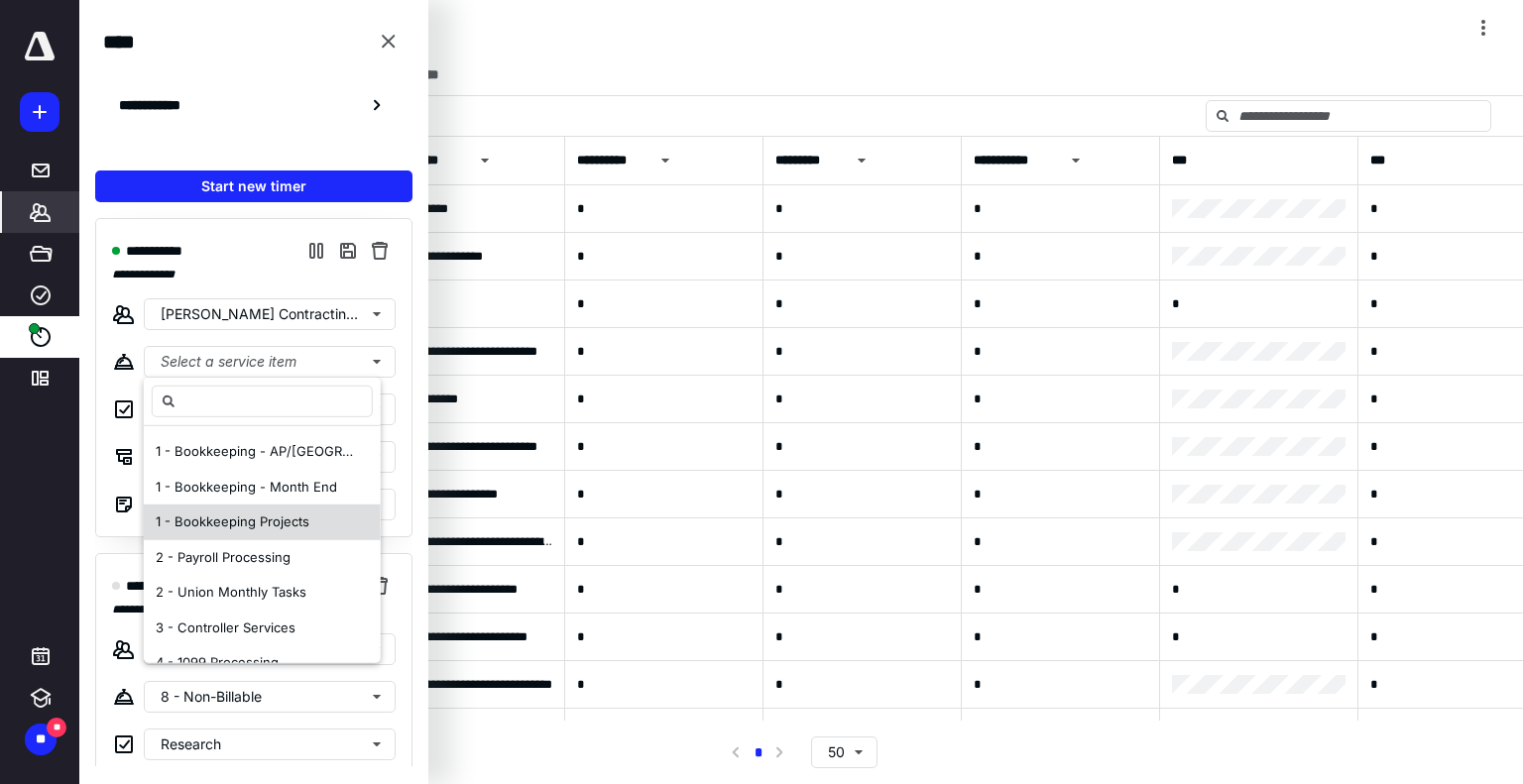 click on "1 - Bookkeeping Projects" at bounding box center (262, 522) 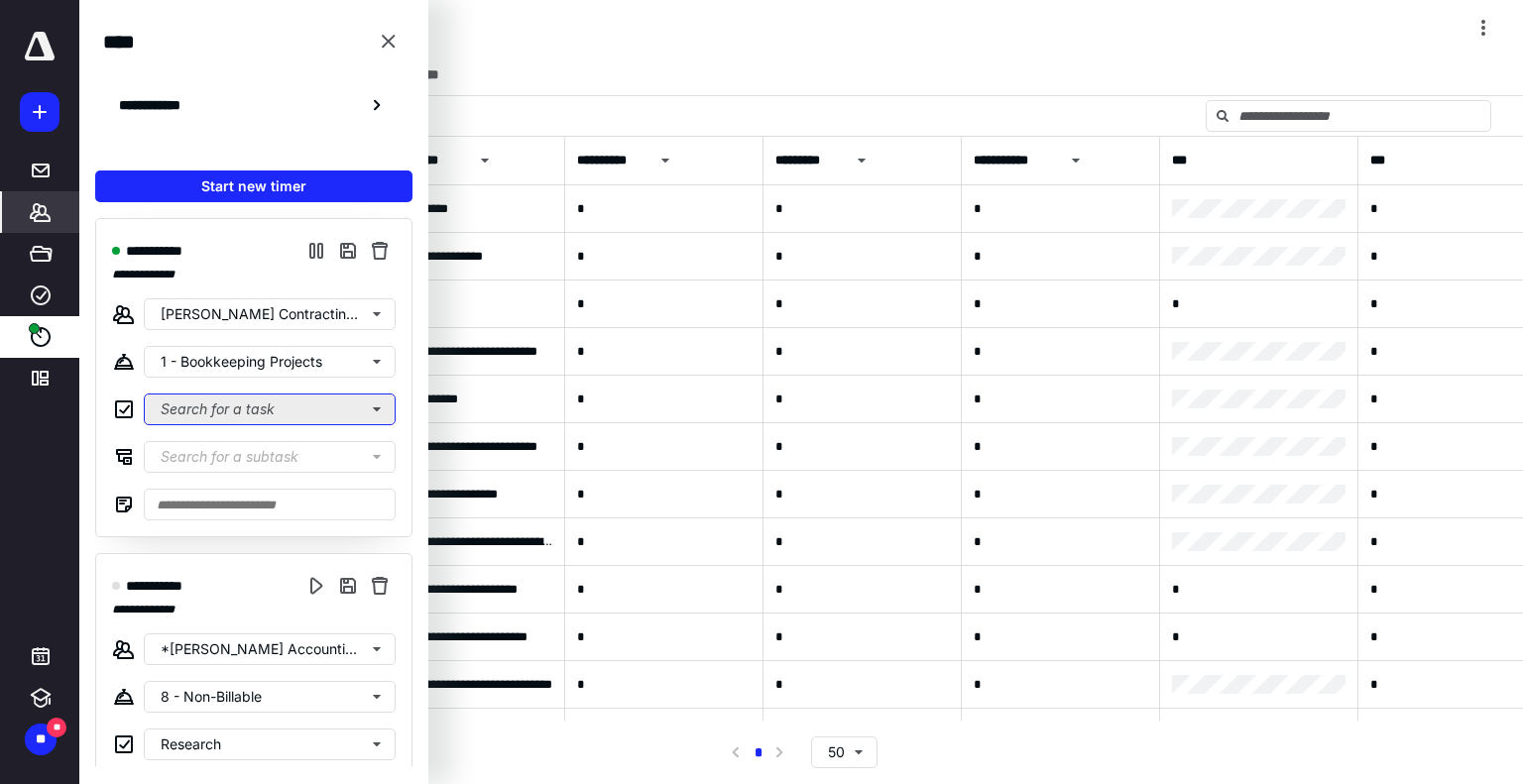 click on "Search for a task" at bounding box center [270, 409] 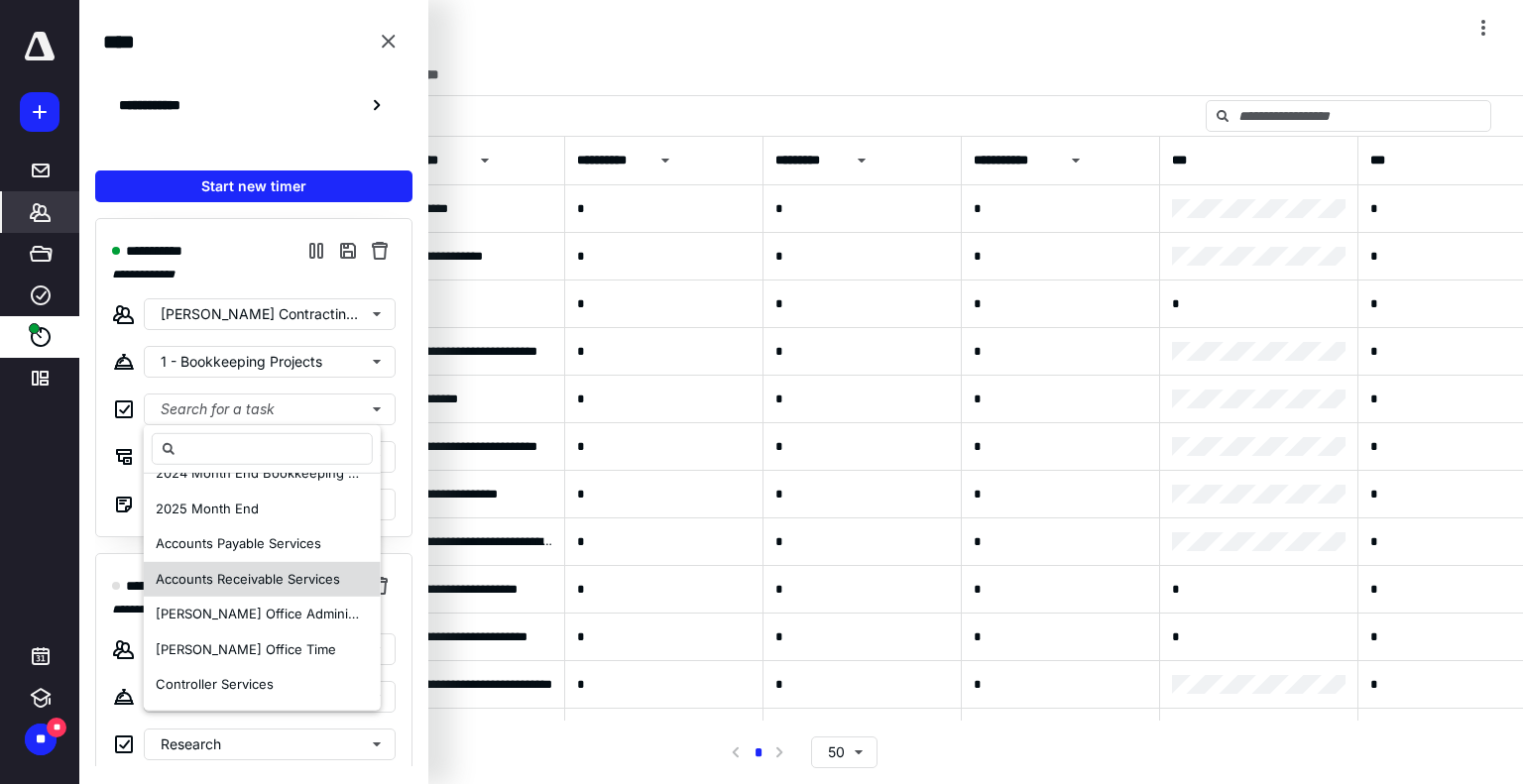 scroll, scrollTop: 198, scrollLeft: 0, axis: vertical 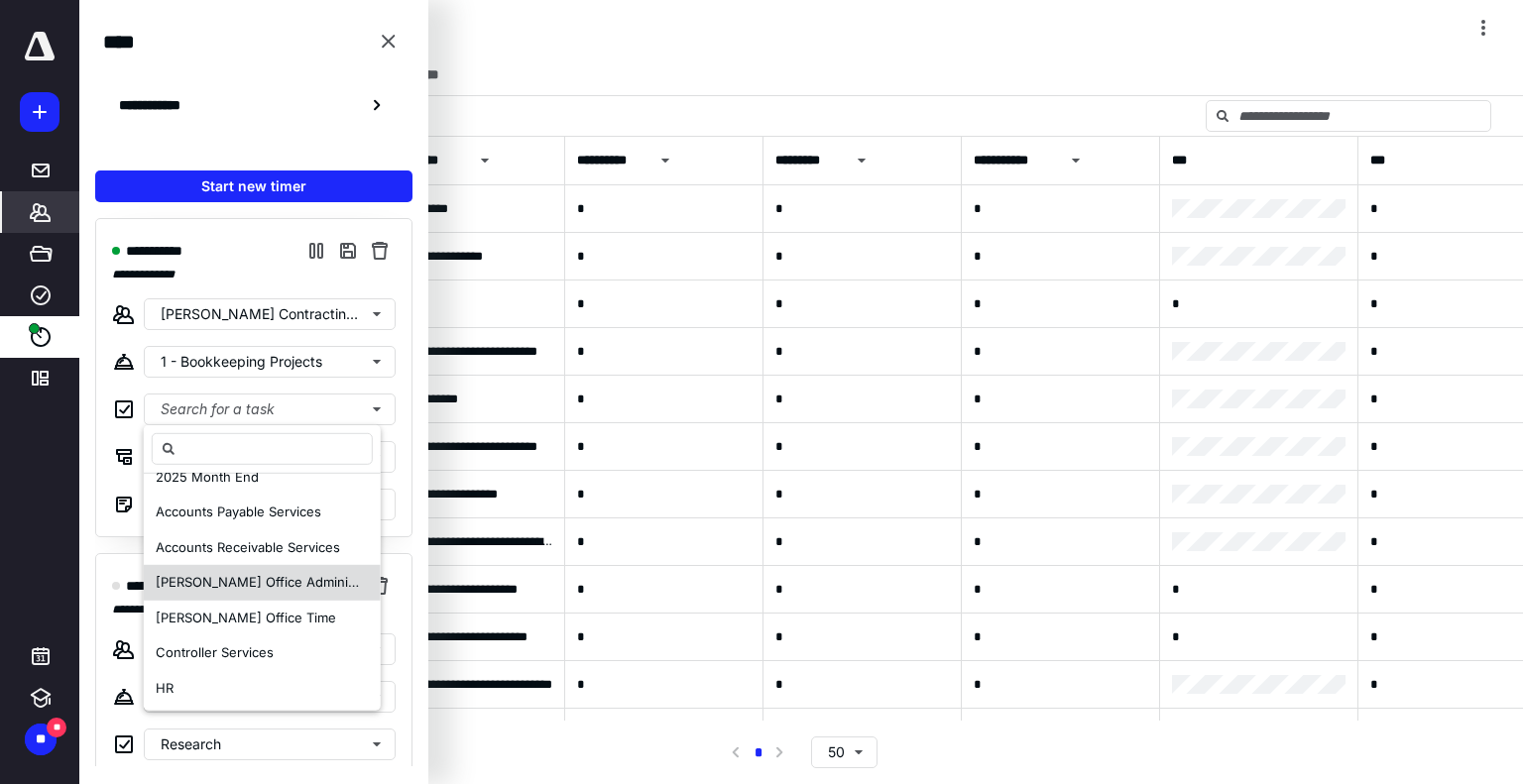 click on "[PERSON_NAME] Office Administration" at bounding box center [262, 583] 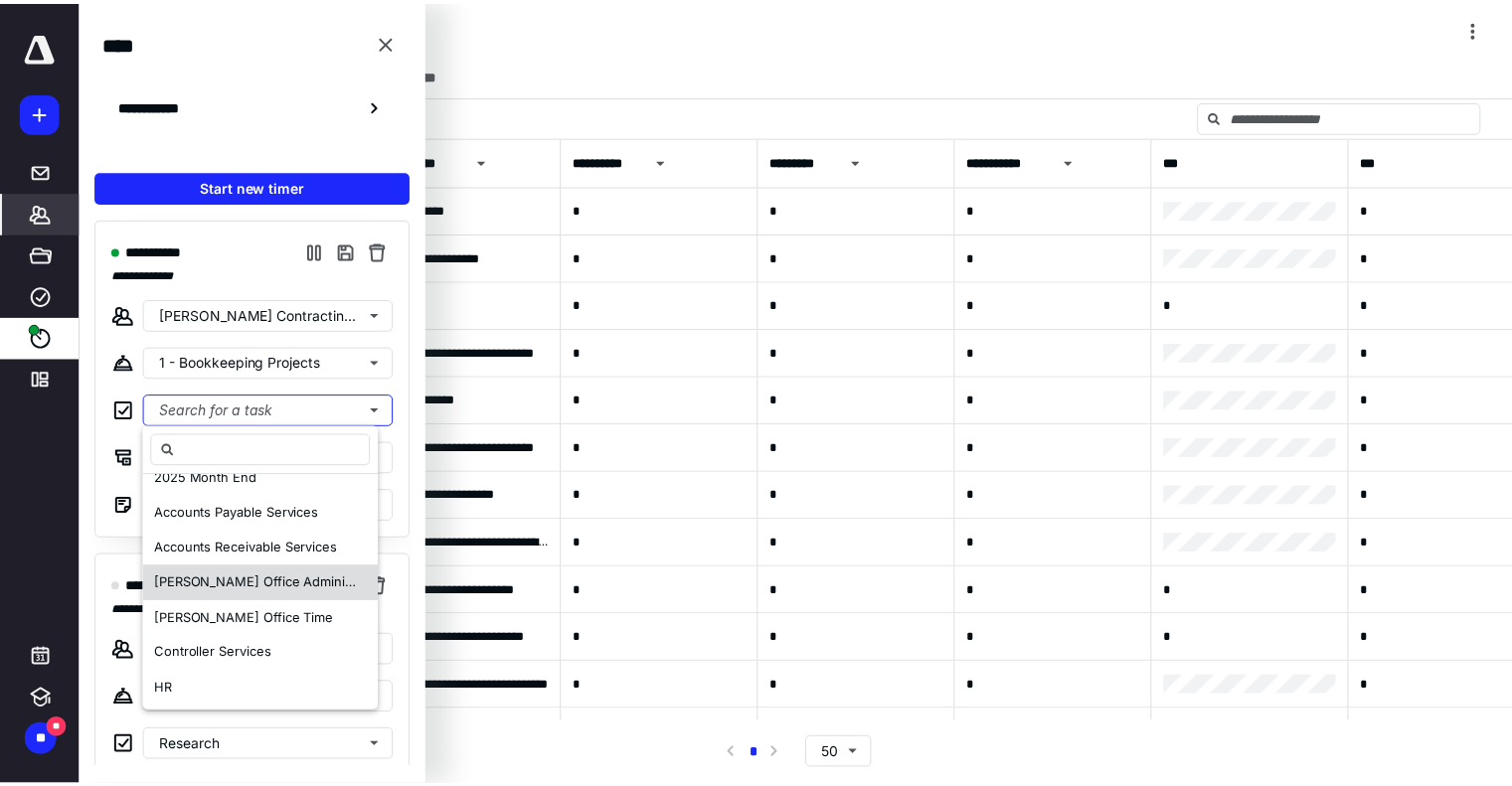 scroll, scrollTop: 0, scrollLeft: 0, axis: both 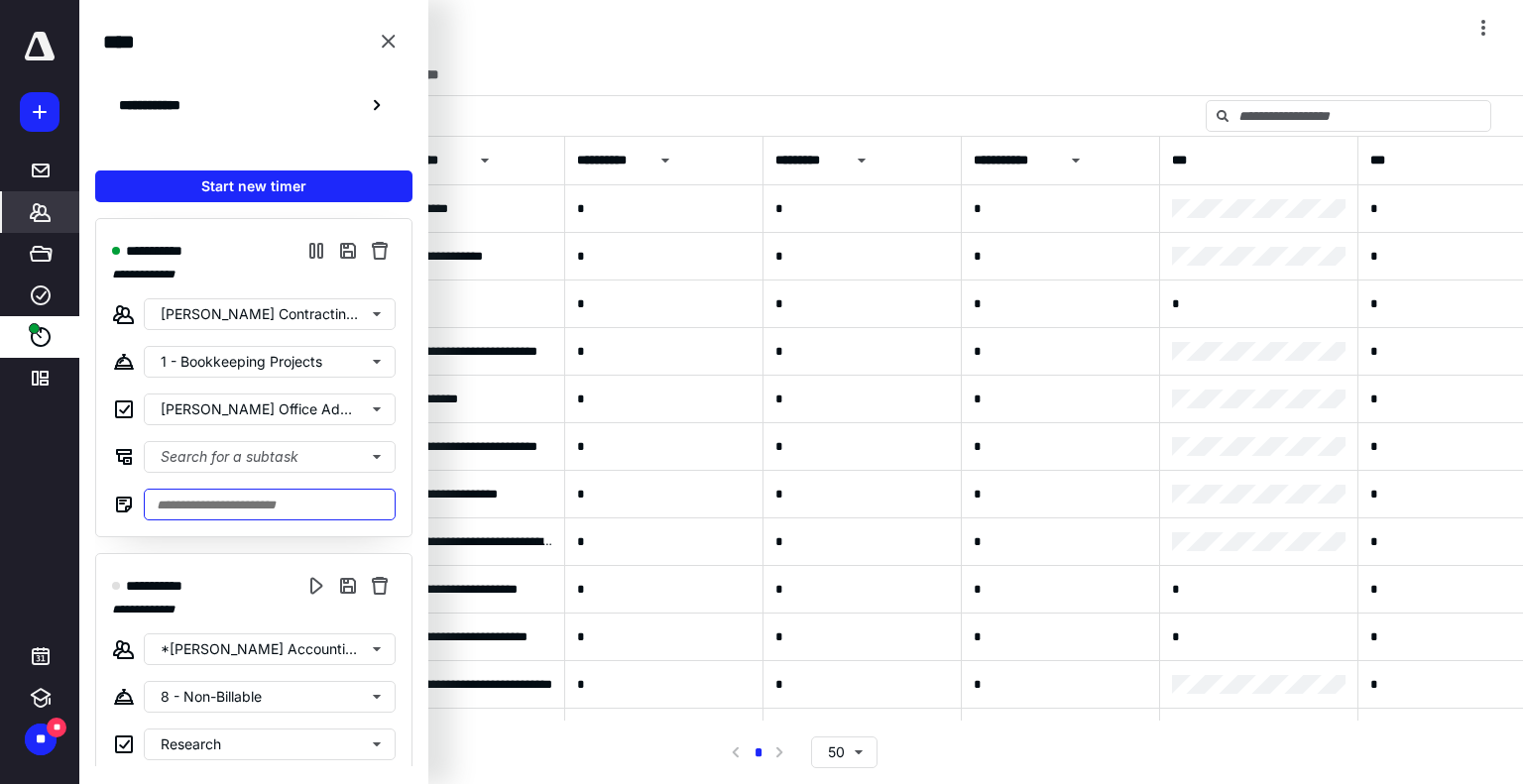 click at bounding box center [270, 504] 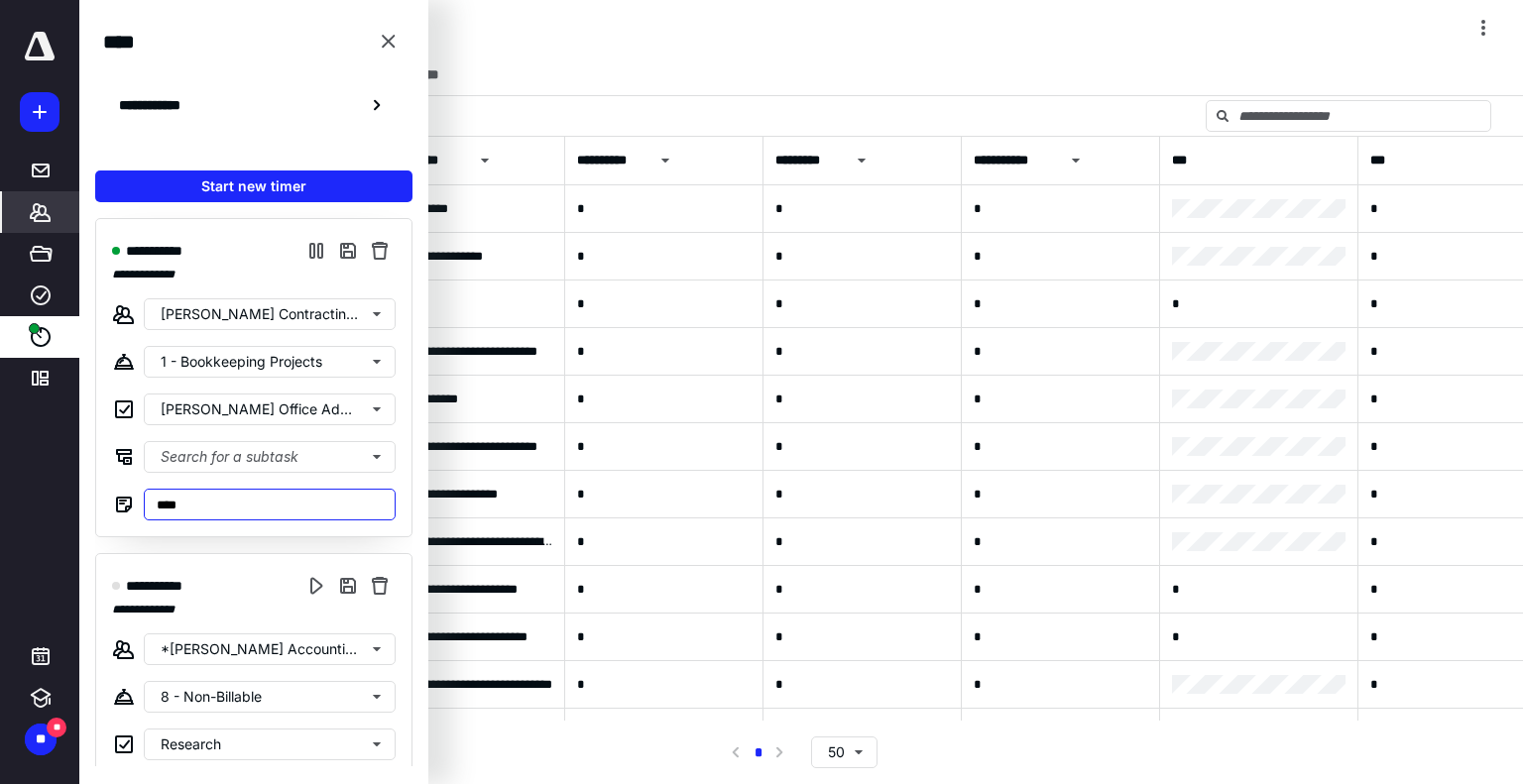click on "****" at bounding box center (270, 504) 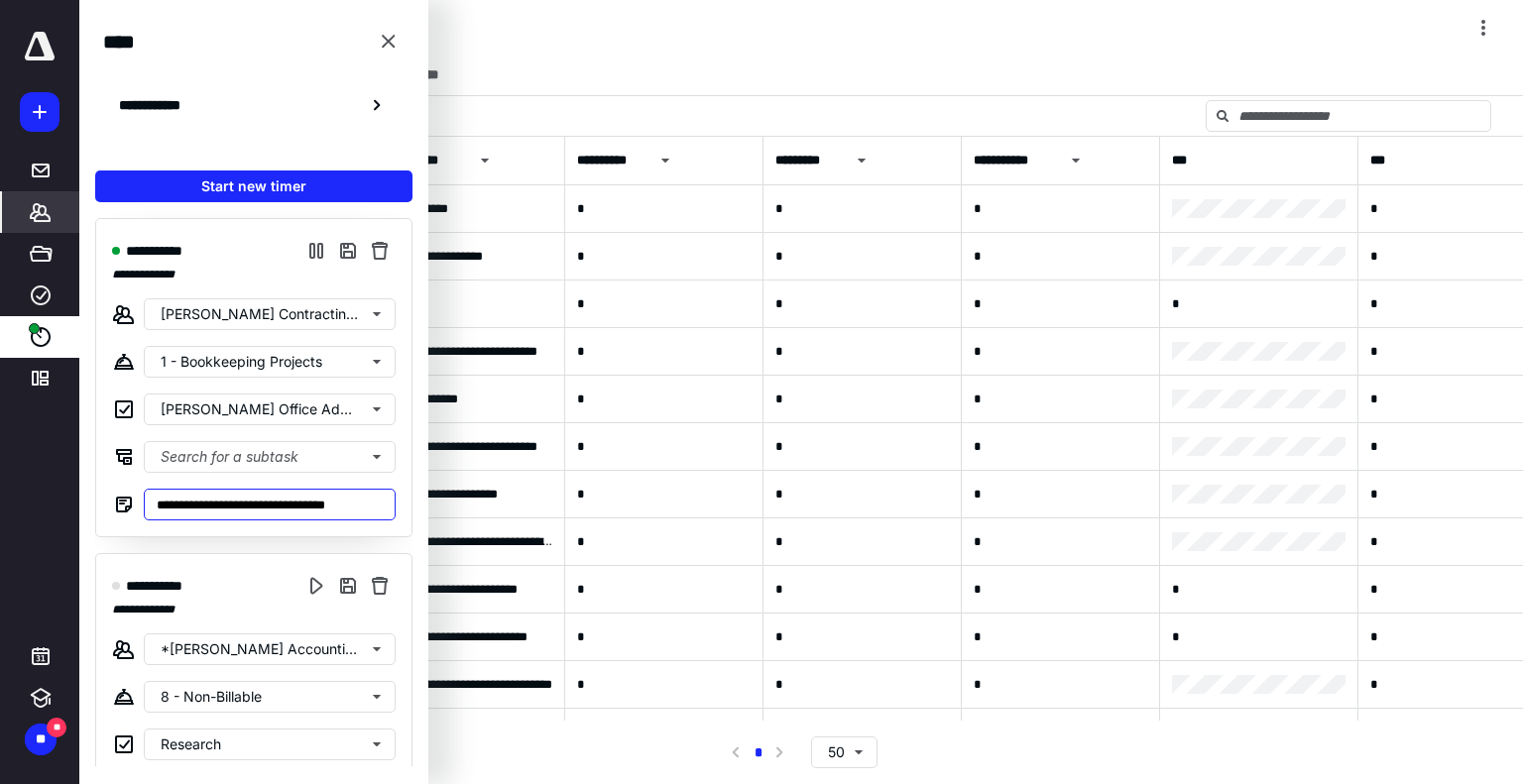 type on "**********" 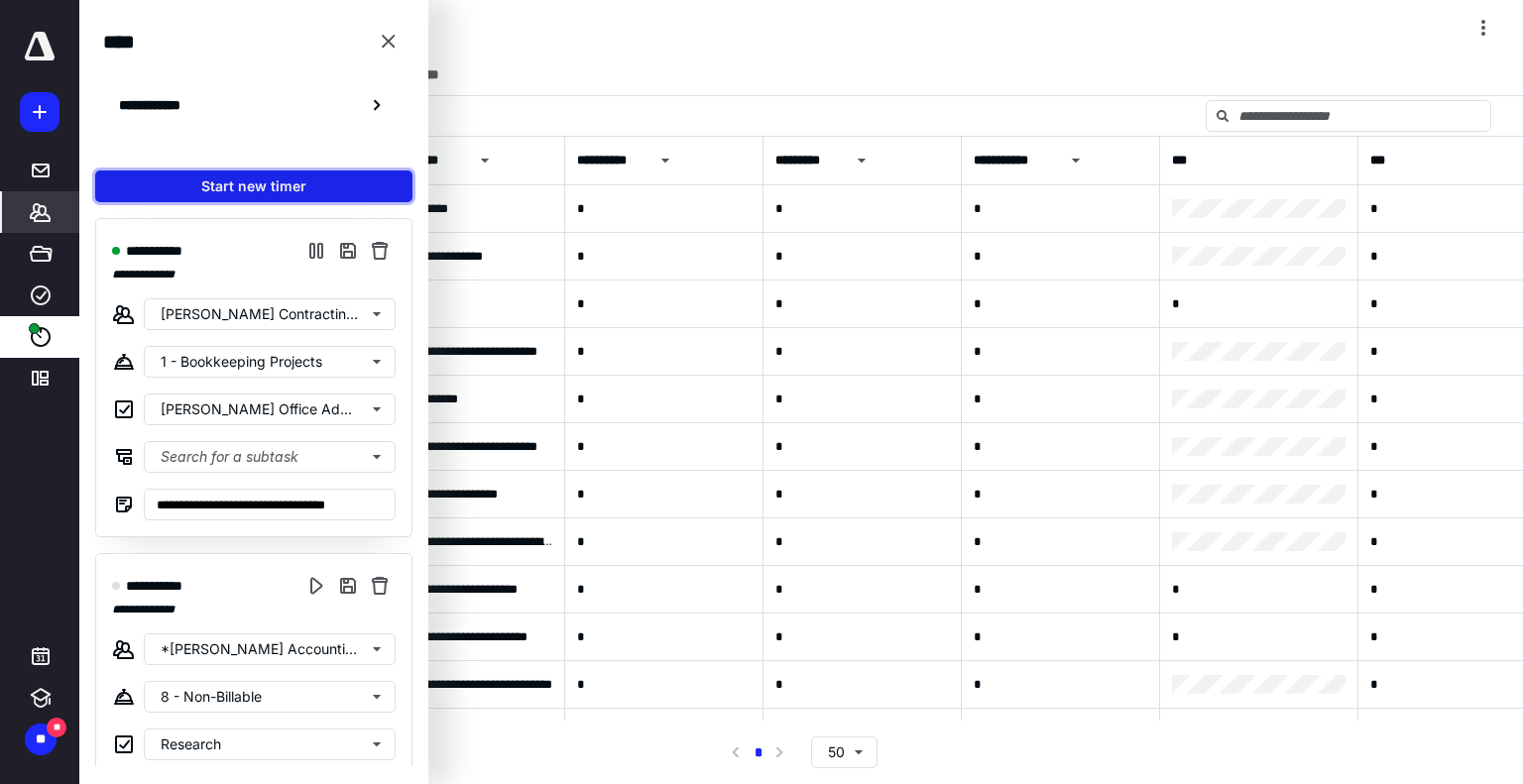 click on "Start new timer" at bounding box center (254, 186) 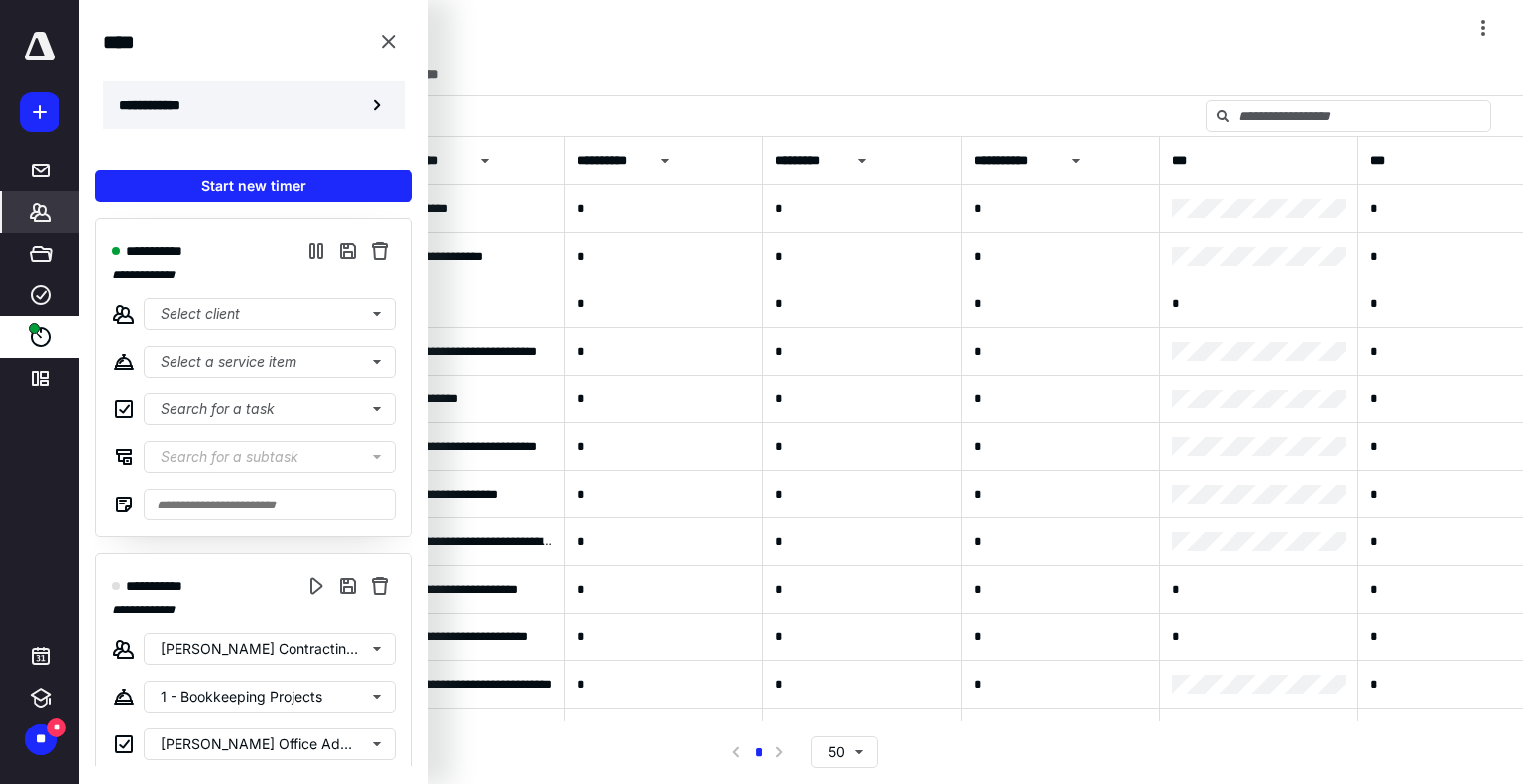 click on "**********" at bounding box center [254, 105] 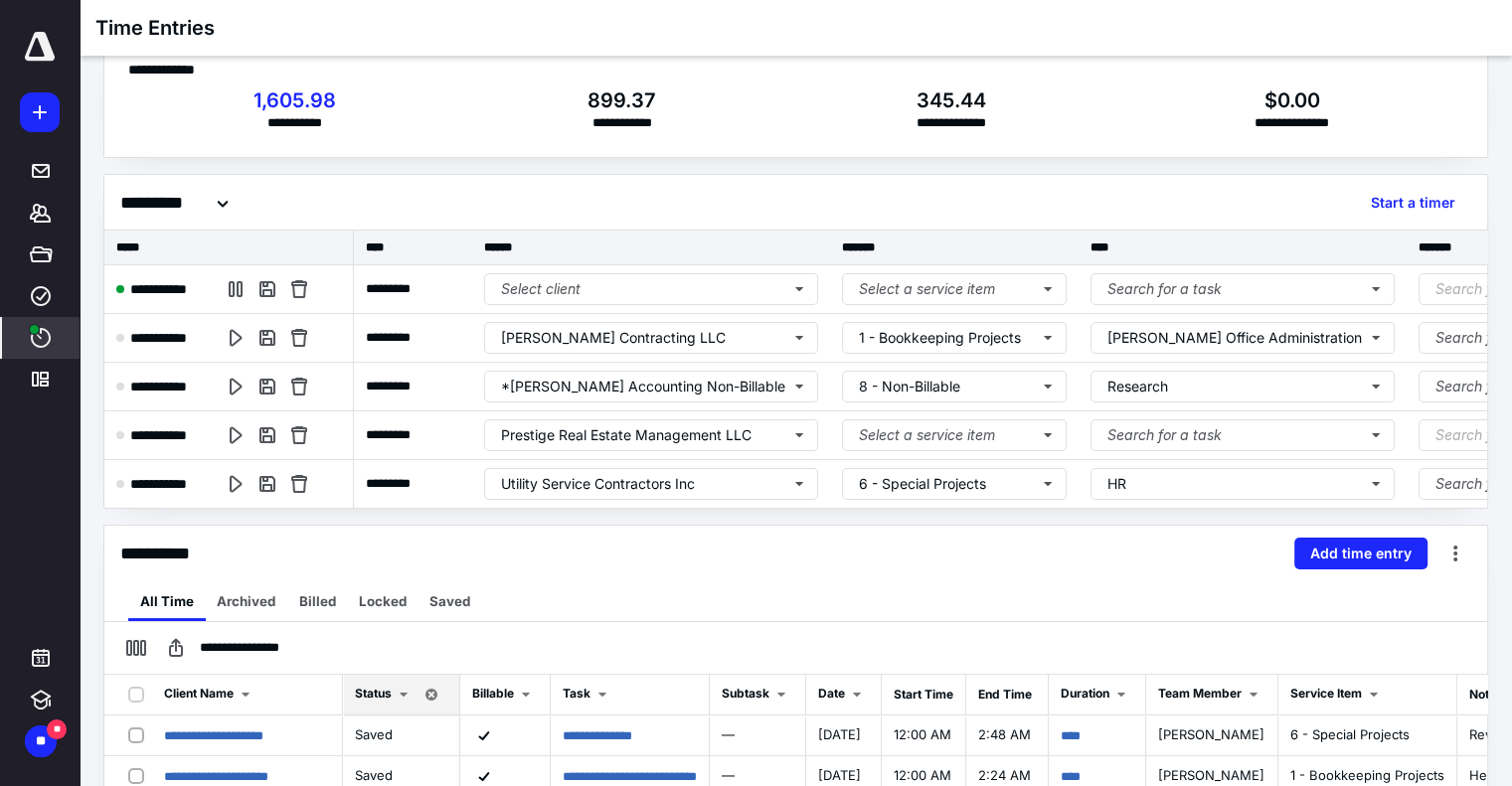 scroll, scrollTop: 99, scrollLeft: 0, axis: vertical 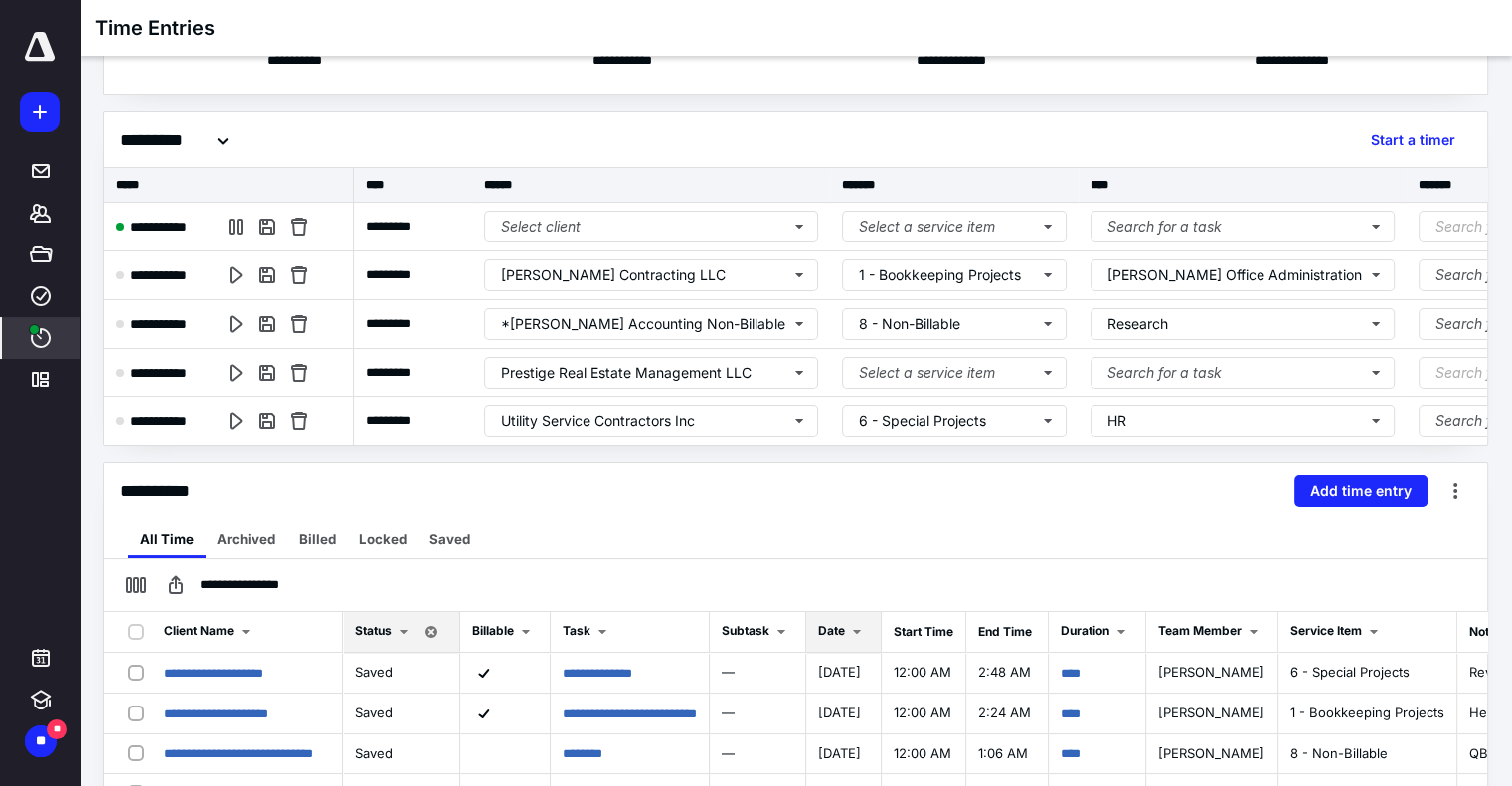 click at bounding box center (857, 632) 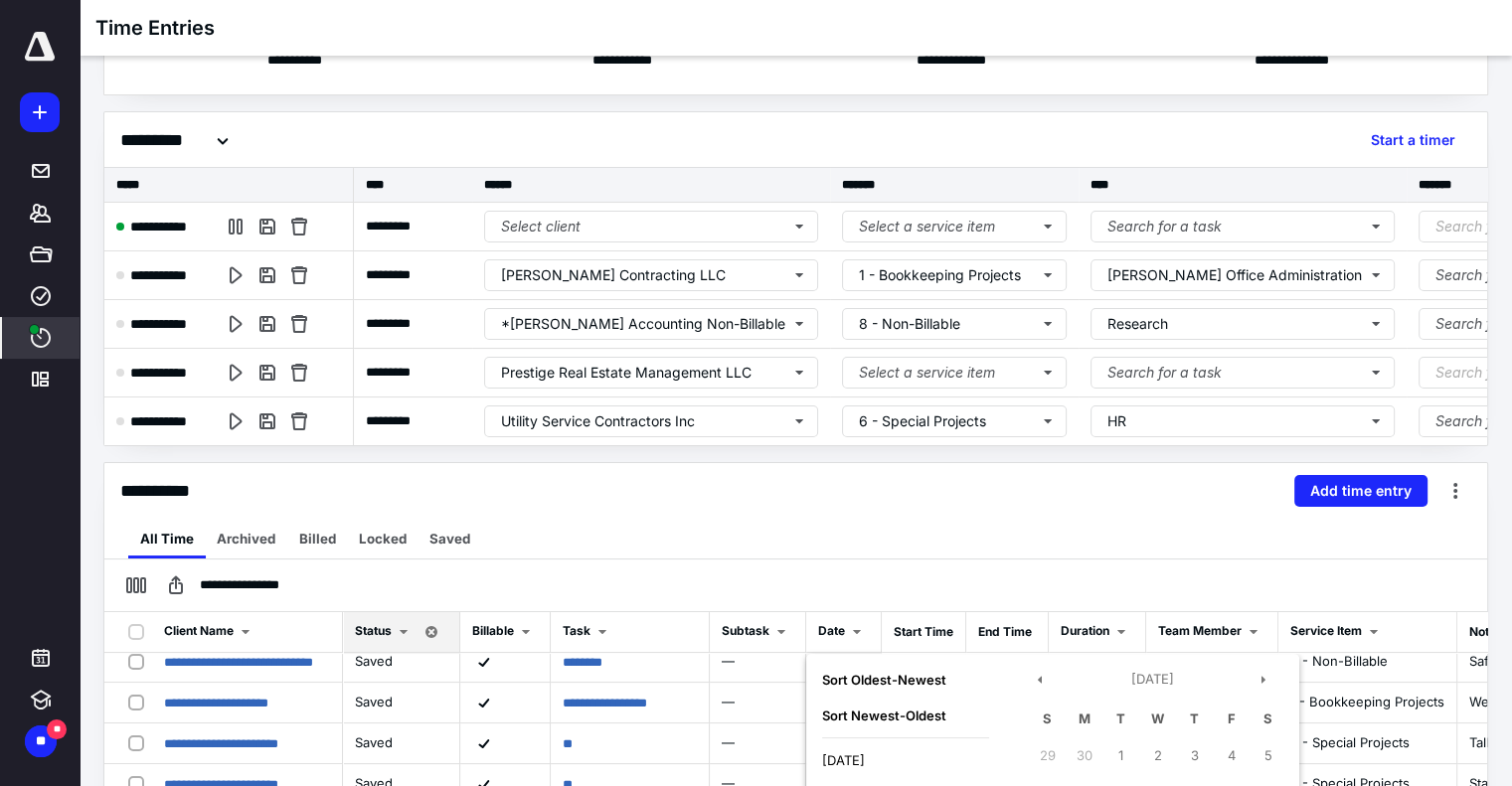 scroll, scrollTop: 497, scrollLeft: 0, axis: vertical 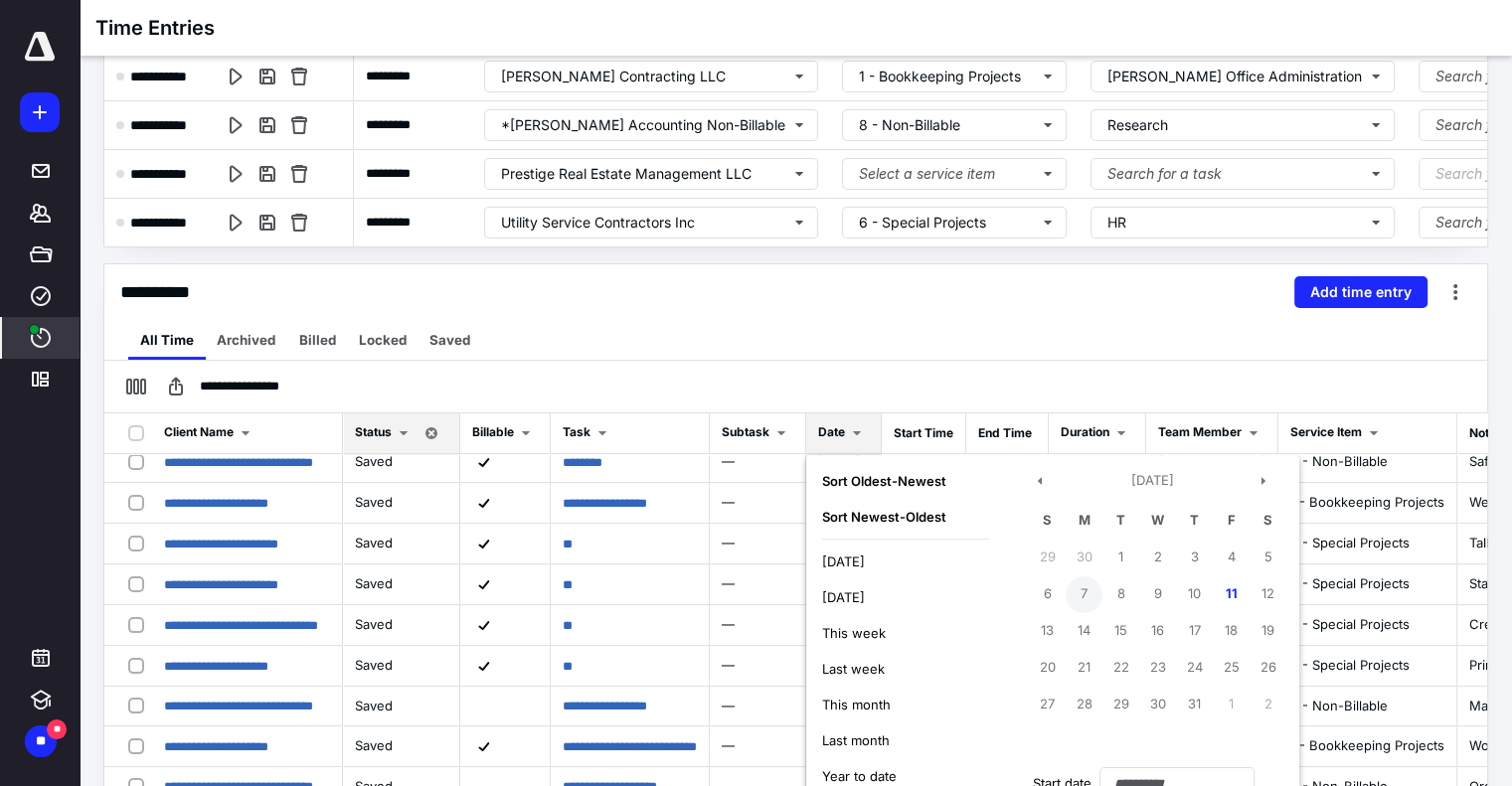 click on "7" at bounding box center (1084, 594) 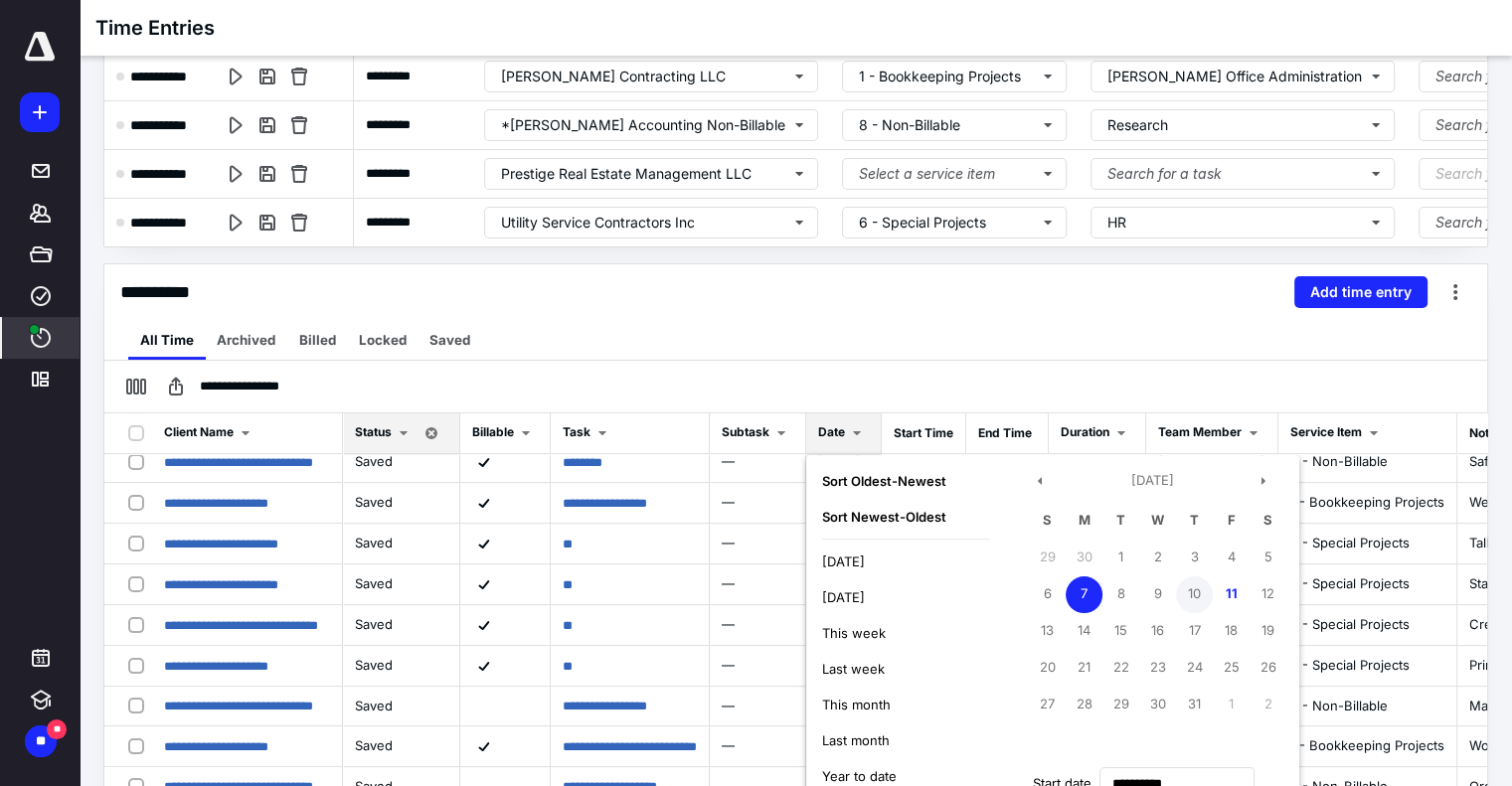 click on "10" at bounding box center [1194, 594] 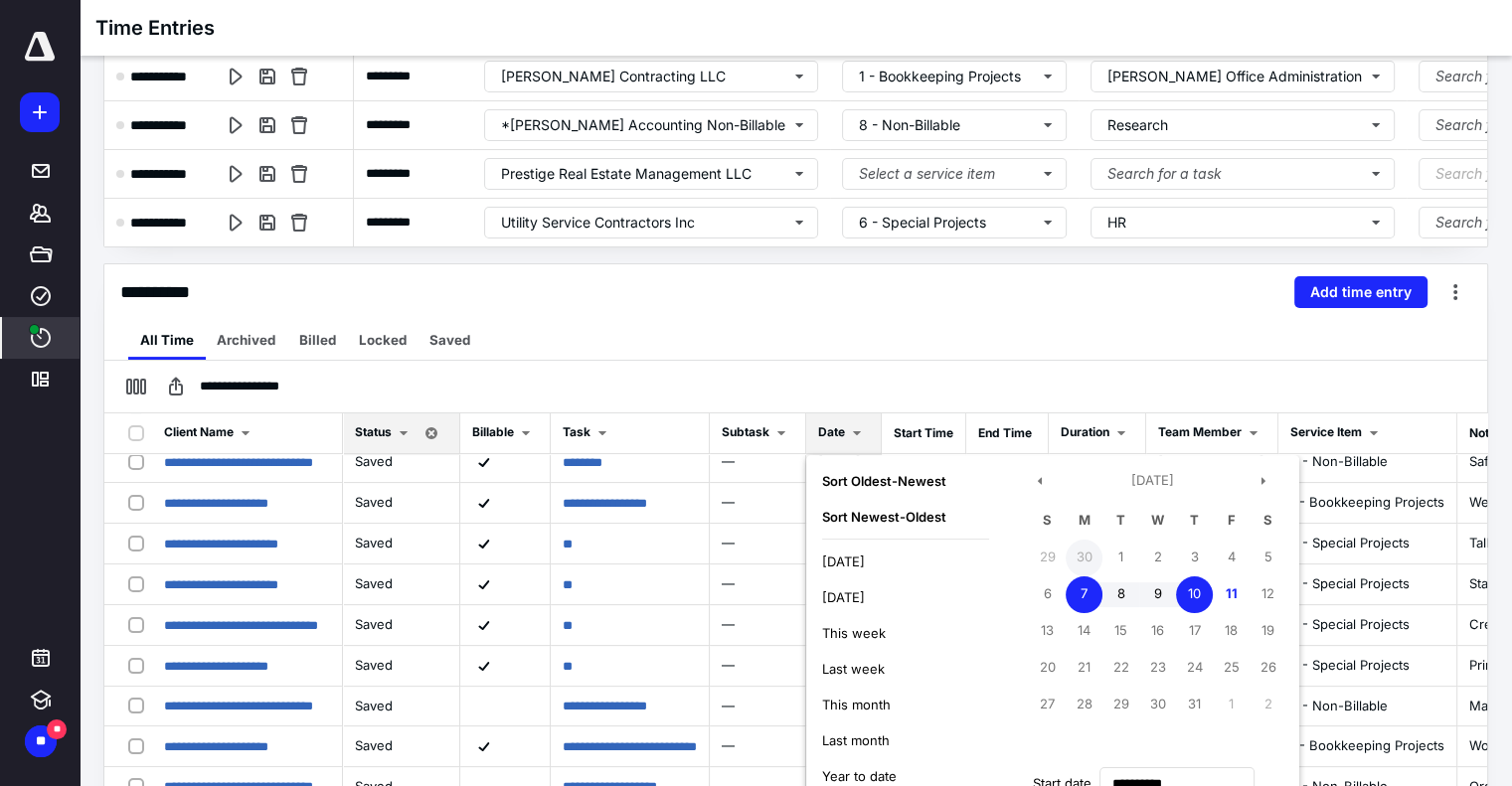 scroll, scrollTop: 497, scrollLeft: 0, axis: vertical 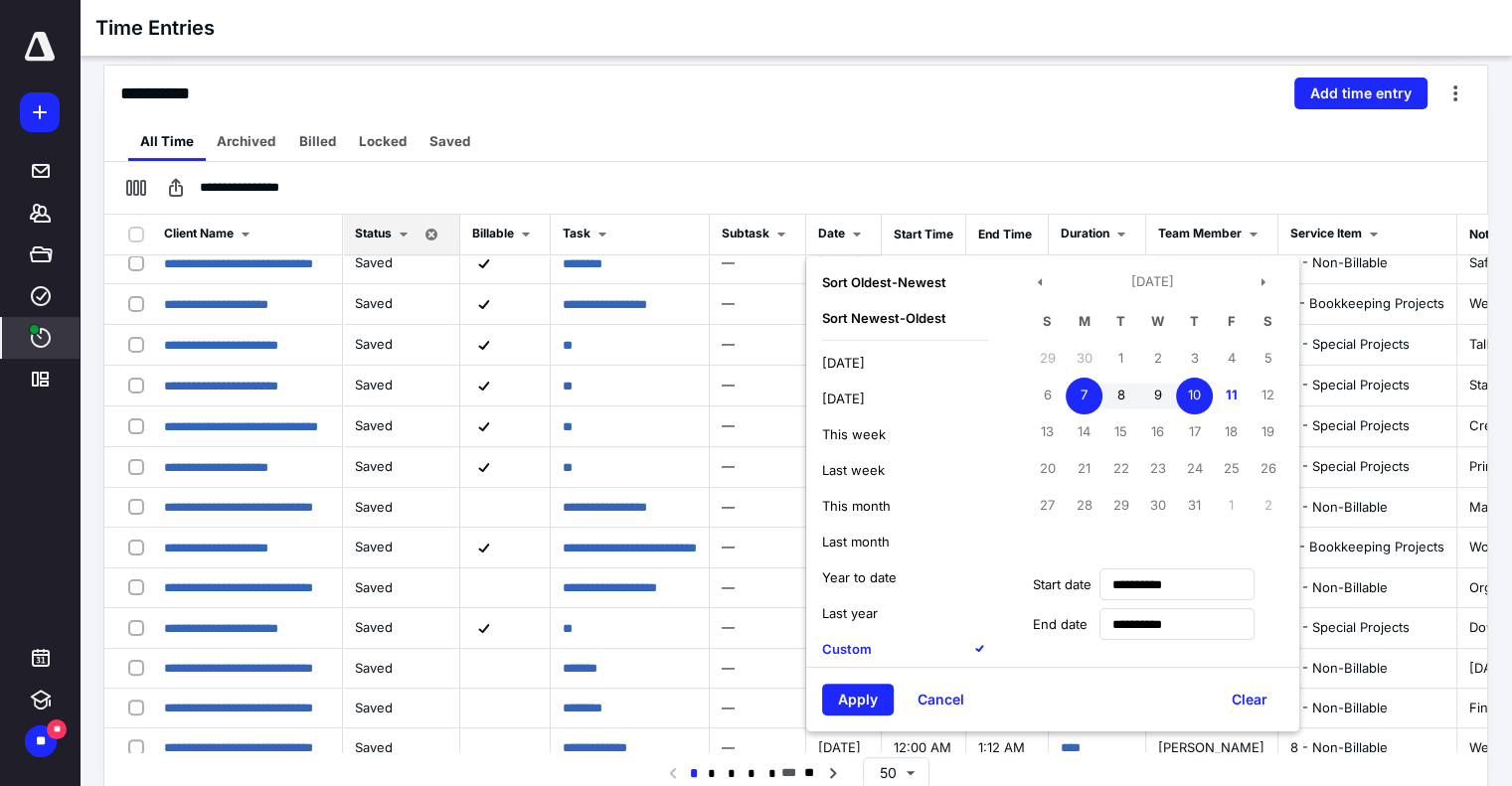 click on "Apply" at bounding box center [858, 700] 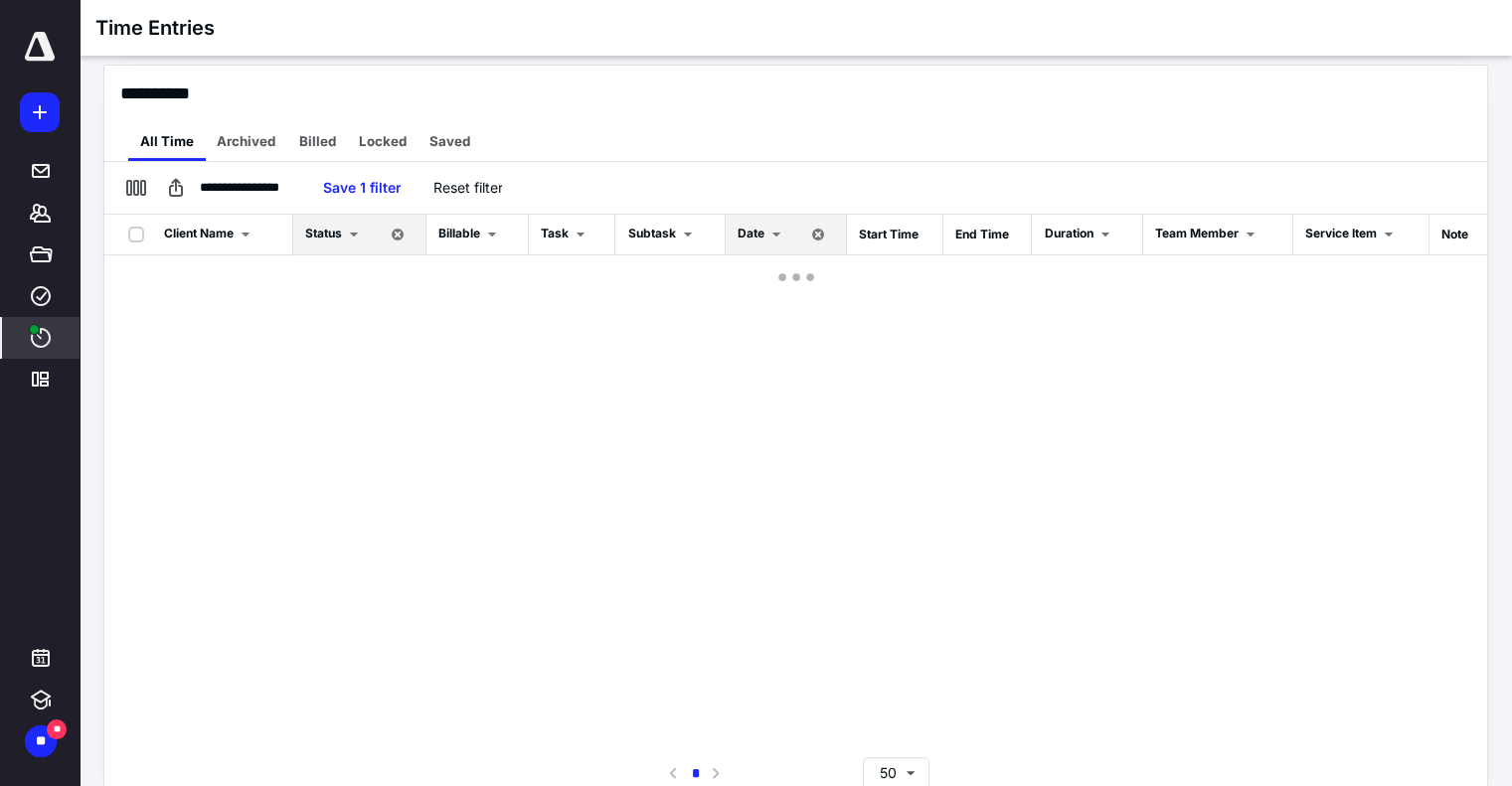 scroll, scrollTop: 0, scrollLeft: 0, axis: both 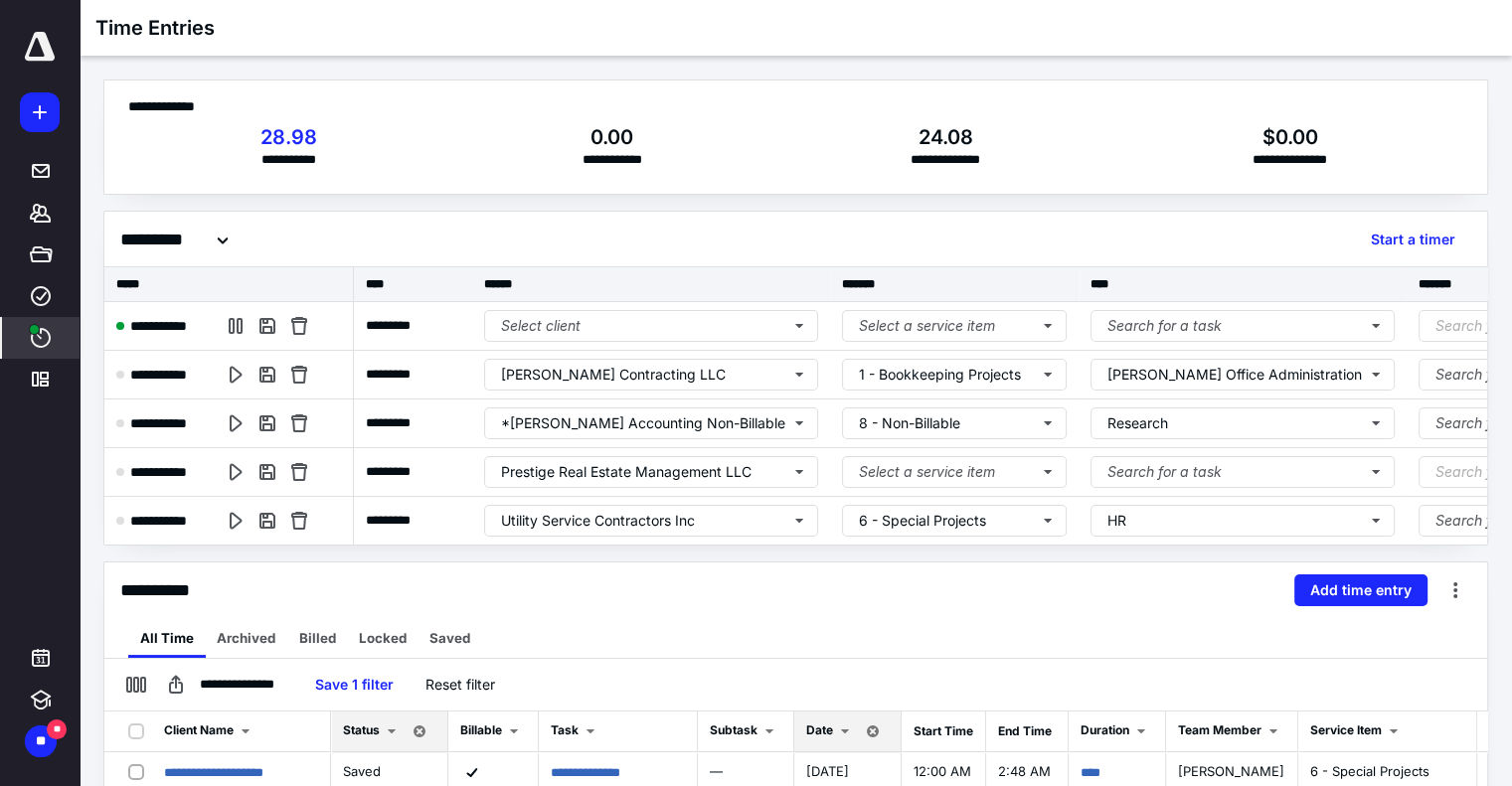 click on "****" at bounding box center [41, 338] 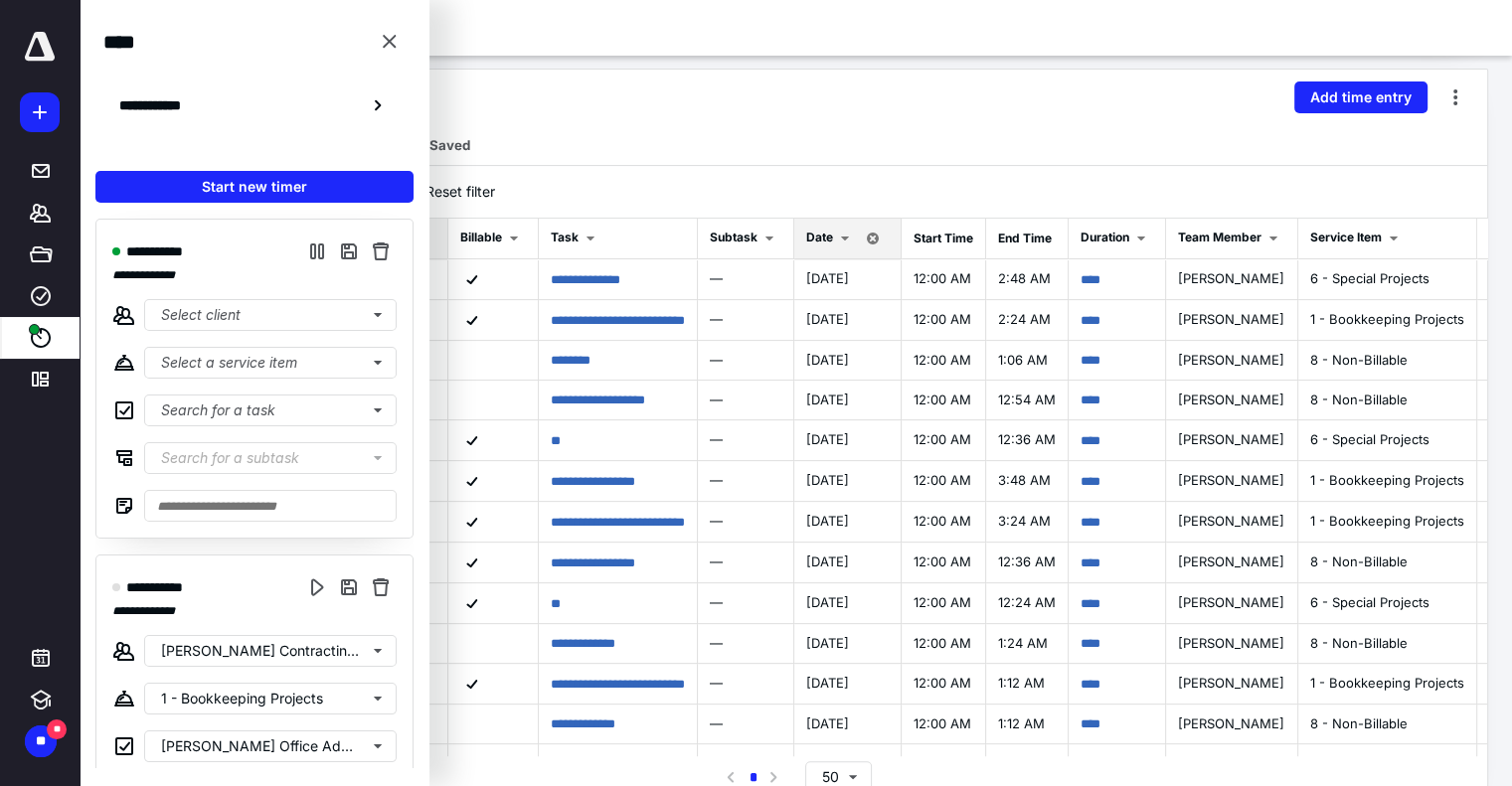 scroll, scrollTop: 505, scrollLeft: 0, axis: vertical 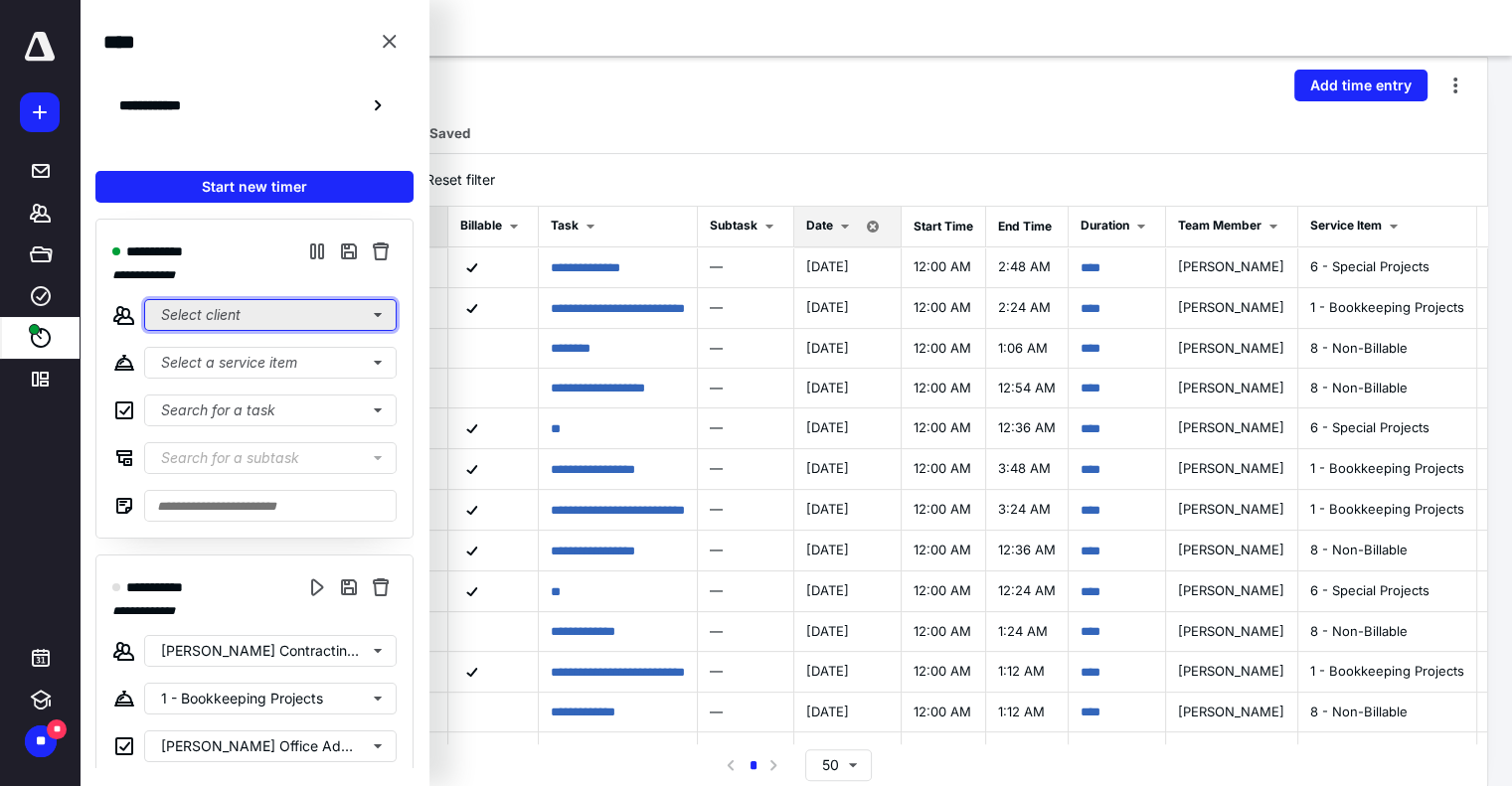 click on "Select client" at bounding box center [270, 315] 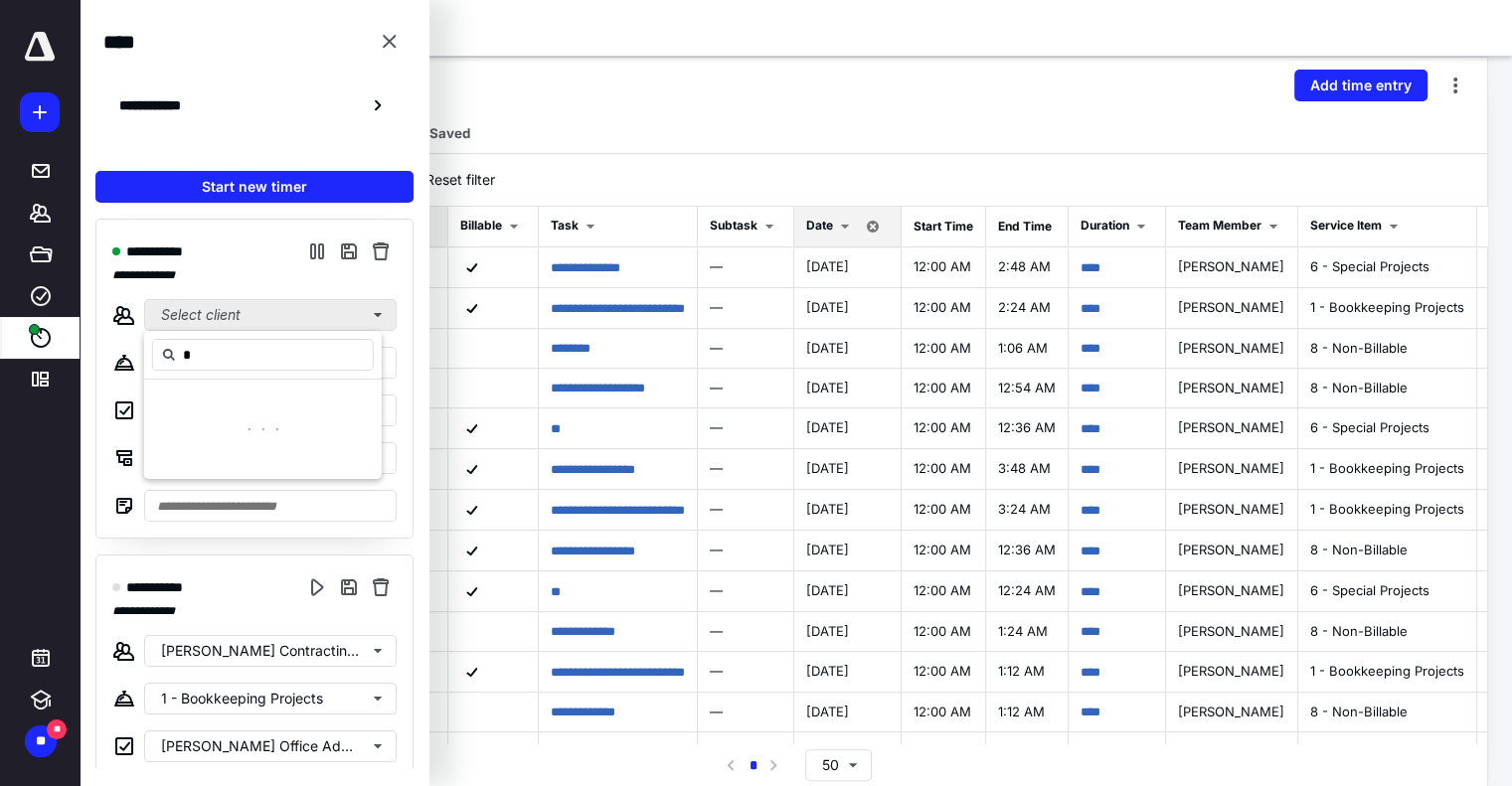 type on "*" 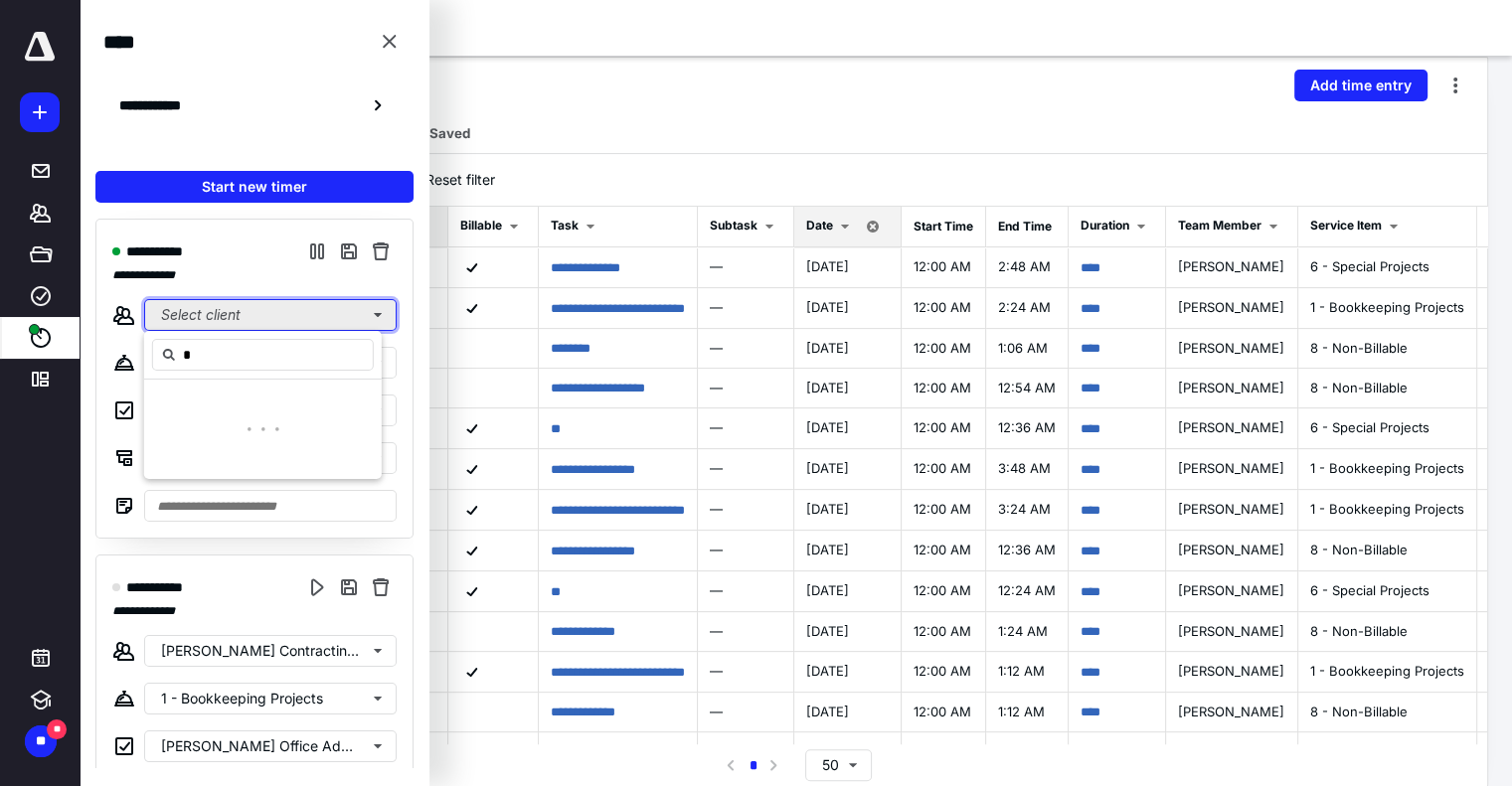 drag, startPoint x: 290, startPoint y: 306, endPoint x: 326, endPoint y: 304, distance: 36.05551 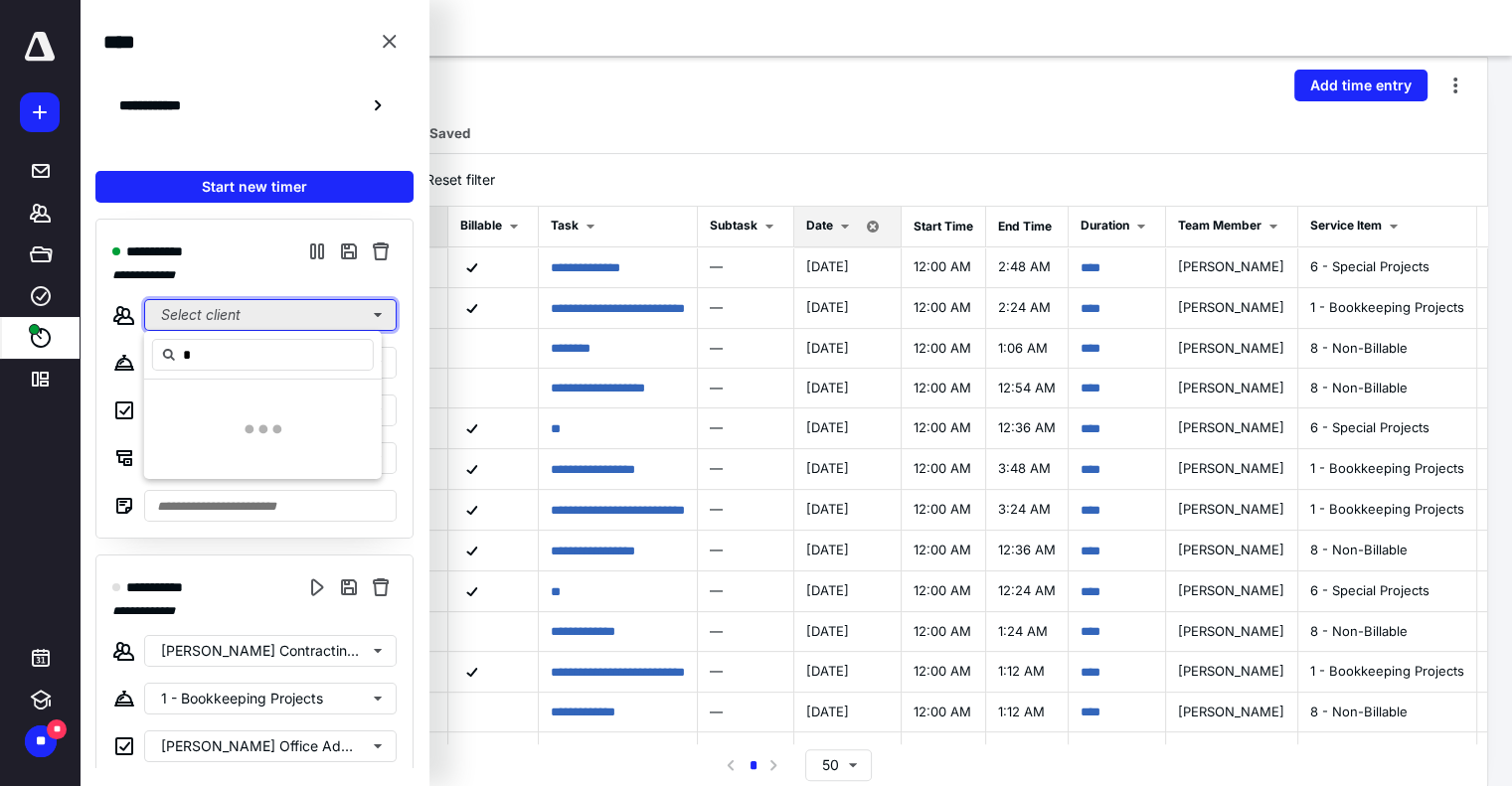 click on "Select client" at bounding box center [270, 315] 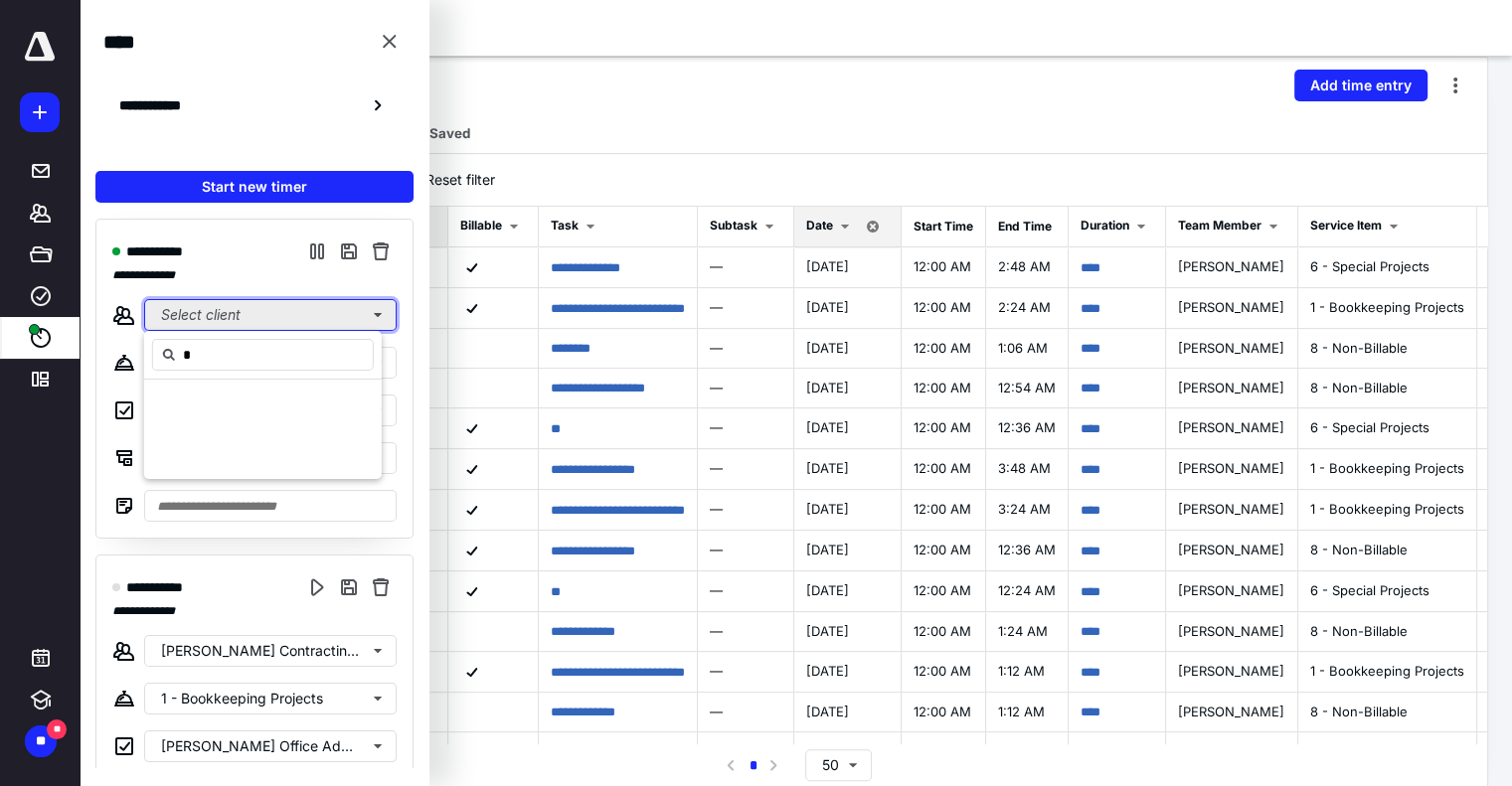 type 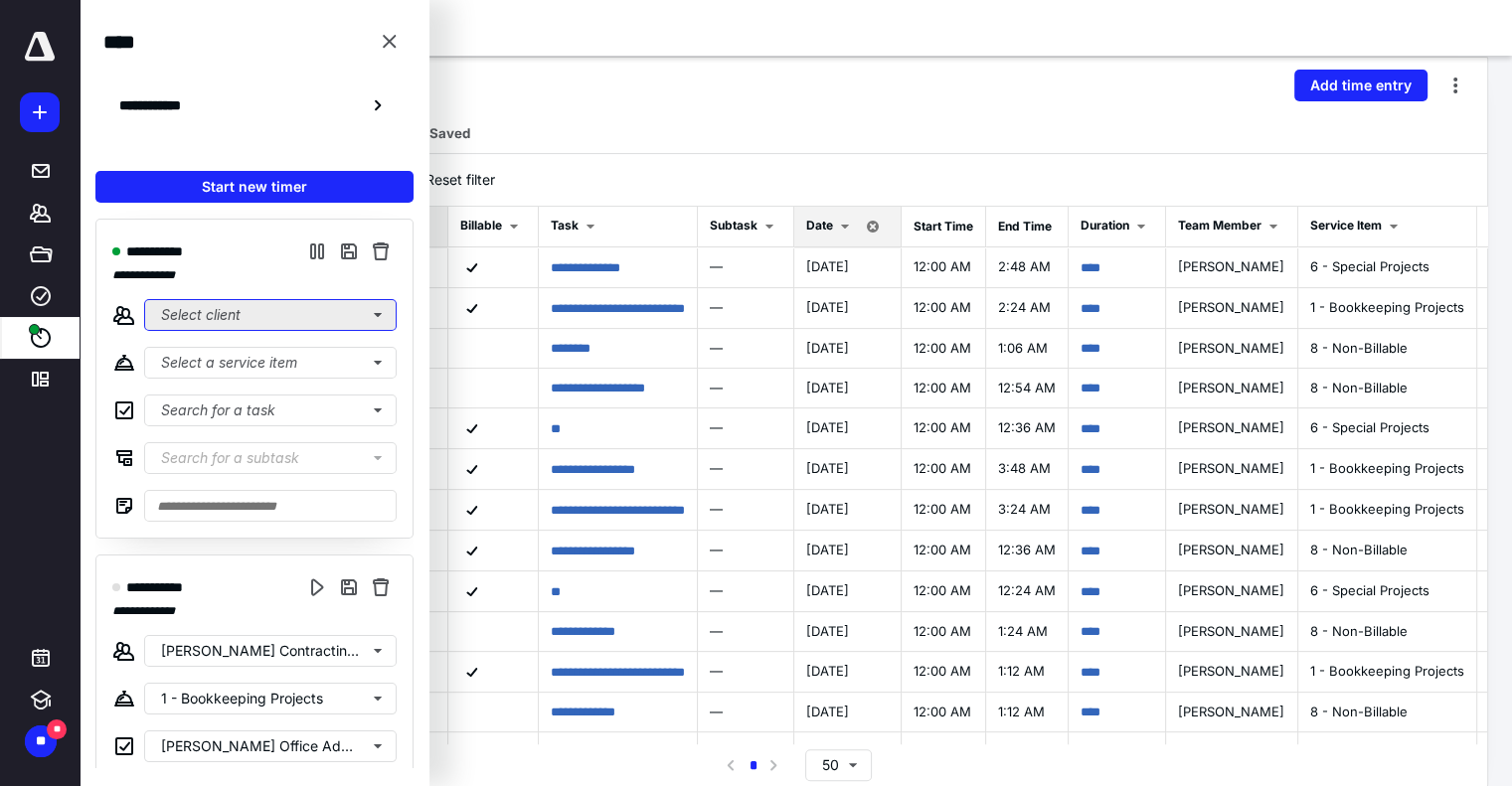 click on "Select client" at bounding box center (270, 315) 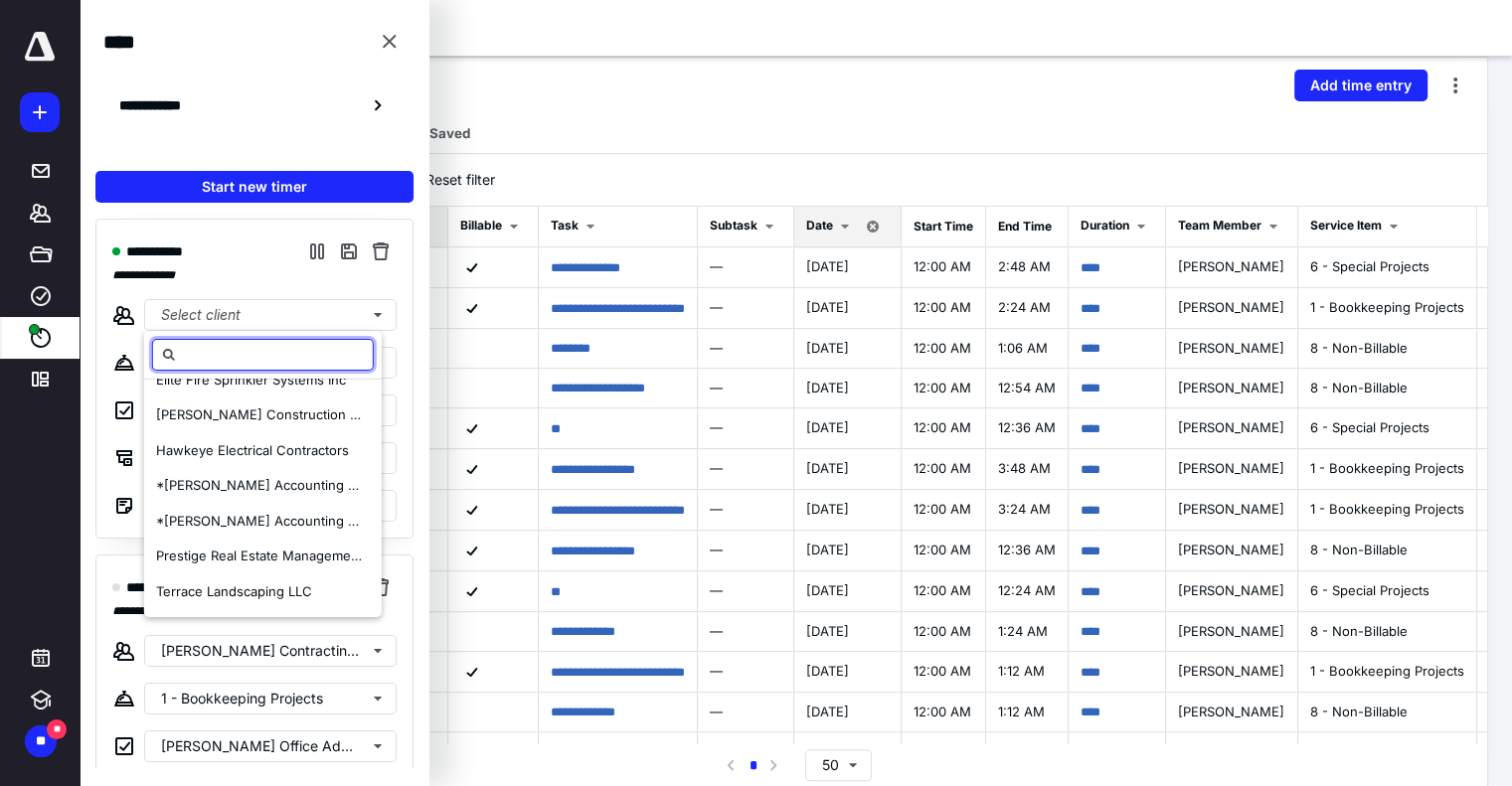 scroll, scrollTop: 202, scrollLeft: 0, axis: vertical 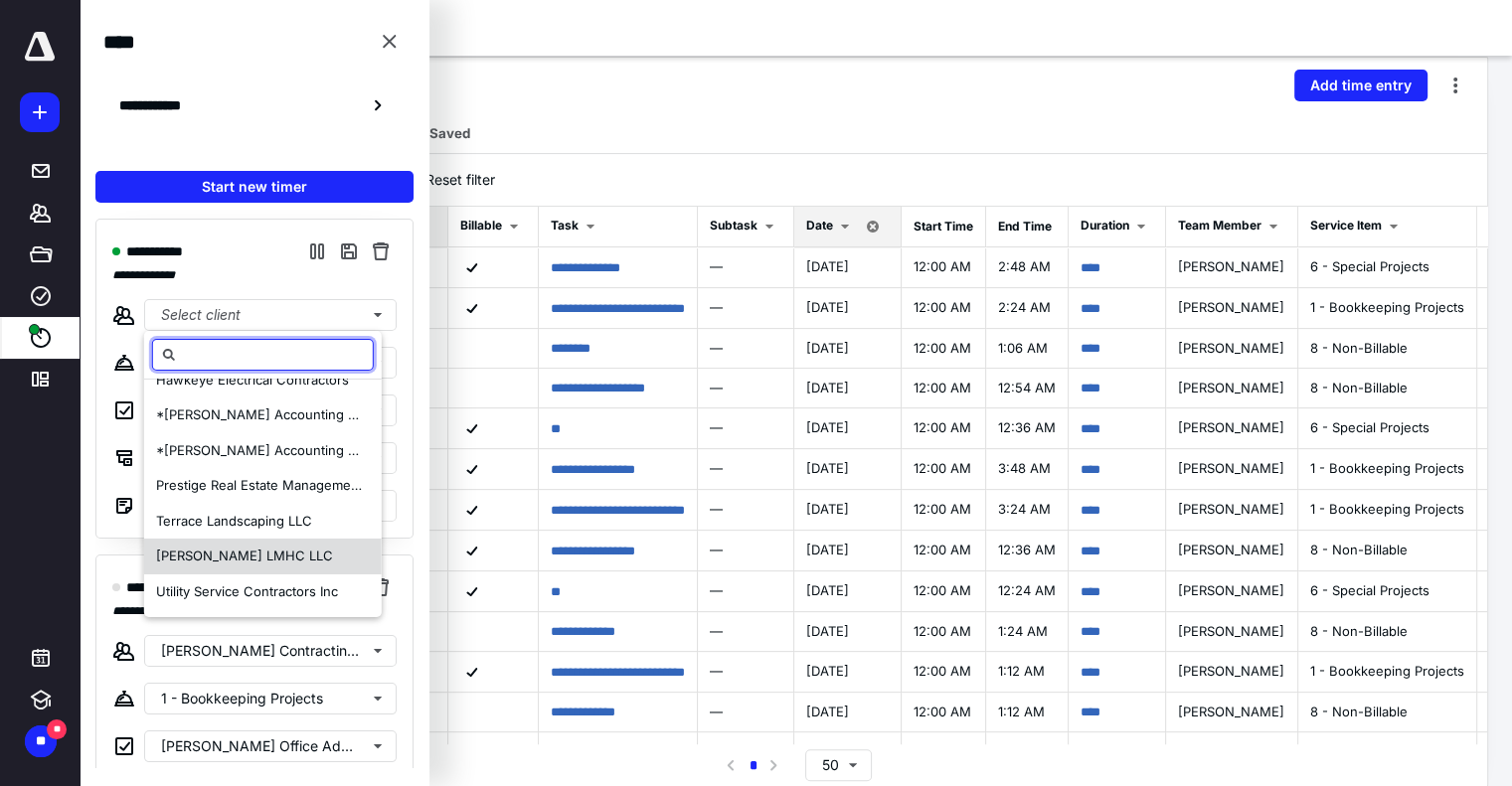 click on "[PERSON_NAME] LMHC LLC" at bounding box center [245, 555] 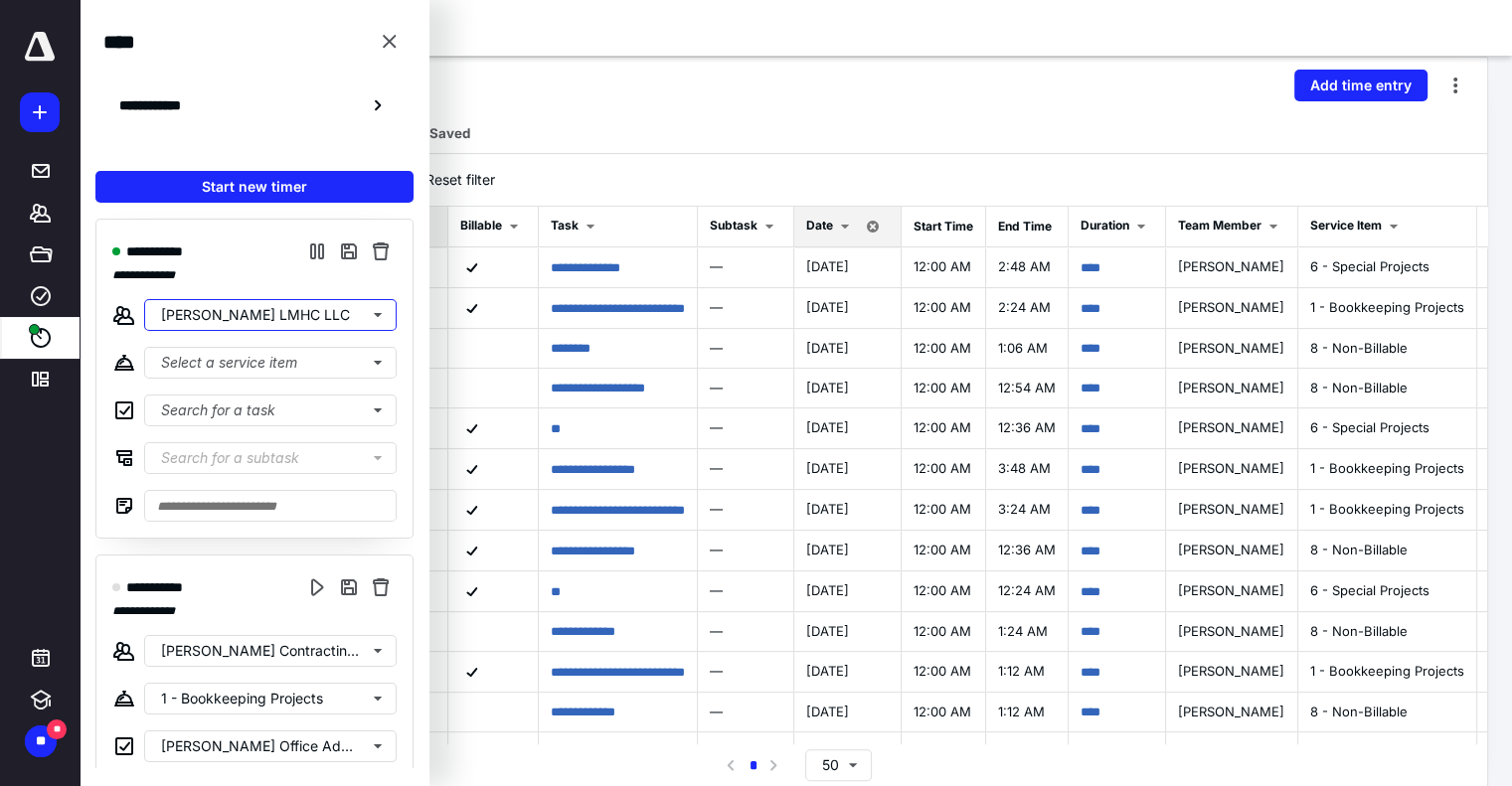 scroll, scrollTop: 0, scrollLeft: 0, axis: both 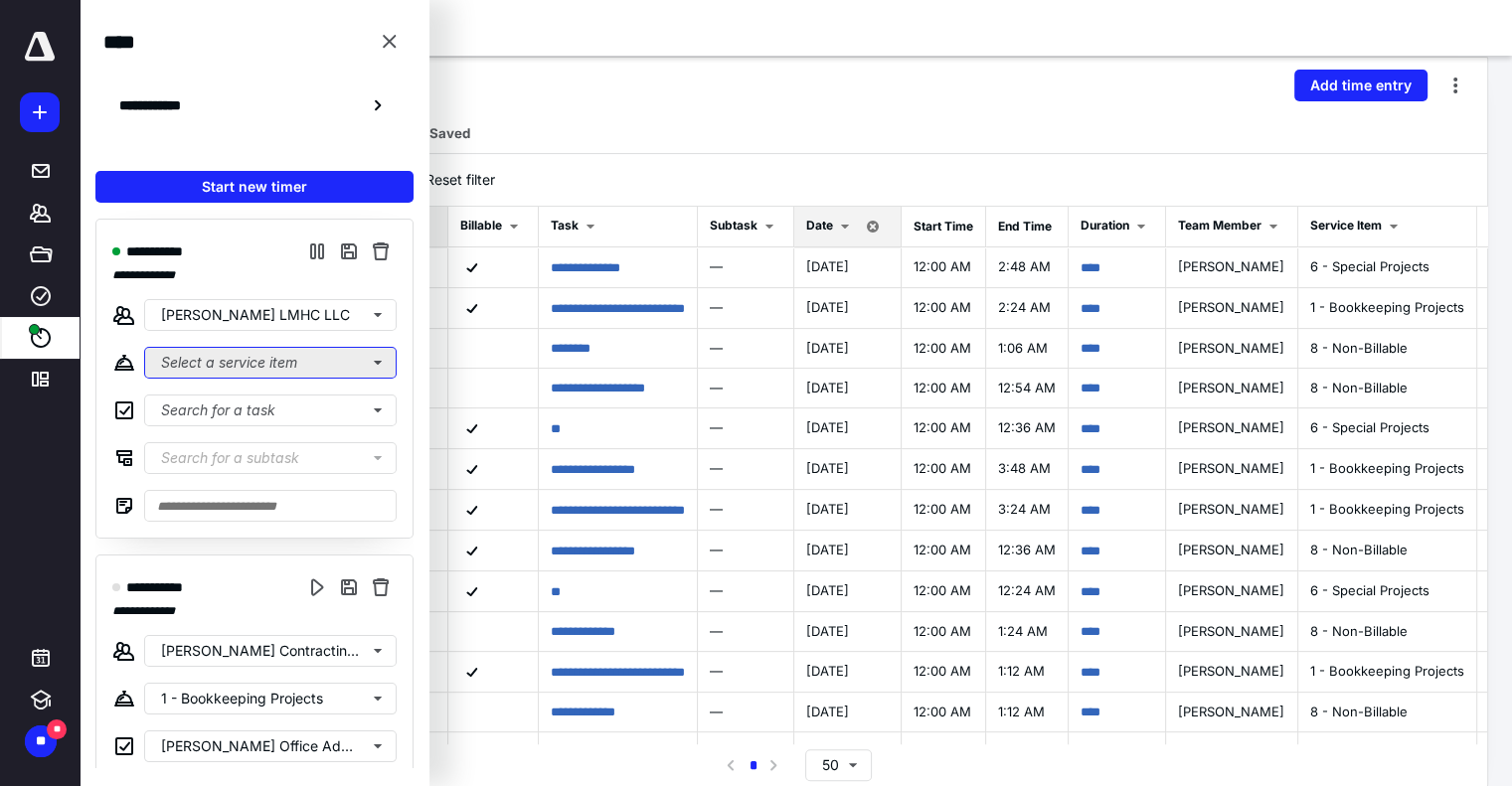 click on "Select a service item" at bounding box center (270, 363) 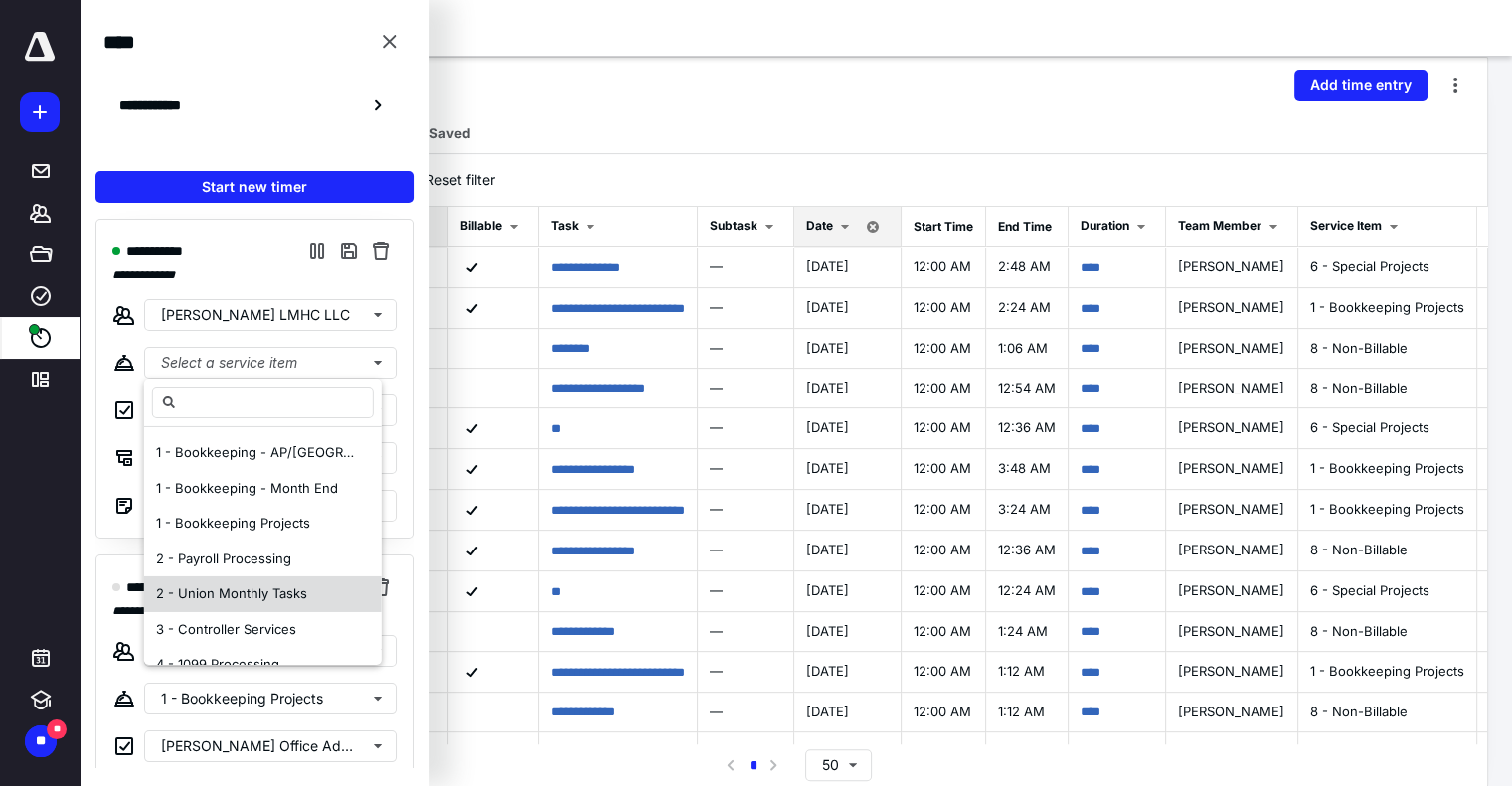 scroll, scrollTop: 99, scrollLeft: 0, axis: vertical 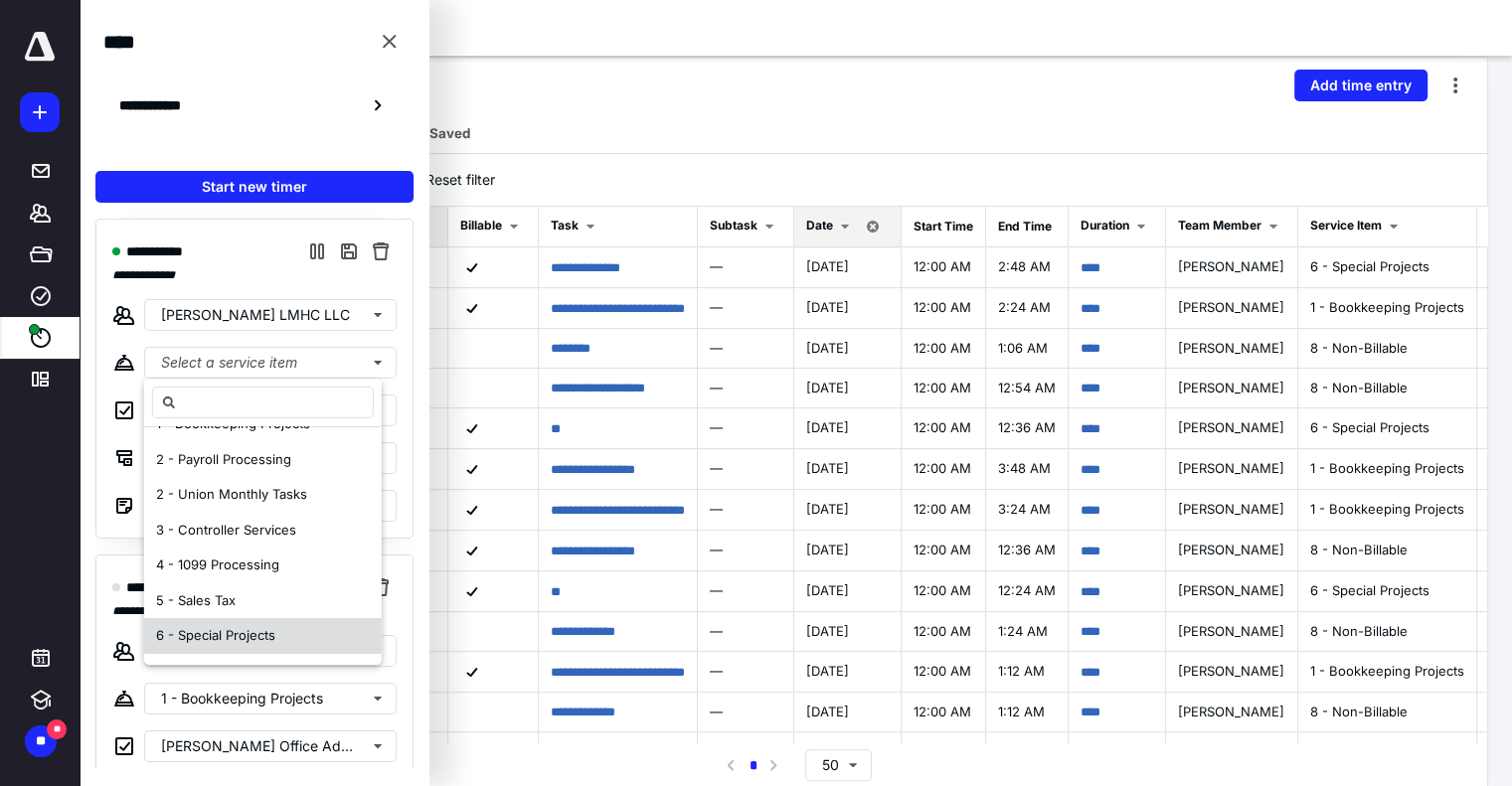 click on "6 - Special Projects" at bounding box center (216, 635) 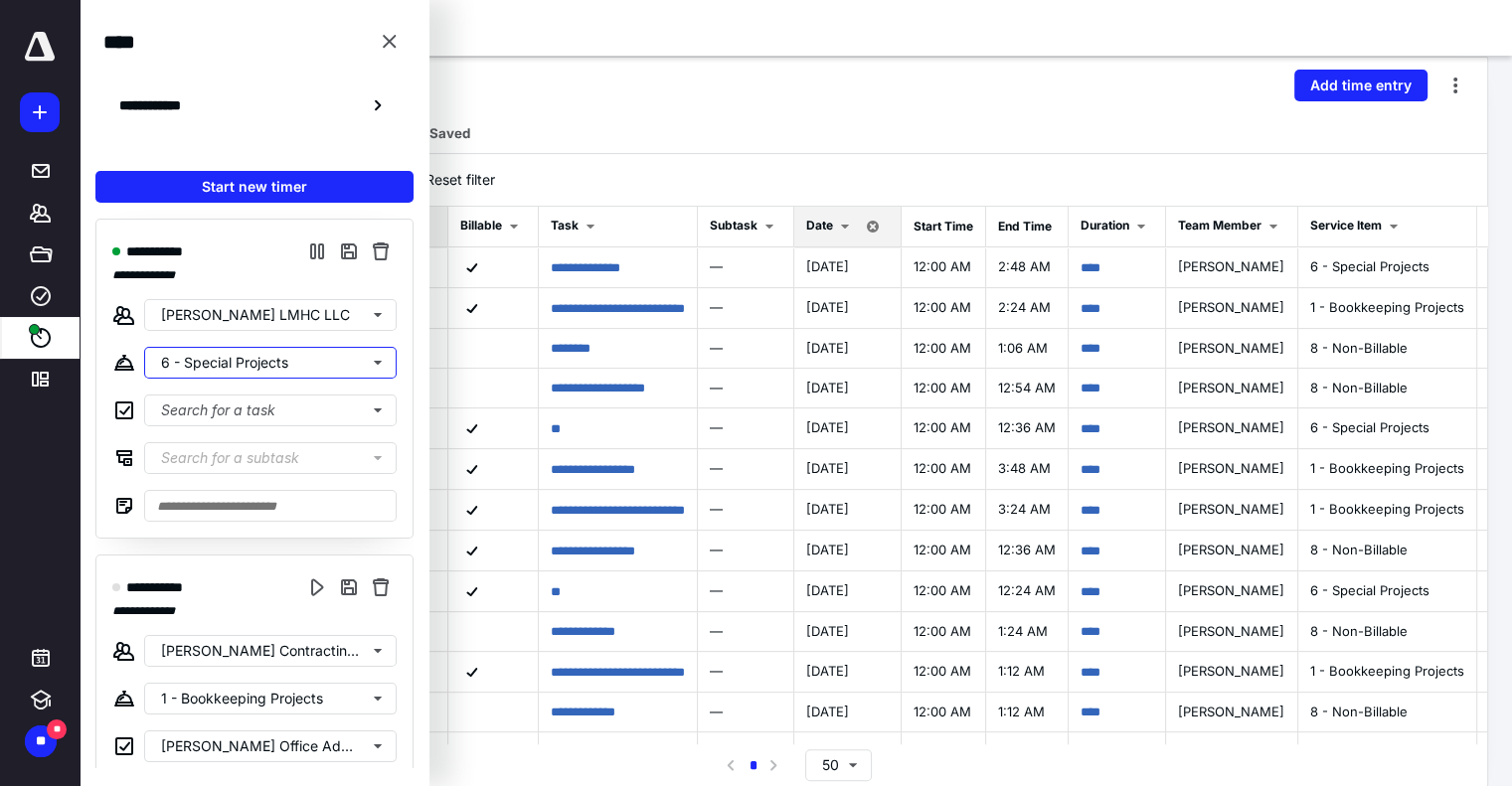 scroll, scrollTop: 0, scrollLeft: 0, axis: both 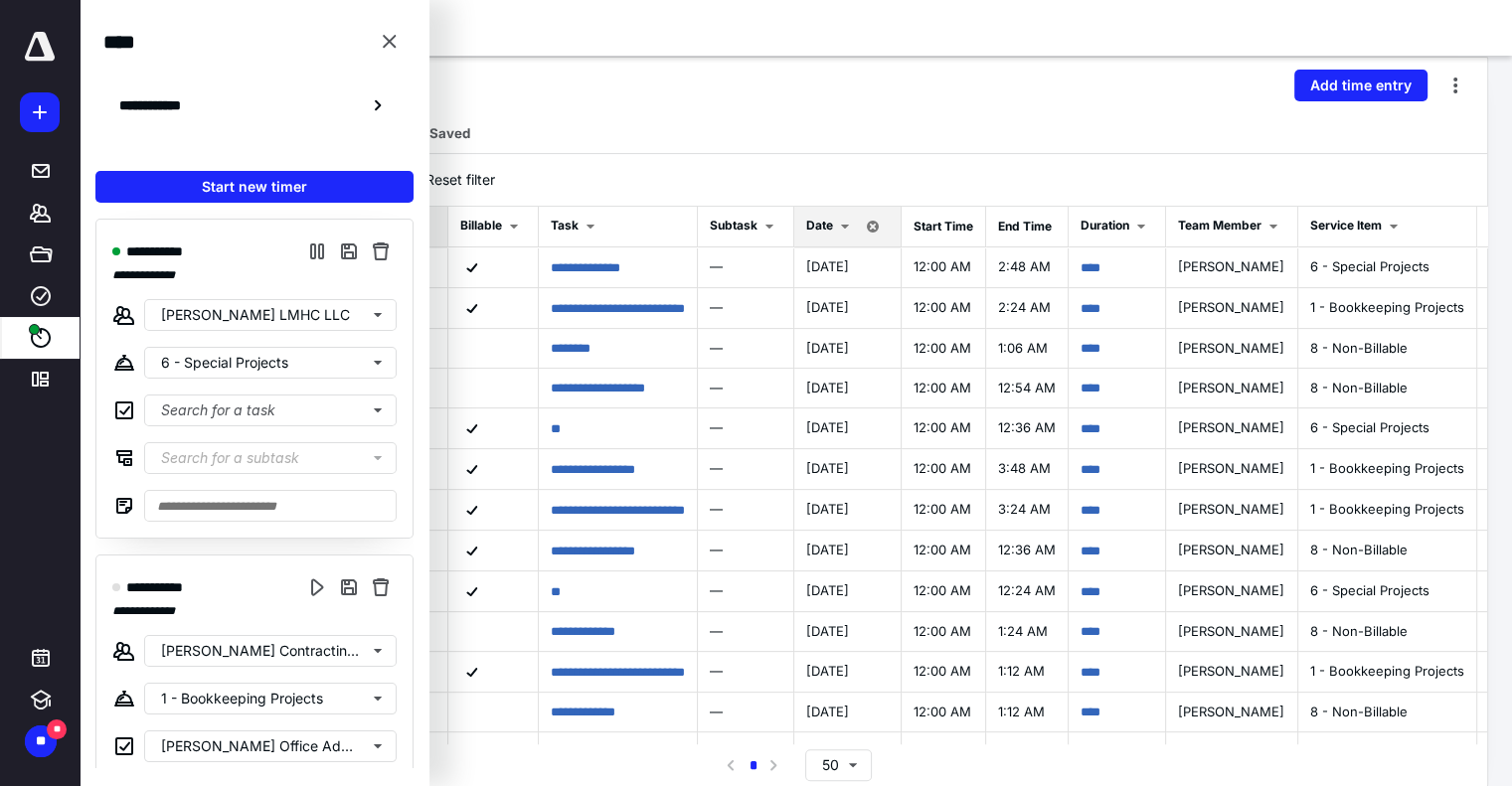 click on "**********" at bounding box center [254, 379] 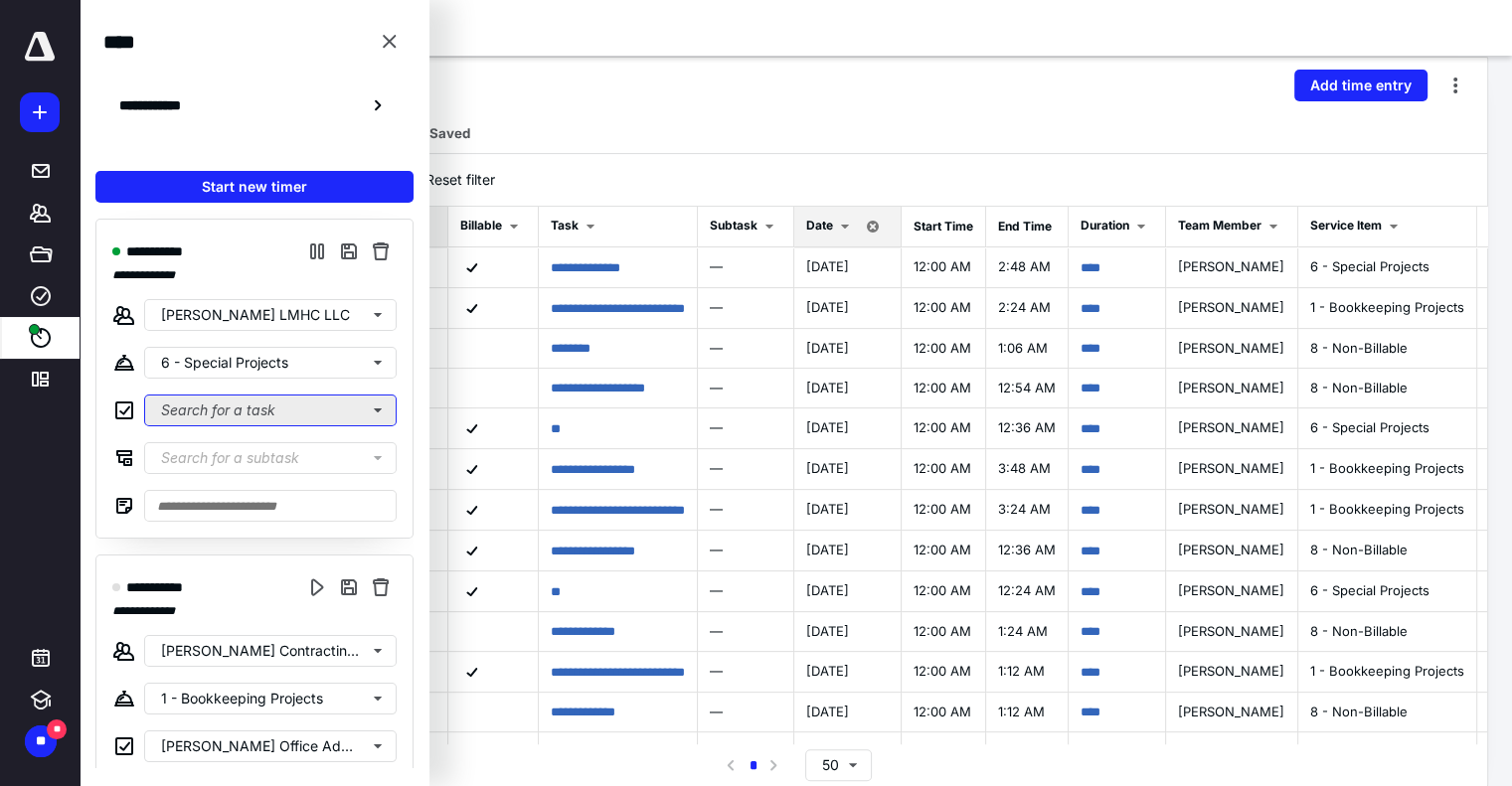 click on "Search for a task" at bounding box center (270, 410) 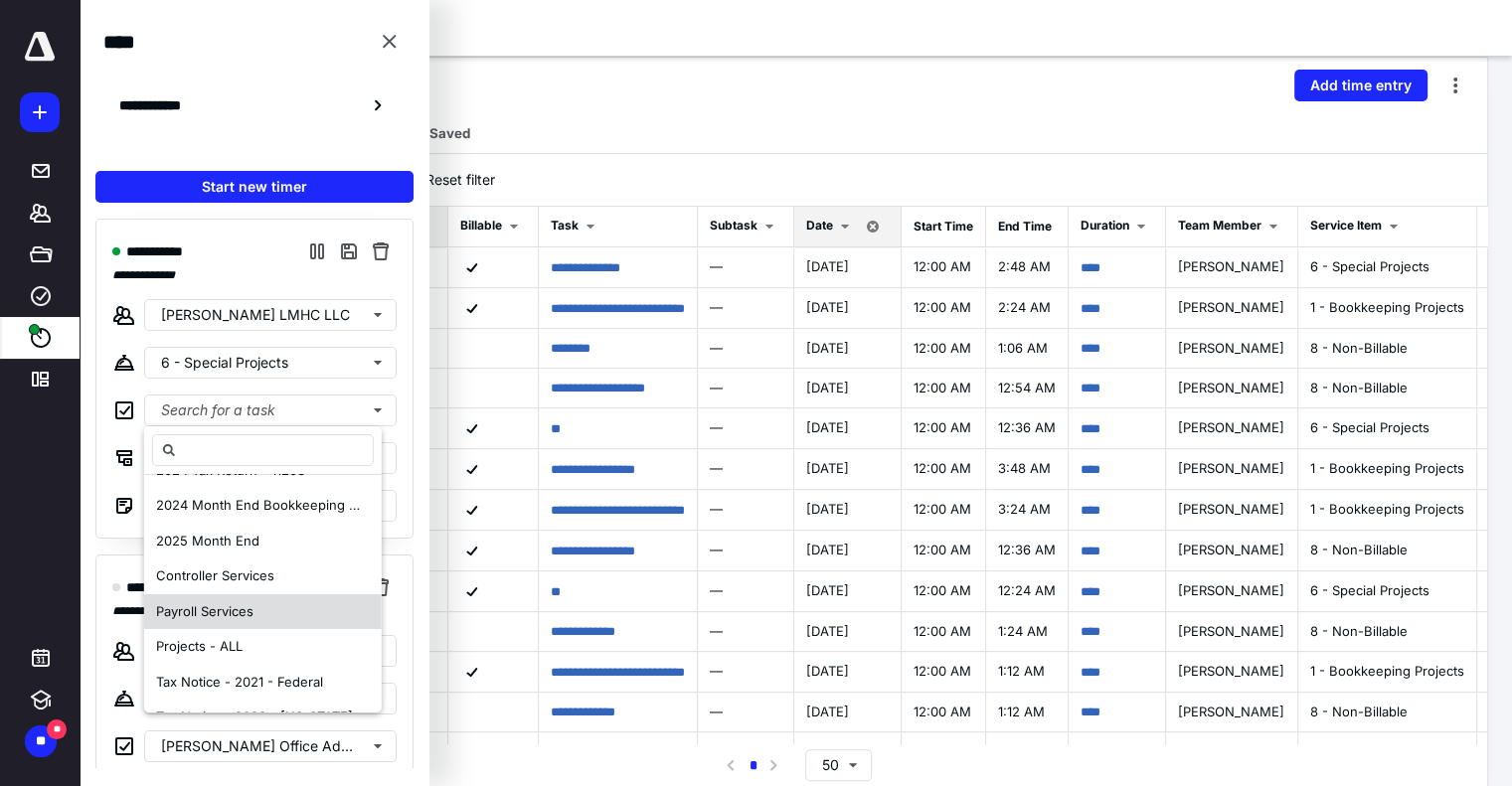 scroll, scrollTop: 166, scrollLeft: 0, axis: vertical 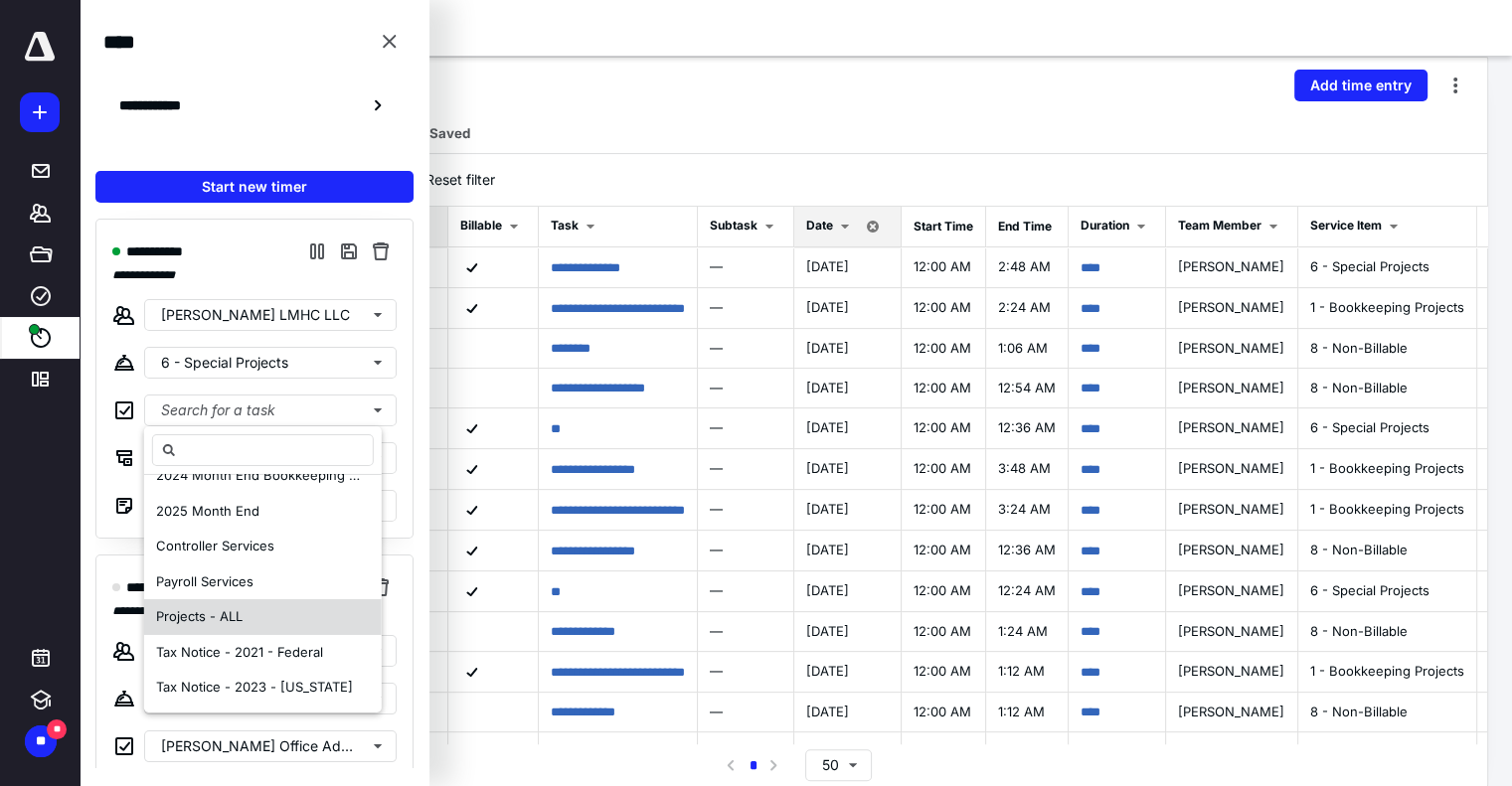 click on "Projects - ALL" at bounding box center [262, 617] 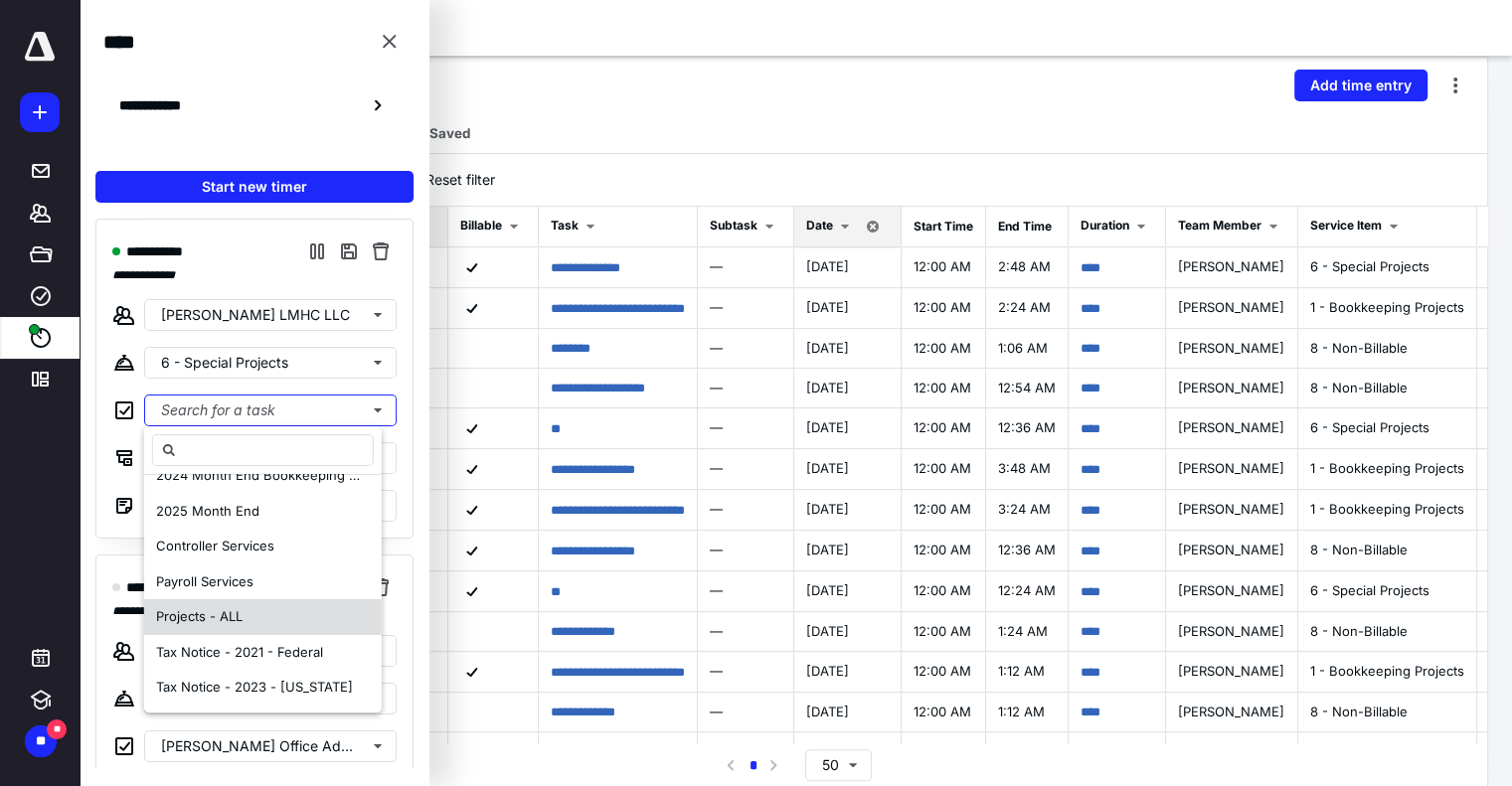 scroll, scrollTop: 0, scrollLeft: 0, axis: both 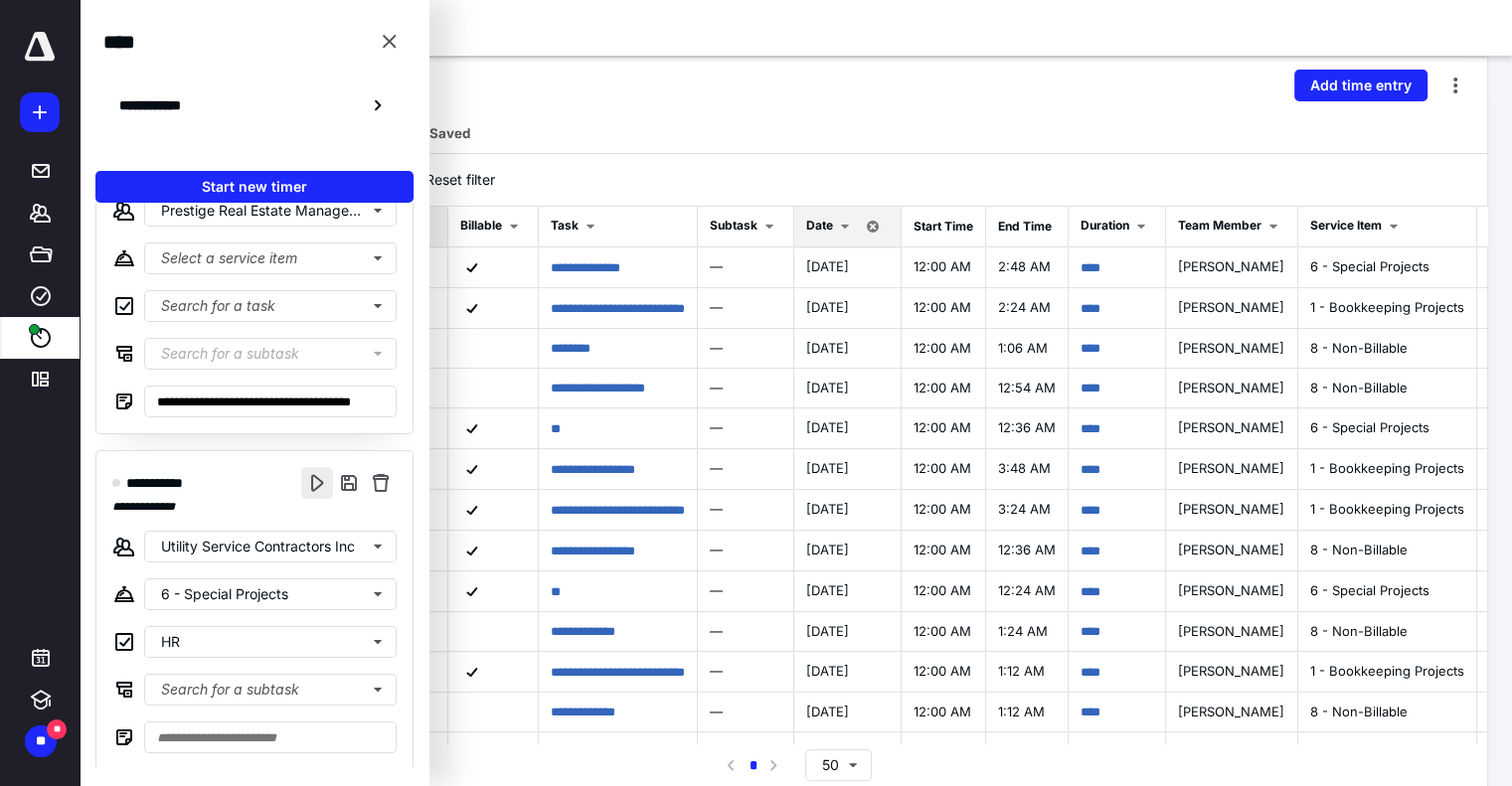 click at bounding box center [317, 483] 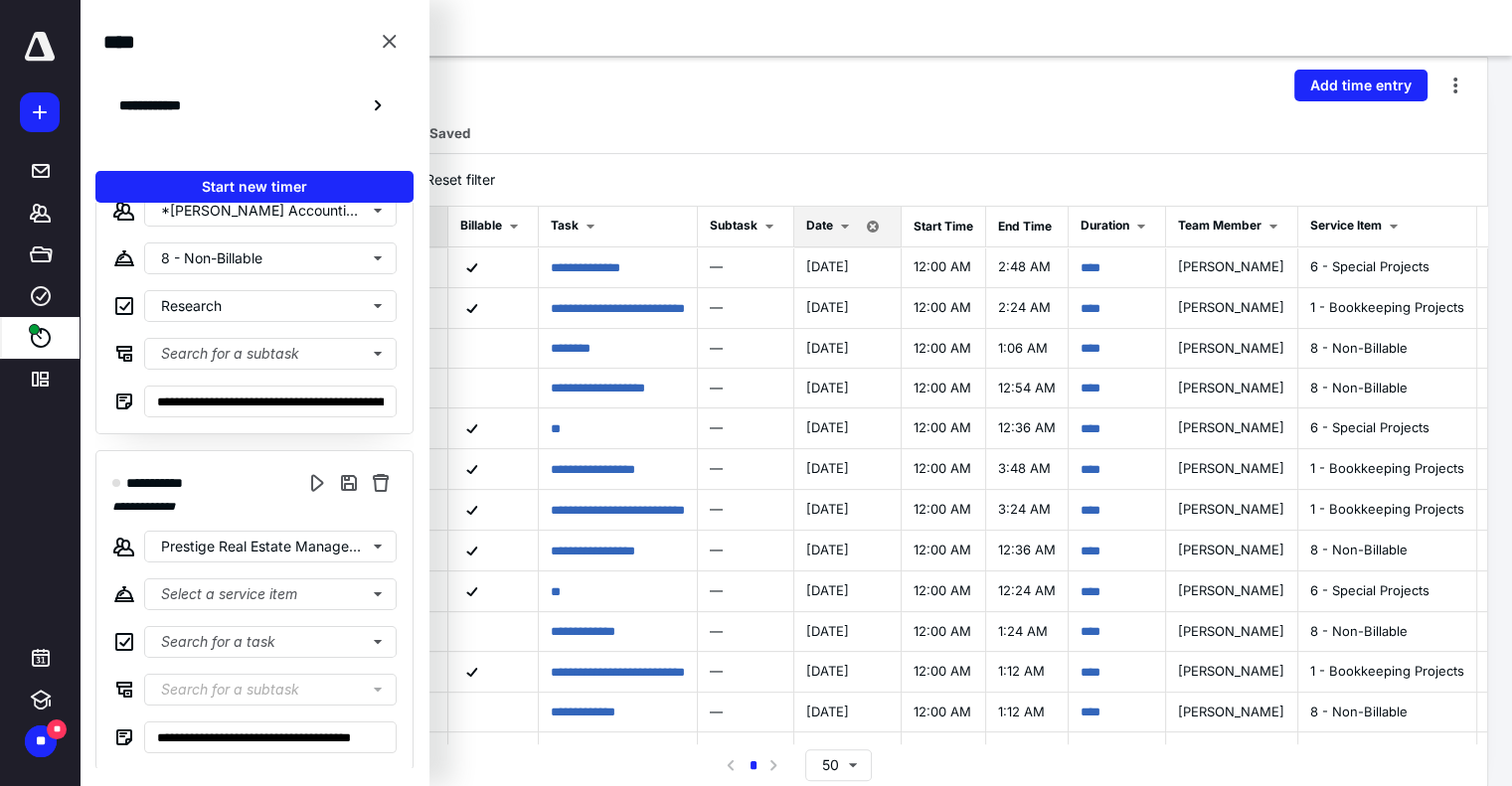 scroll, scrollTop: 0, scrollLeft: 0, axis: both 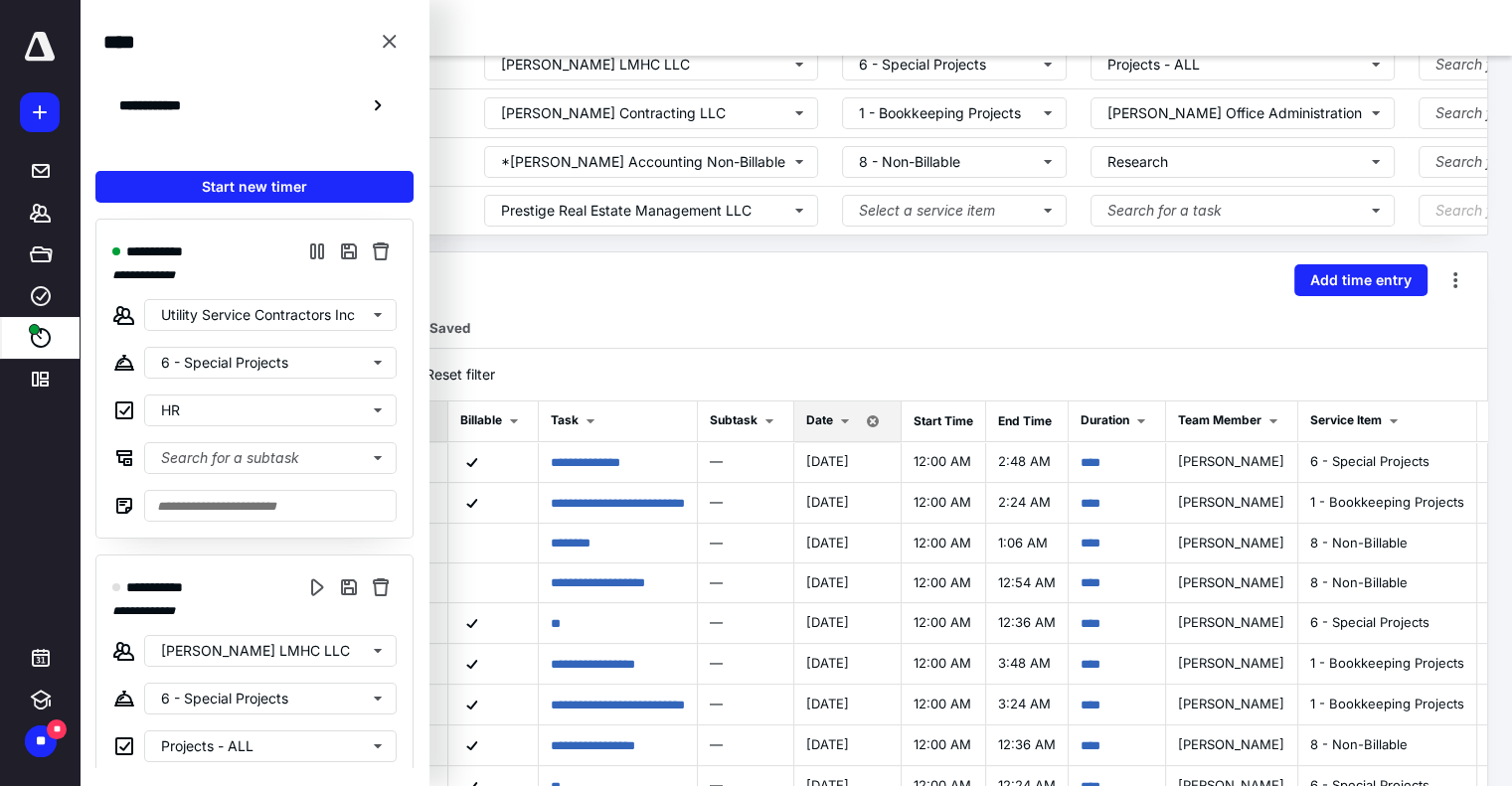 click on "**********" at bounding box center [254, 379] 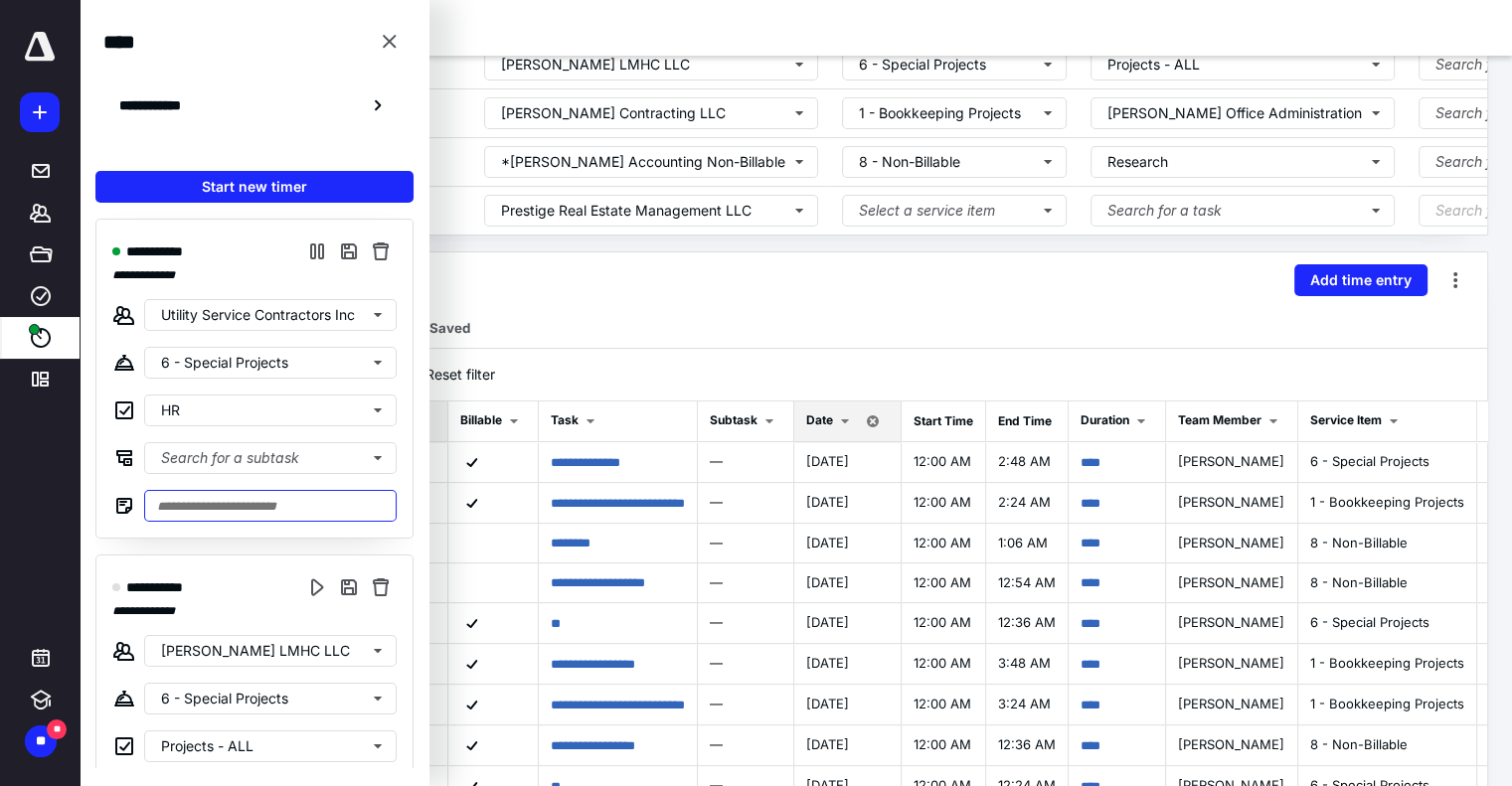 drag, startPoint x: 296, startPoint y: 499, endPoint x: 298, endPoint y: 520, distance: 21.095023 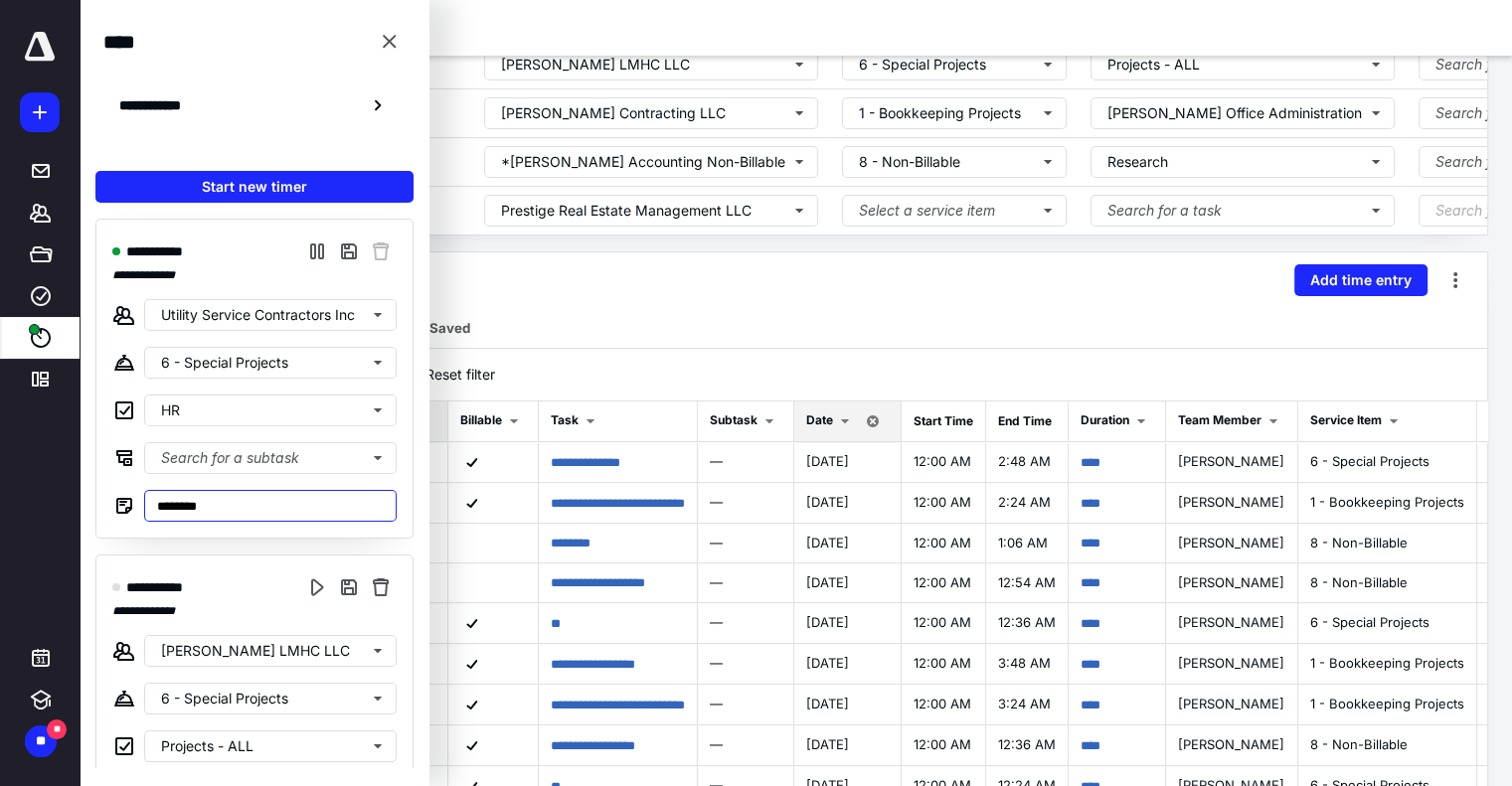 type on "*********" 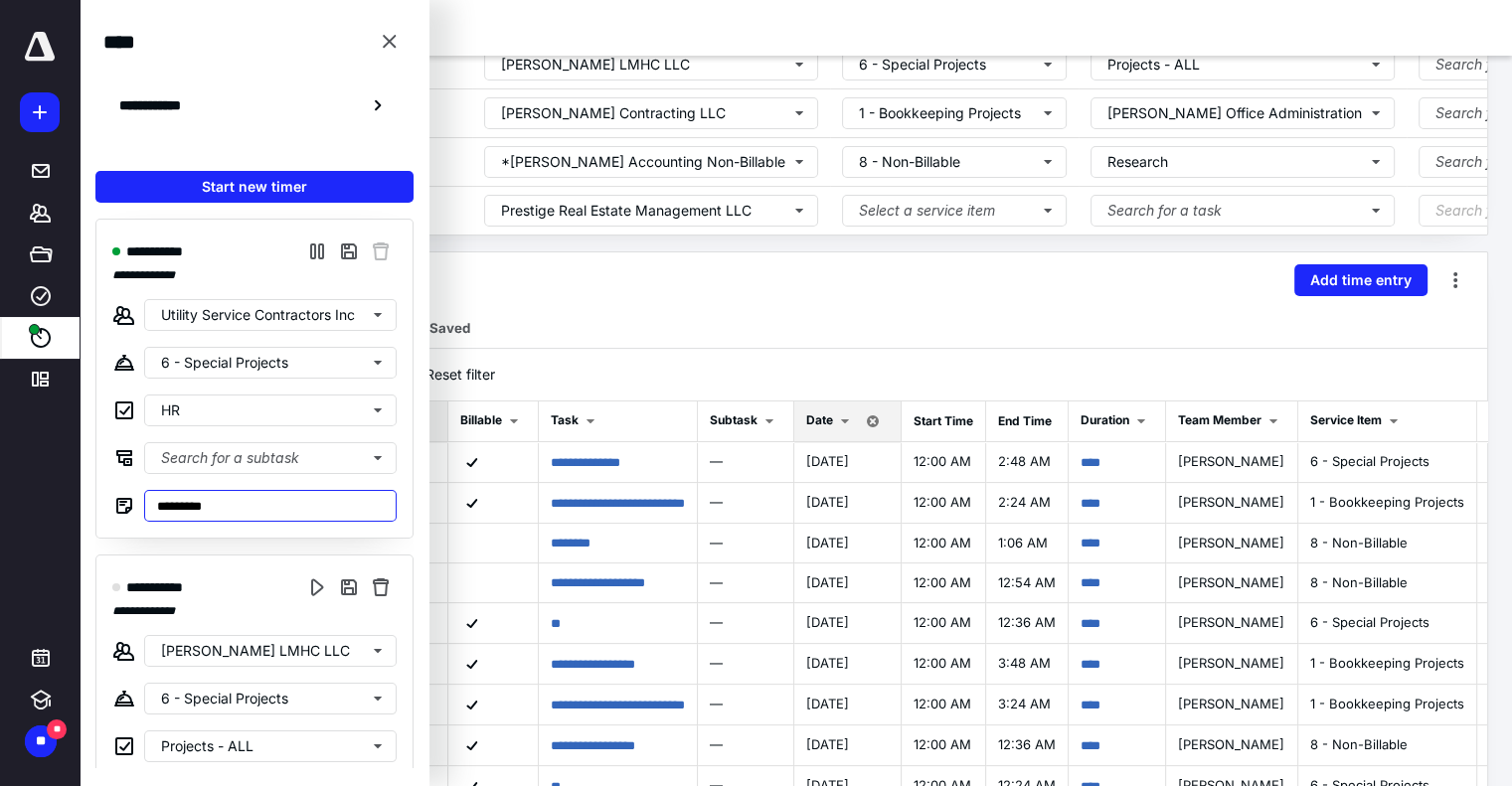 type on "**" 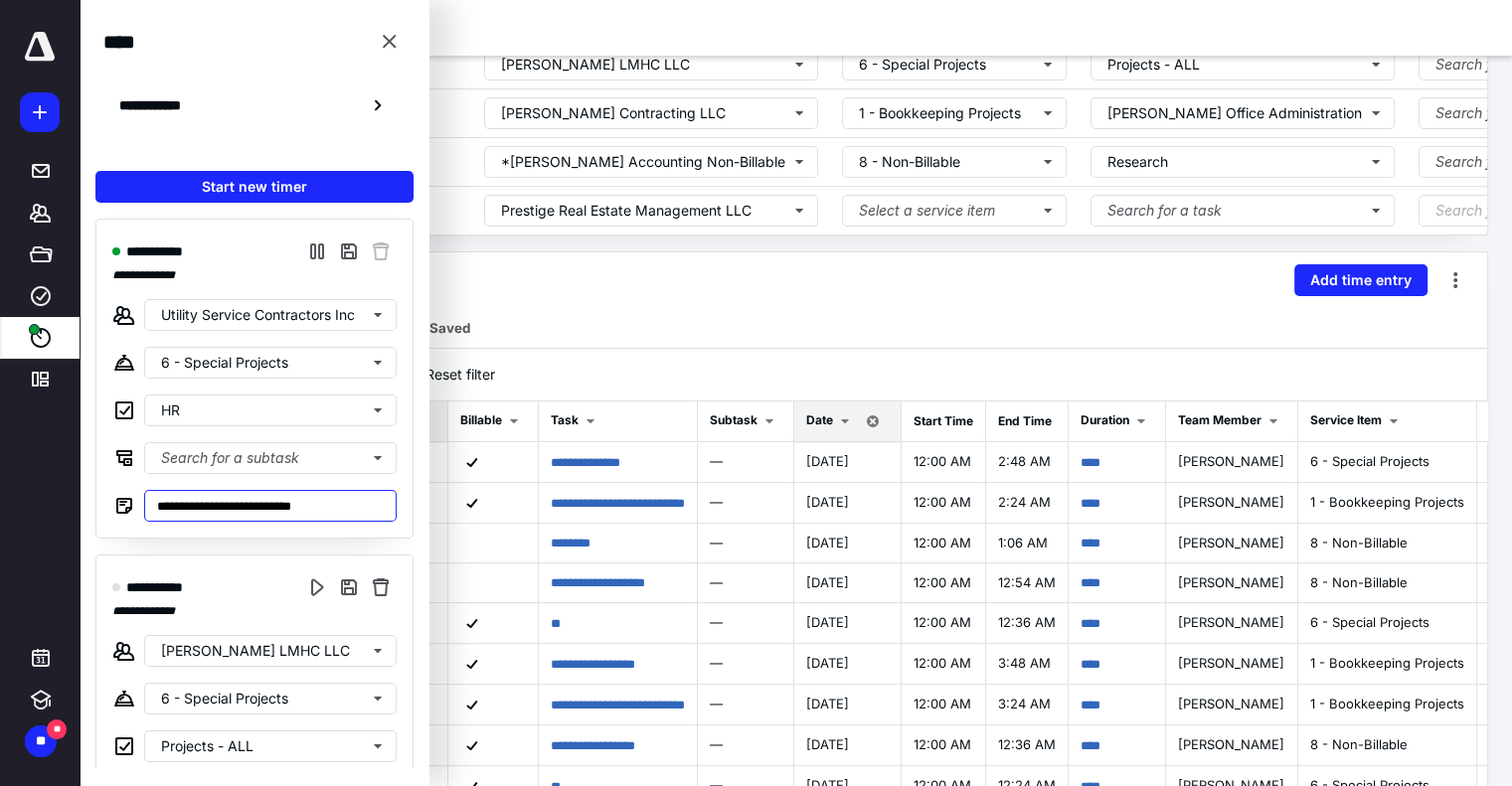 type on "**********" 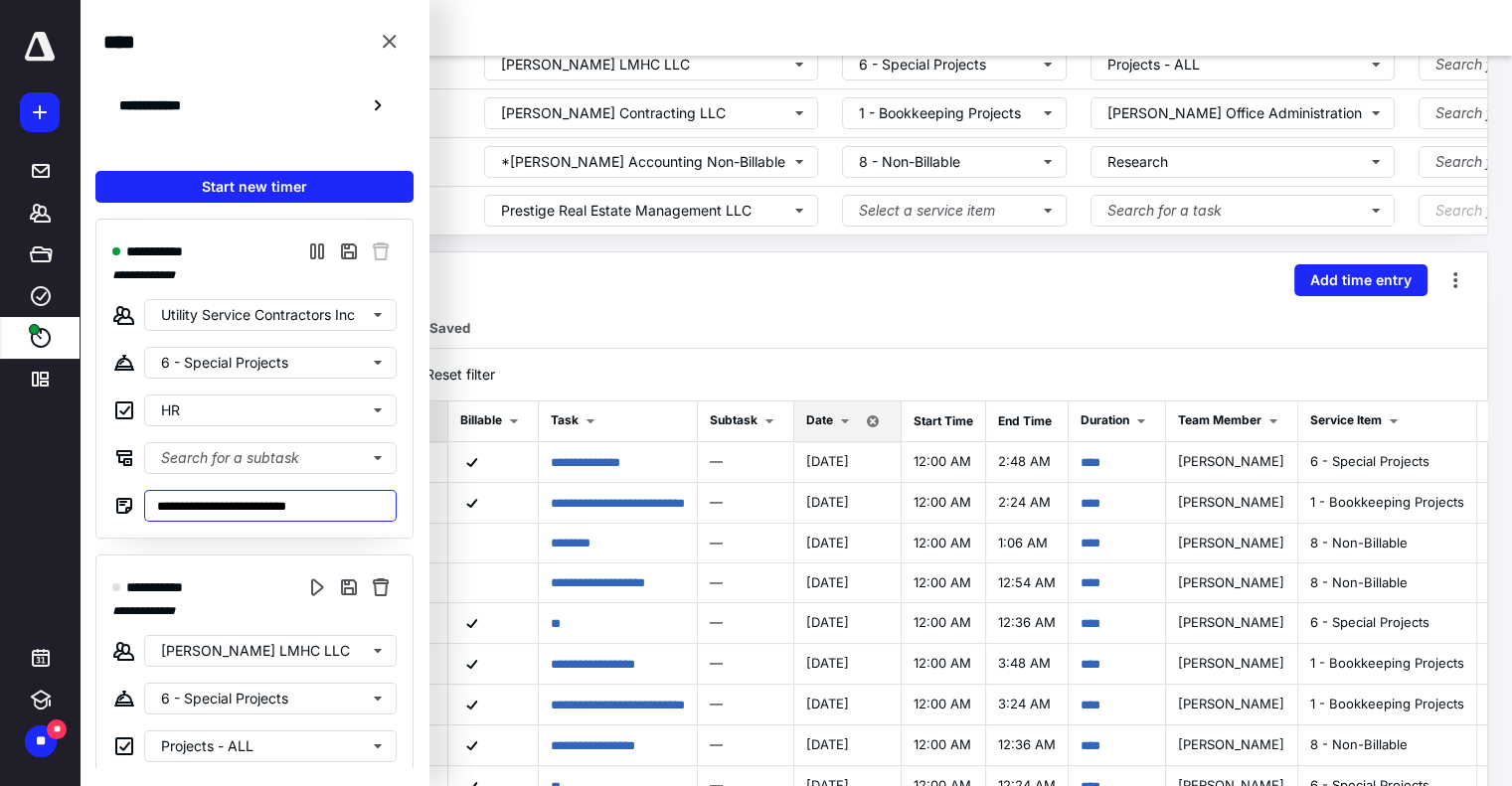 type on "**********" 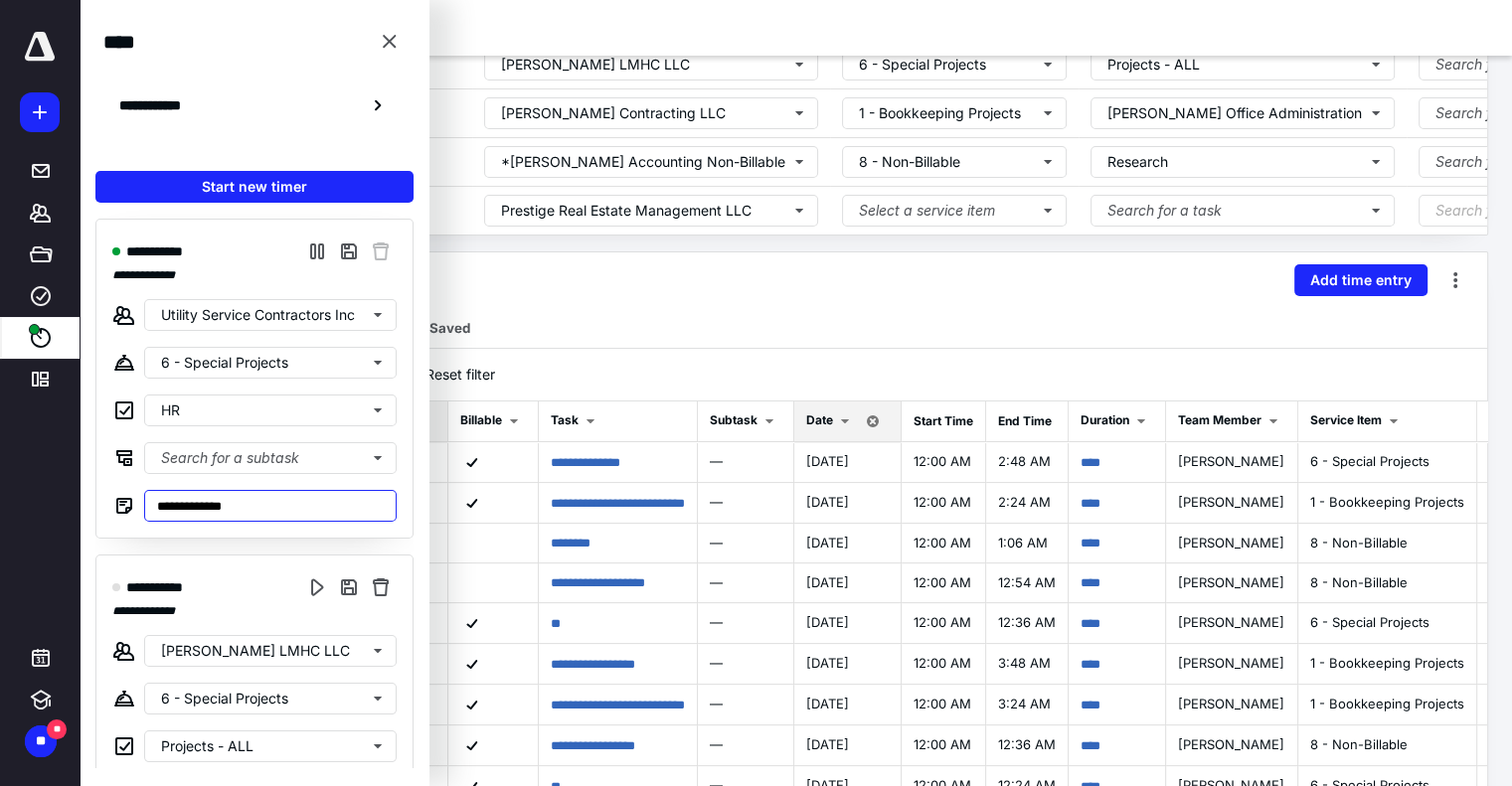type on "**********" 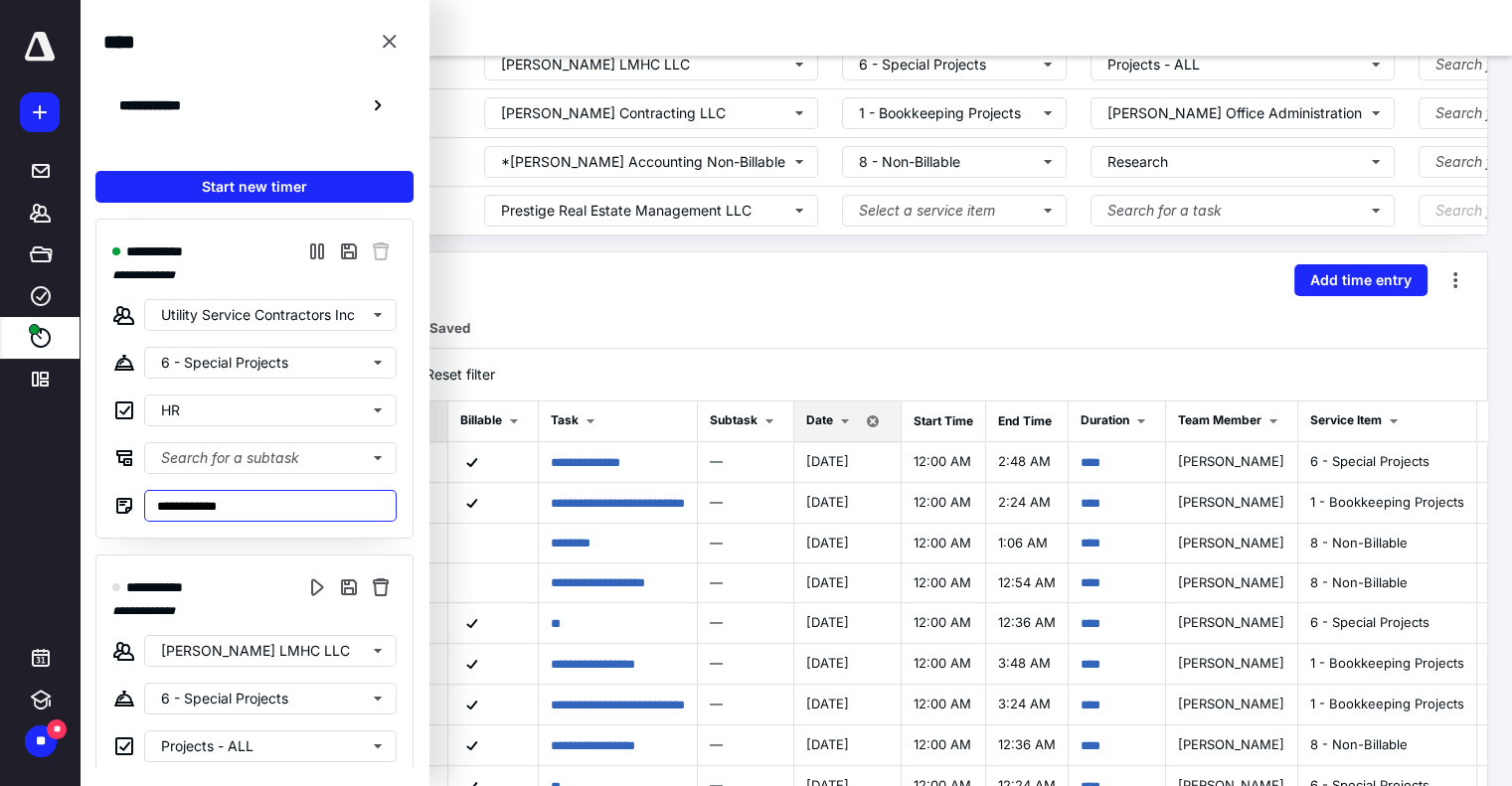 type on "**********" 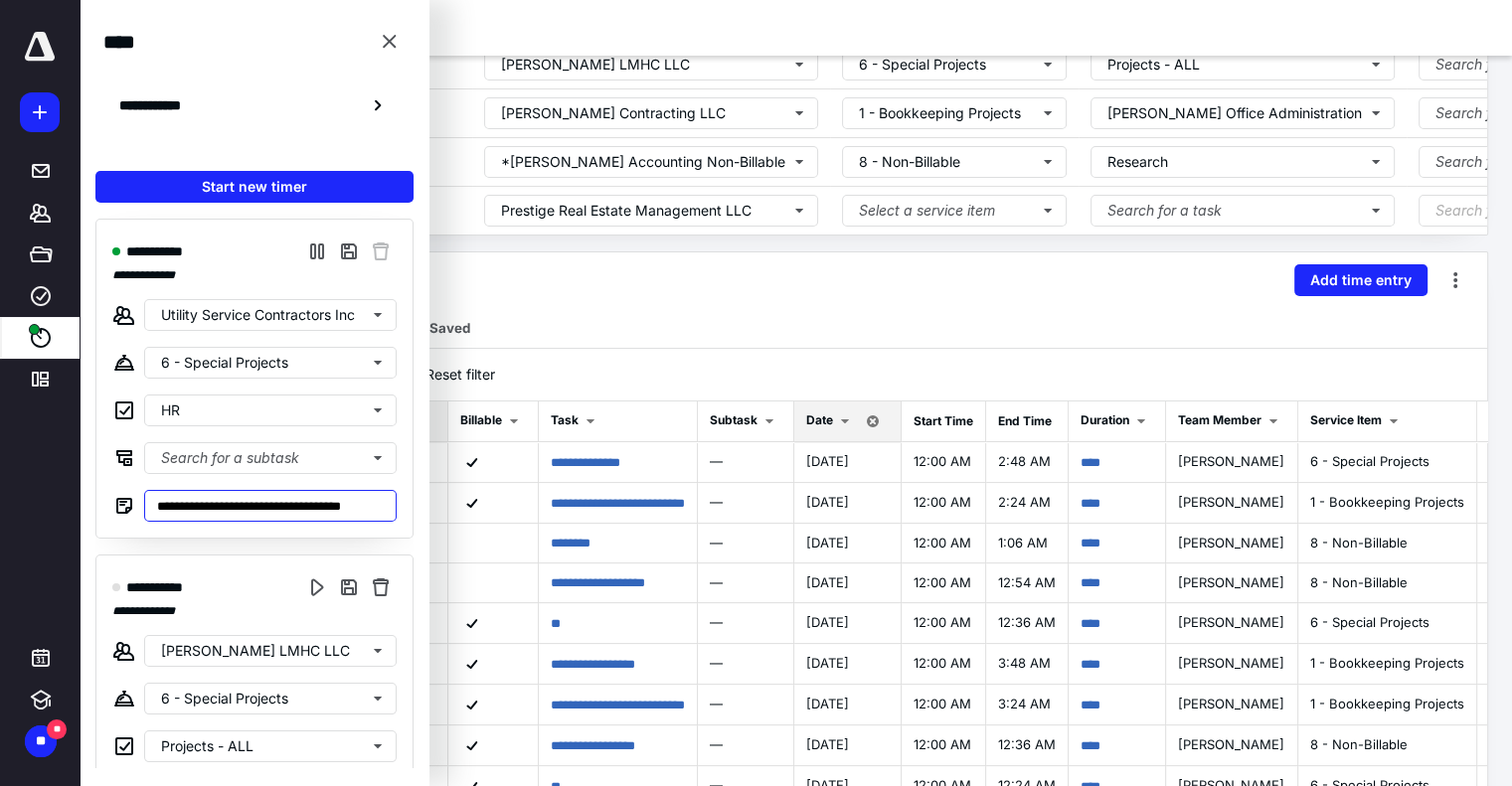 scroll, scrollTop: 0, scrollLeft: 0, axis: both 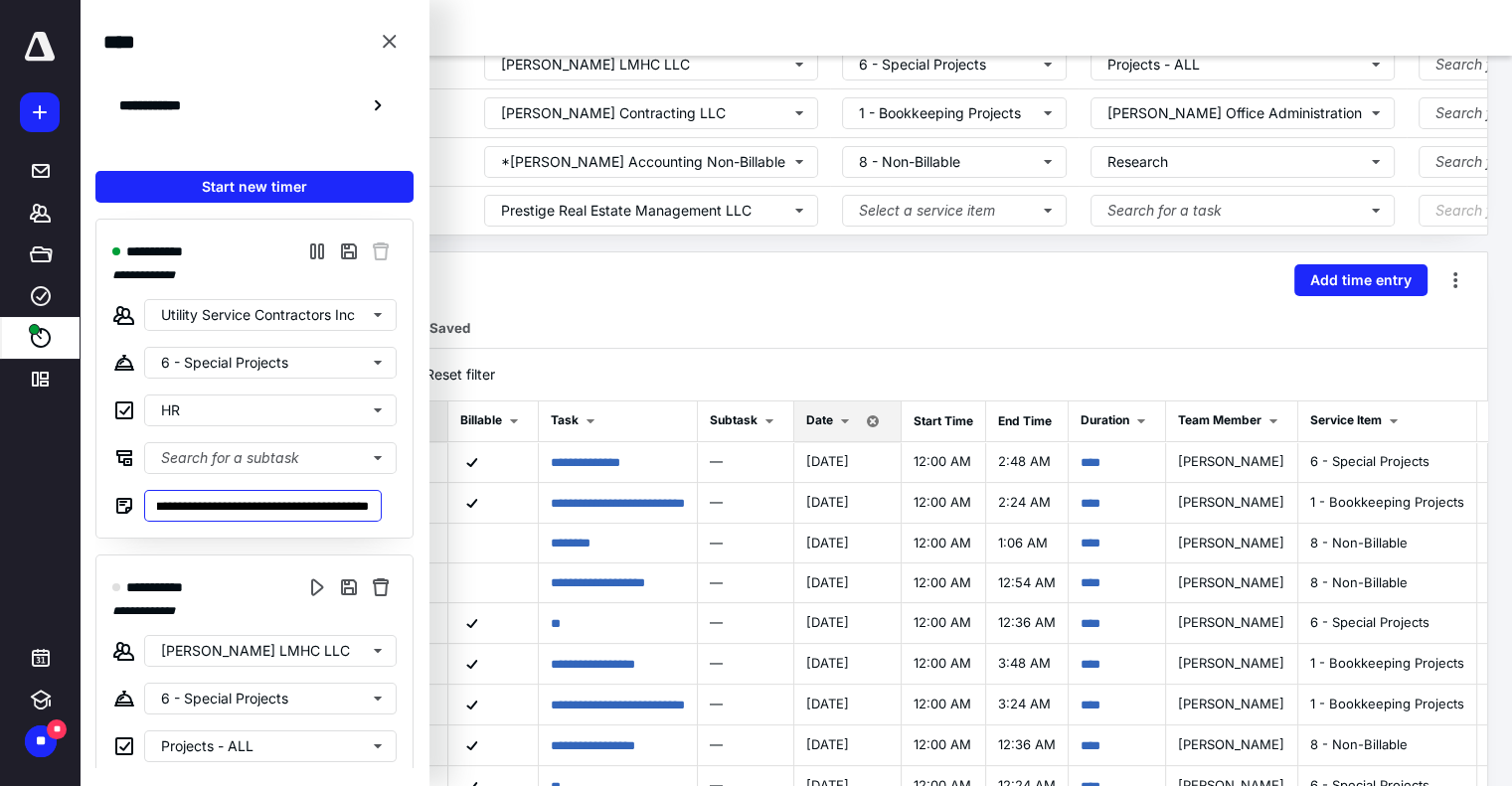 type on "**********" 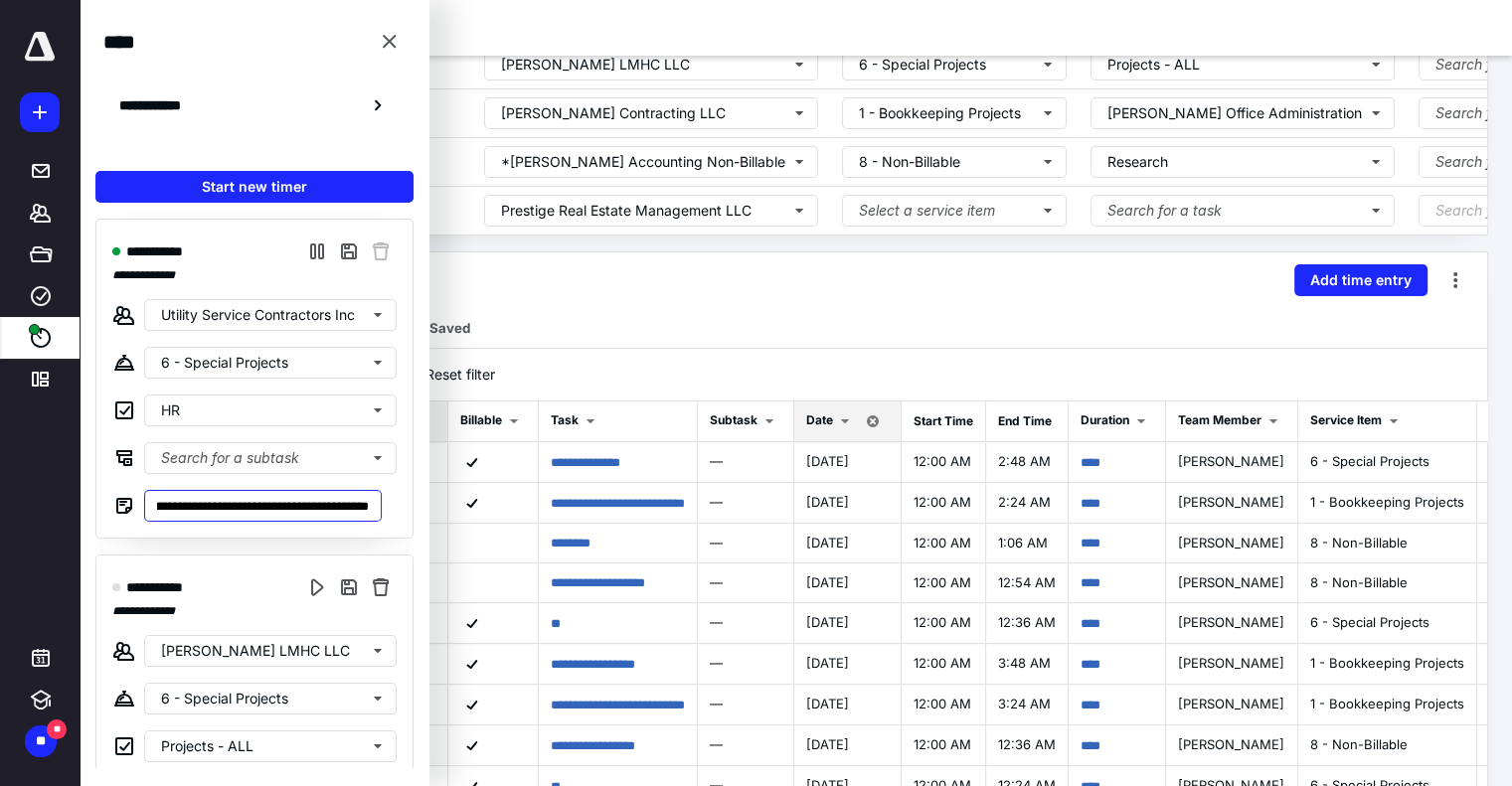 type on "**********" 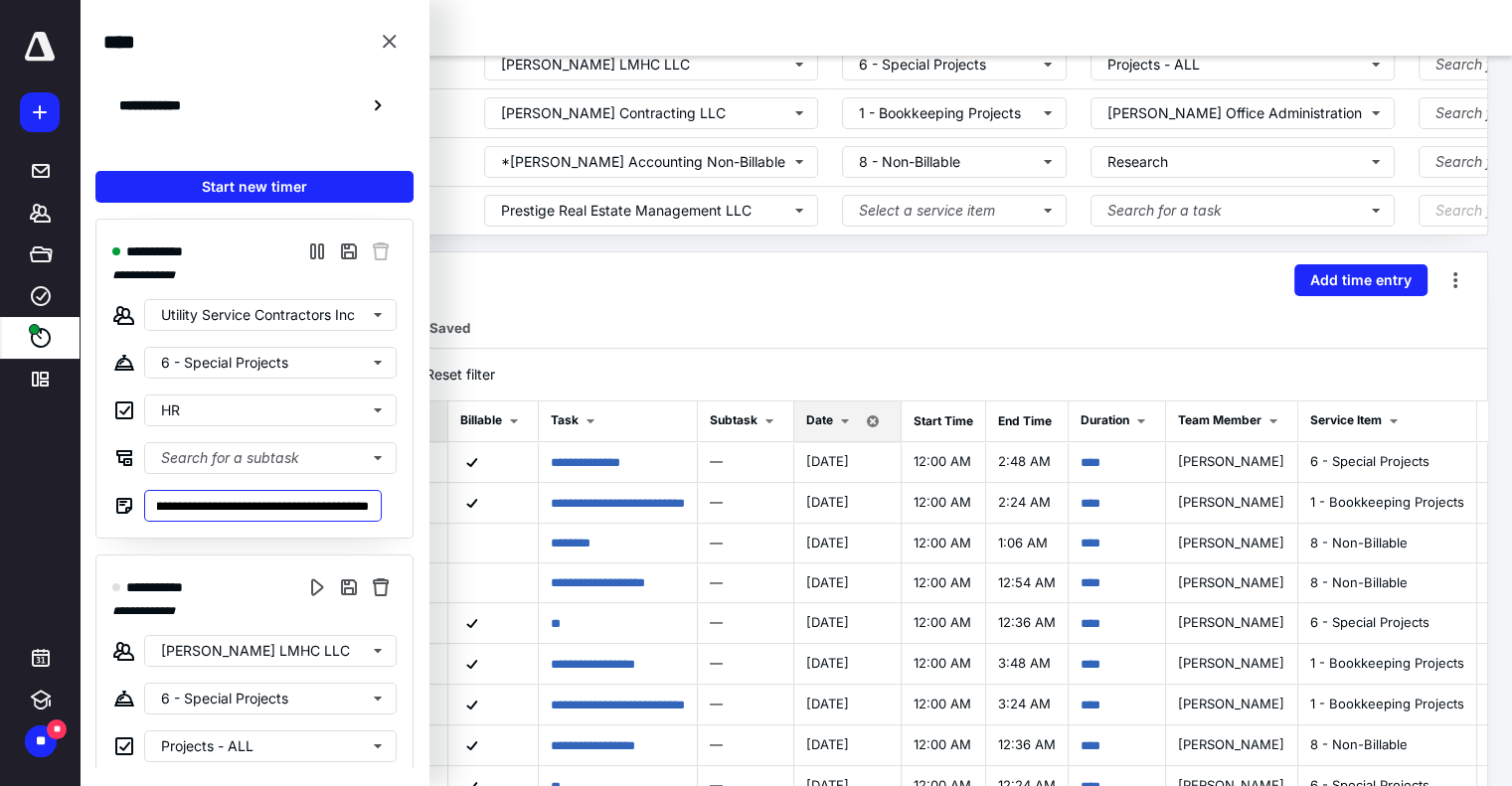 type on "**********" 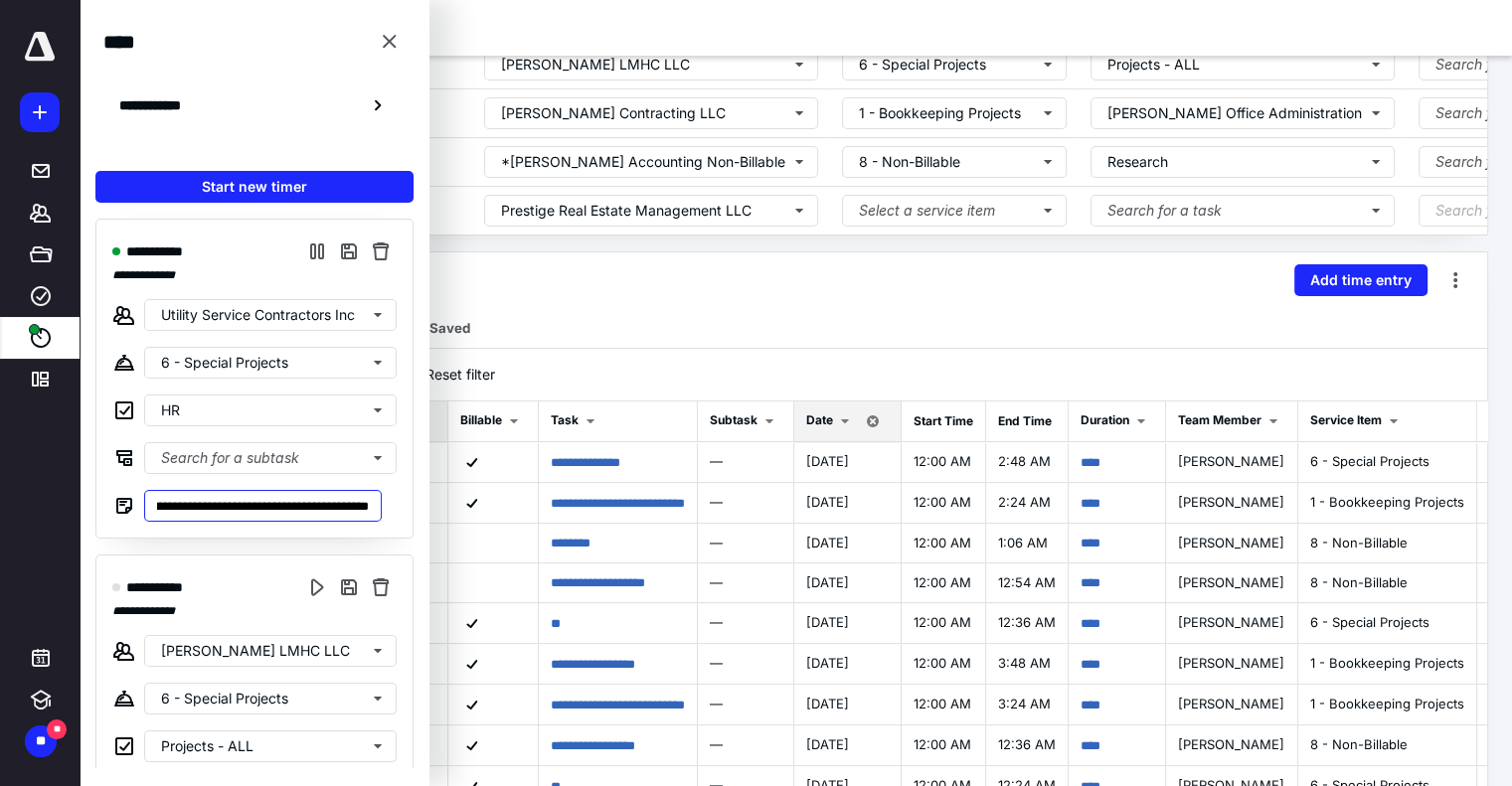 type on "**********" 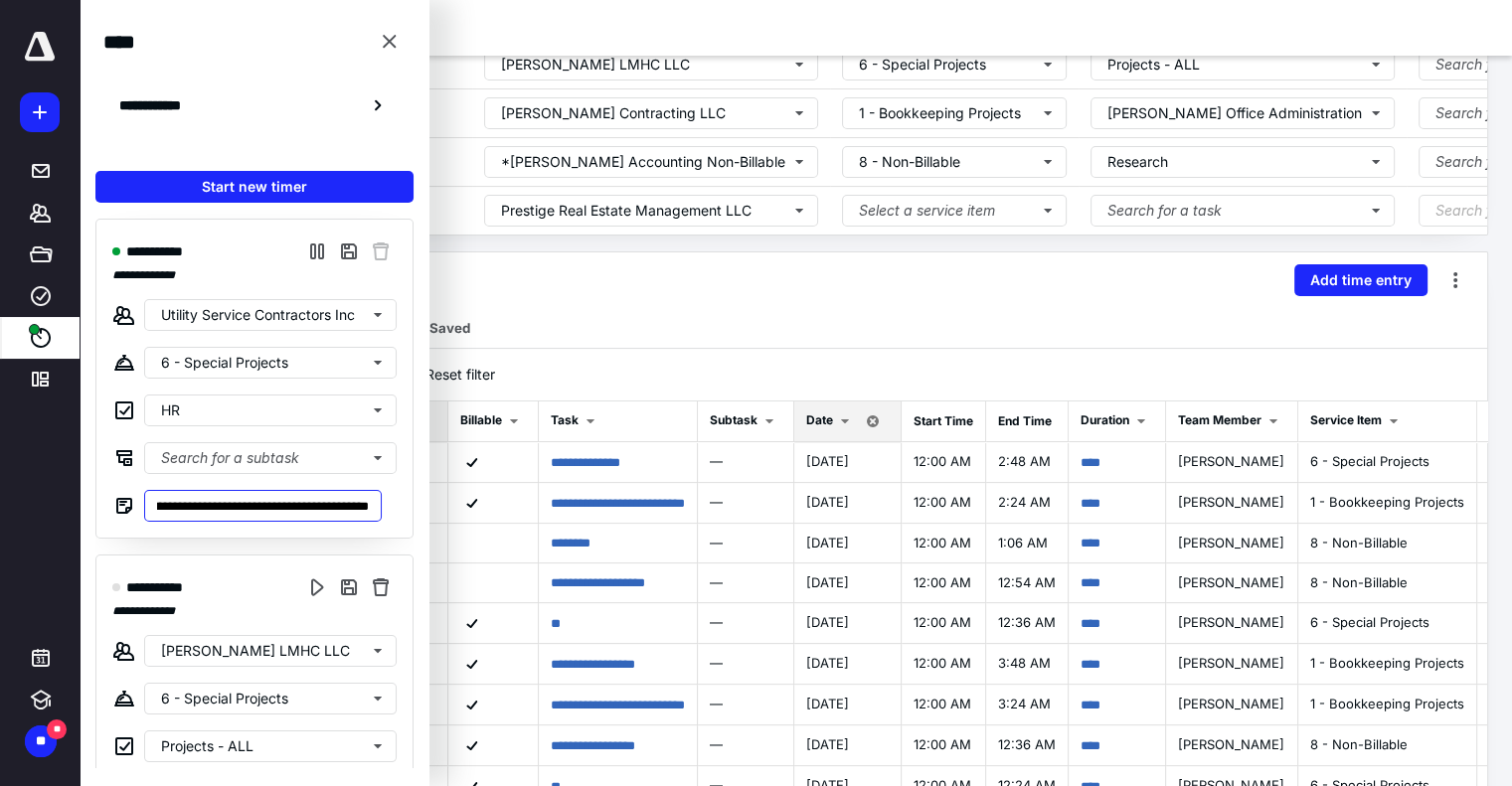 type on "**********" 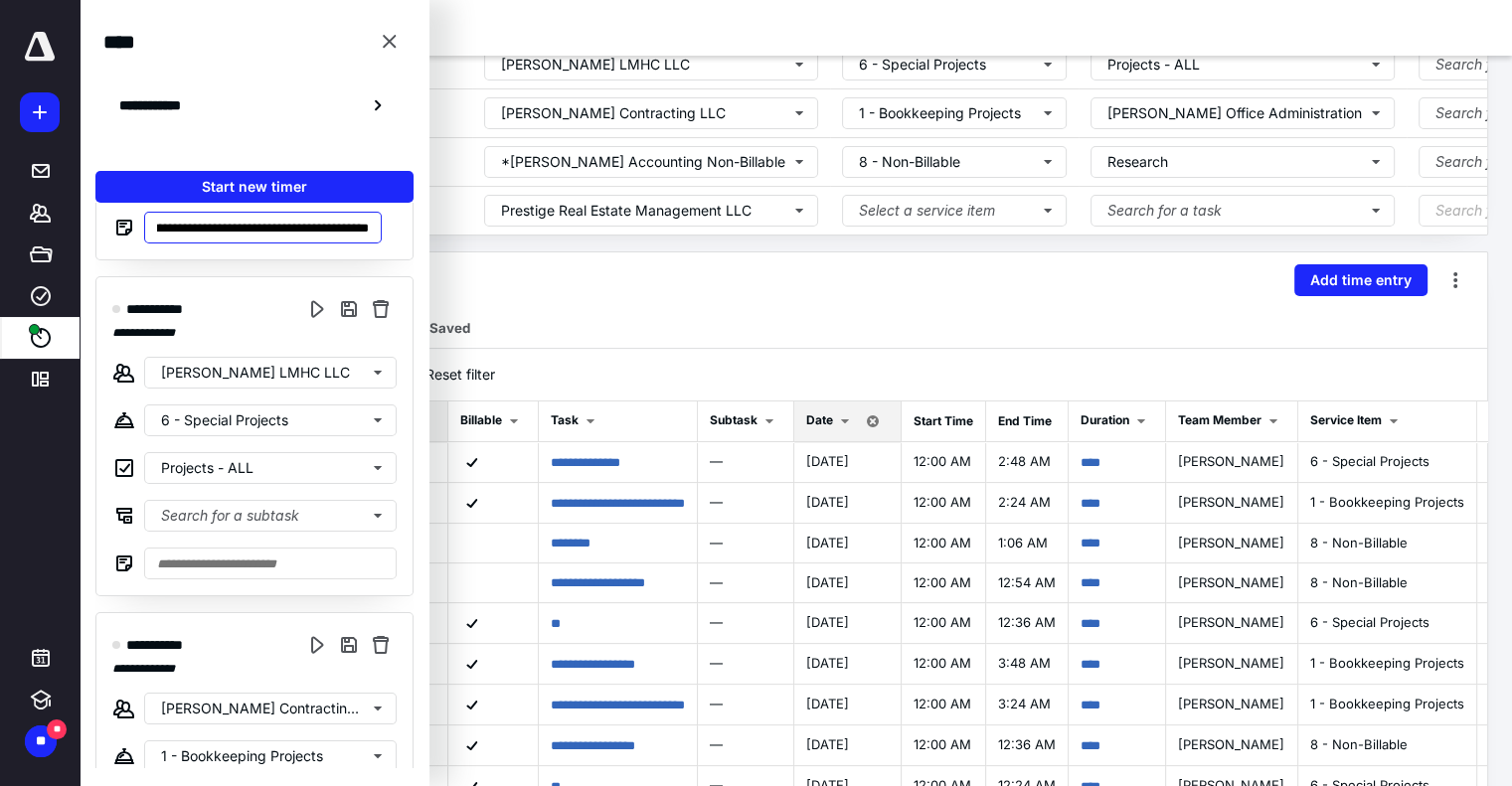 scroll, scrollTop: 397, scrollLeft: 0, axis: vertical 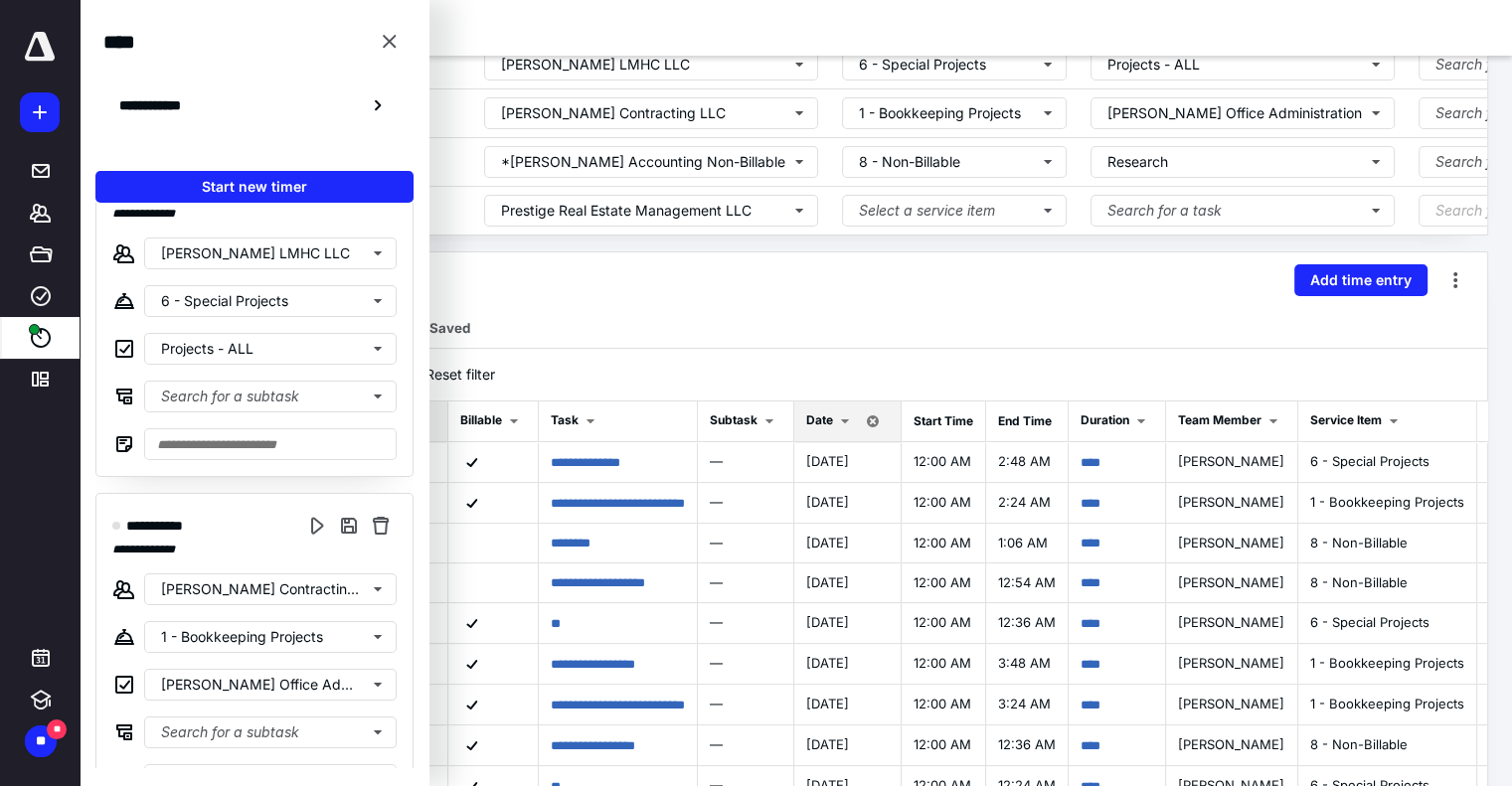type on "**********" 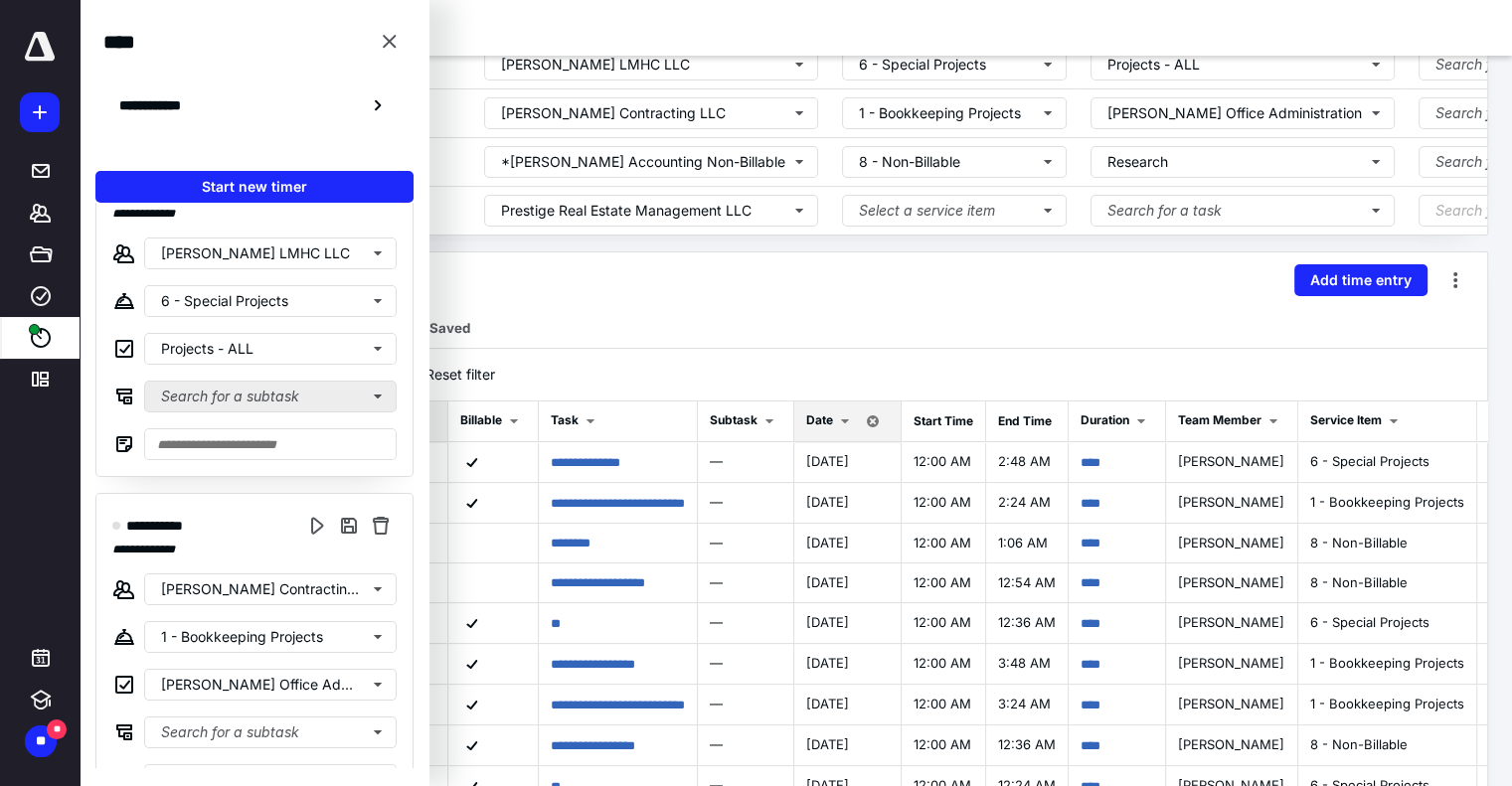type on "**********" 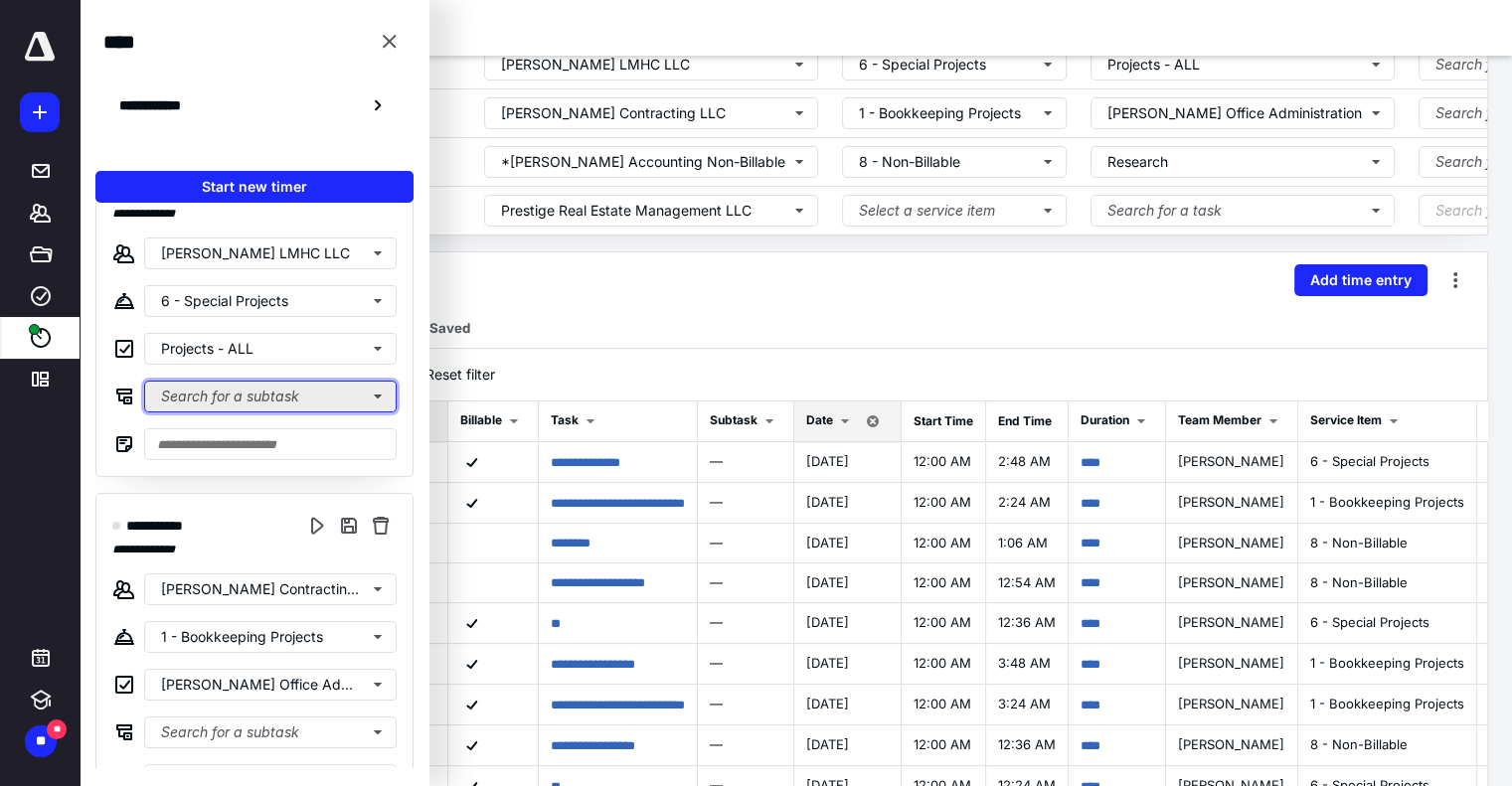click on "Search for a subtask" at bounding box center [270, 396] 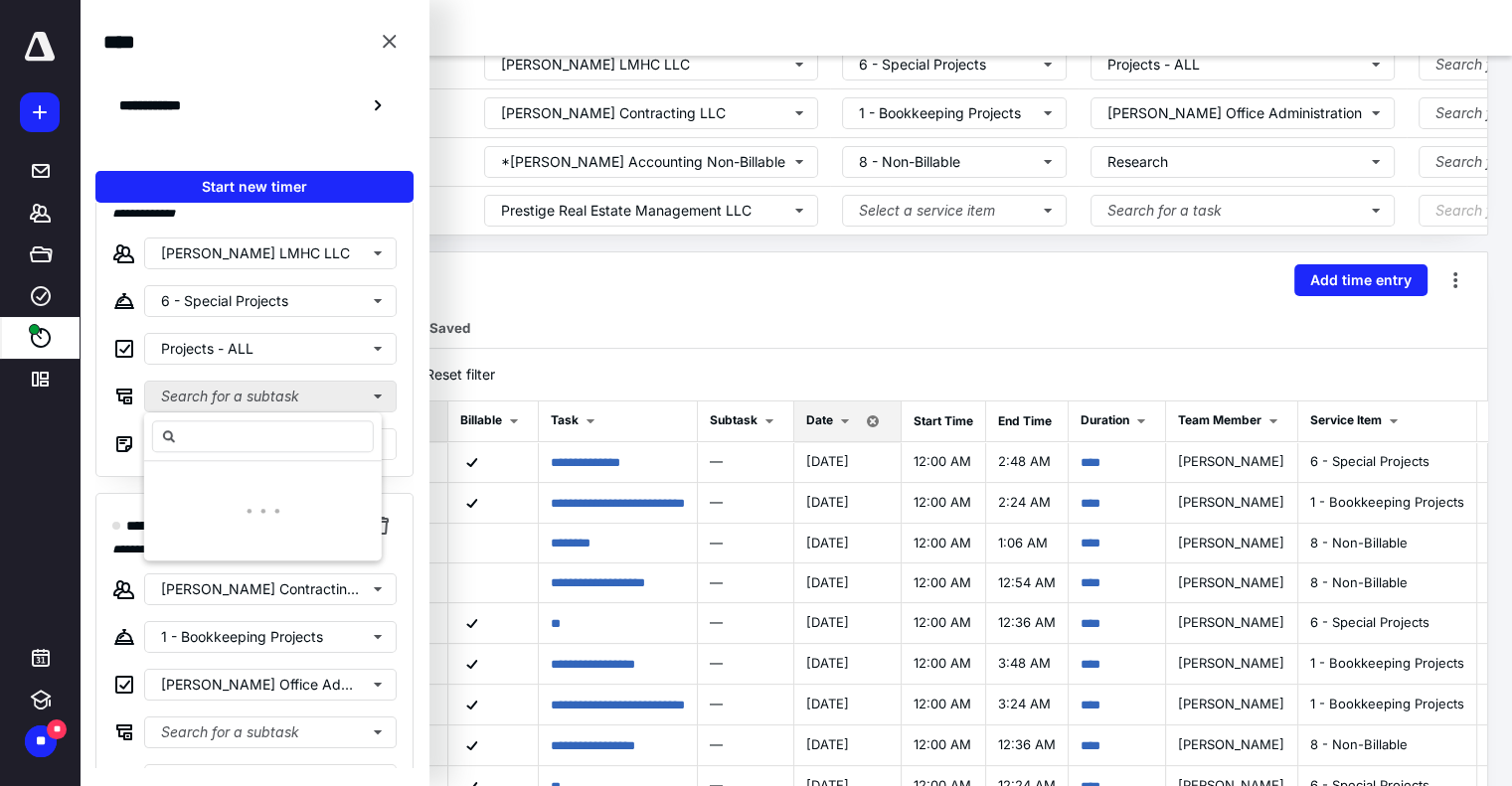 scroll, scrollTop: 0, scrollLeft: 0, axis: both 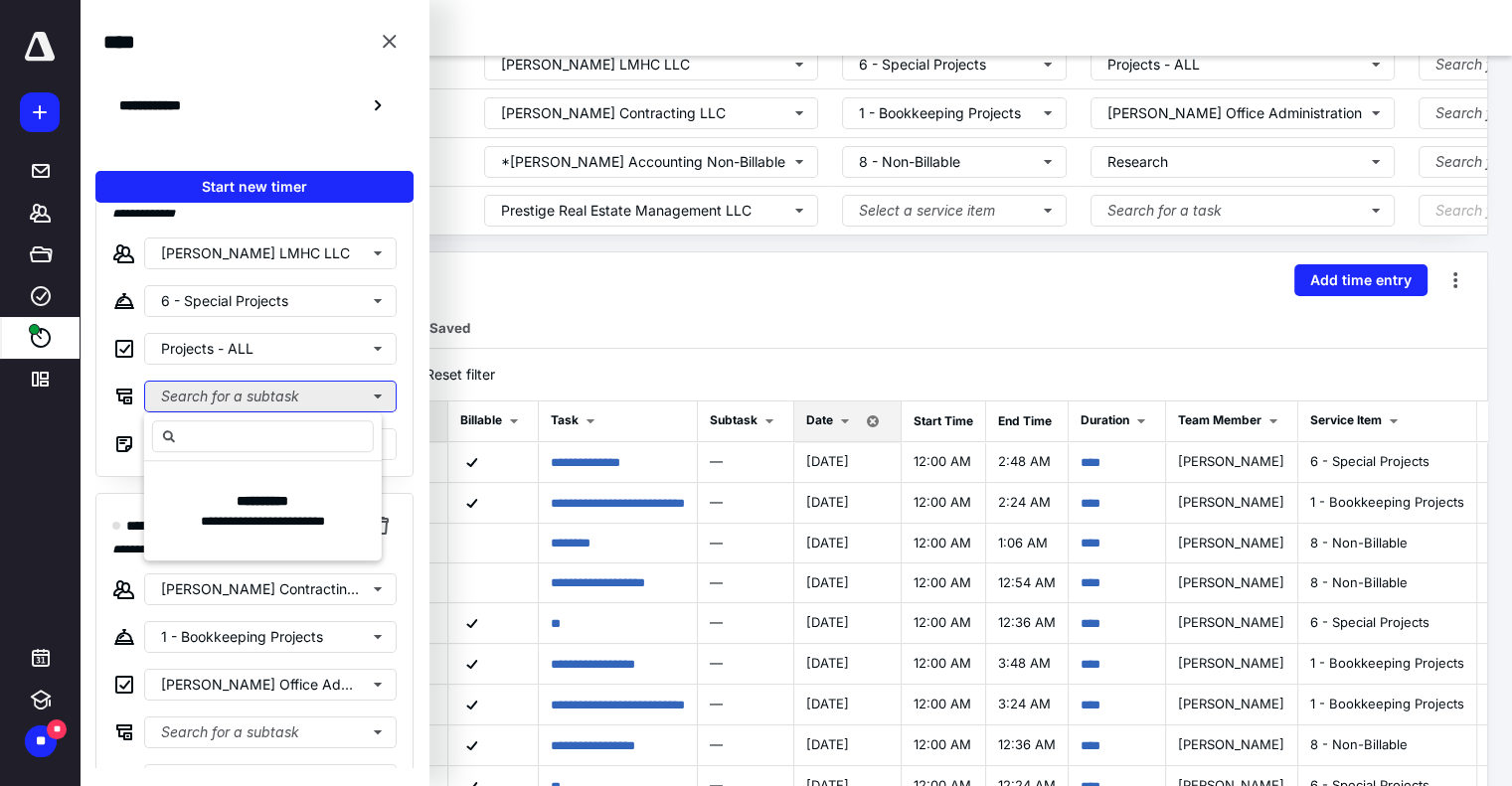 click on "Search for a subtask" at bounding box center (270, 396) 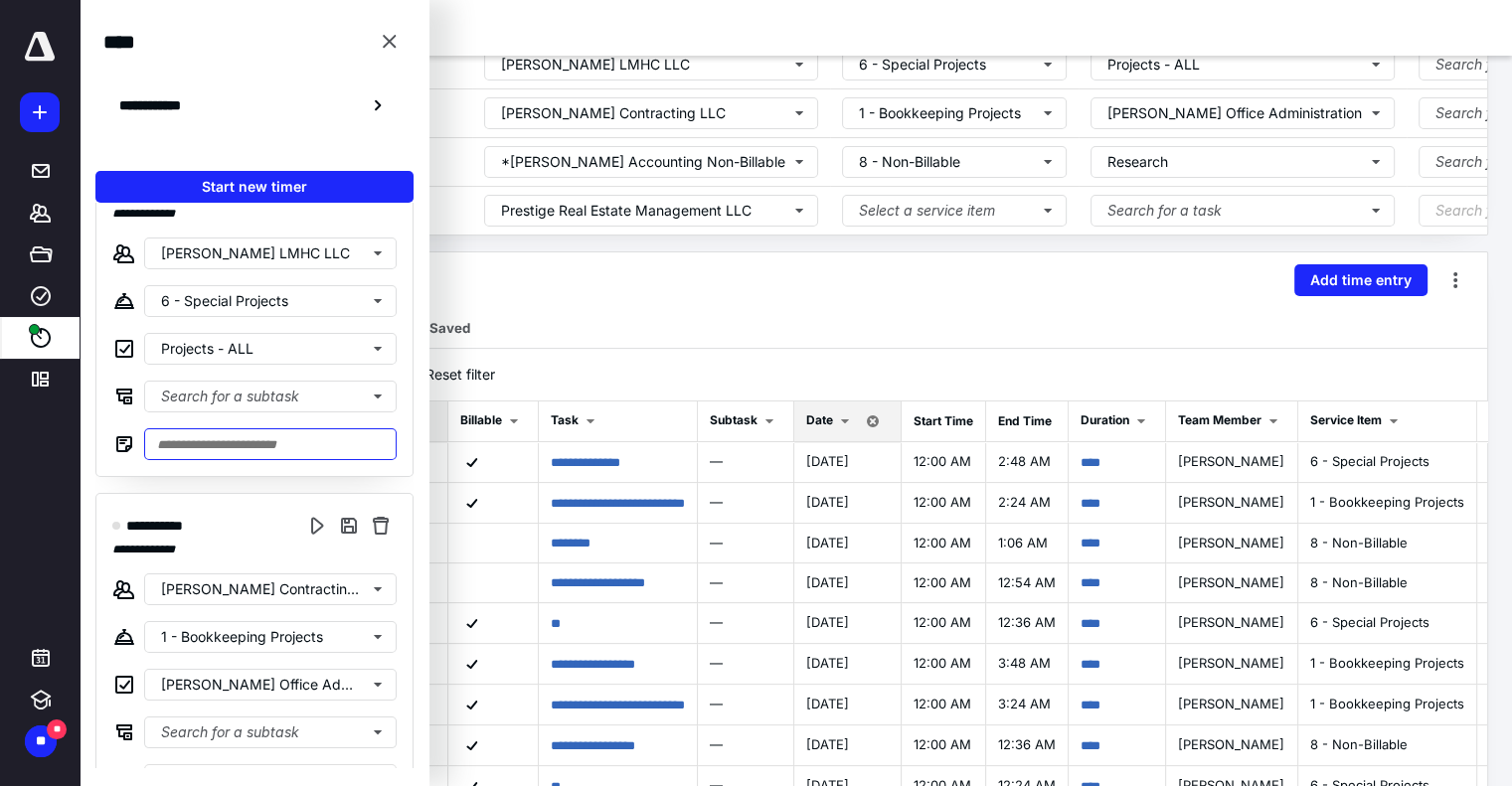 click at bounding box center (270, 444) 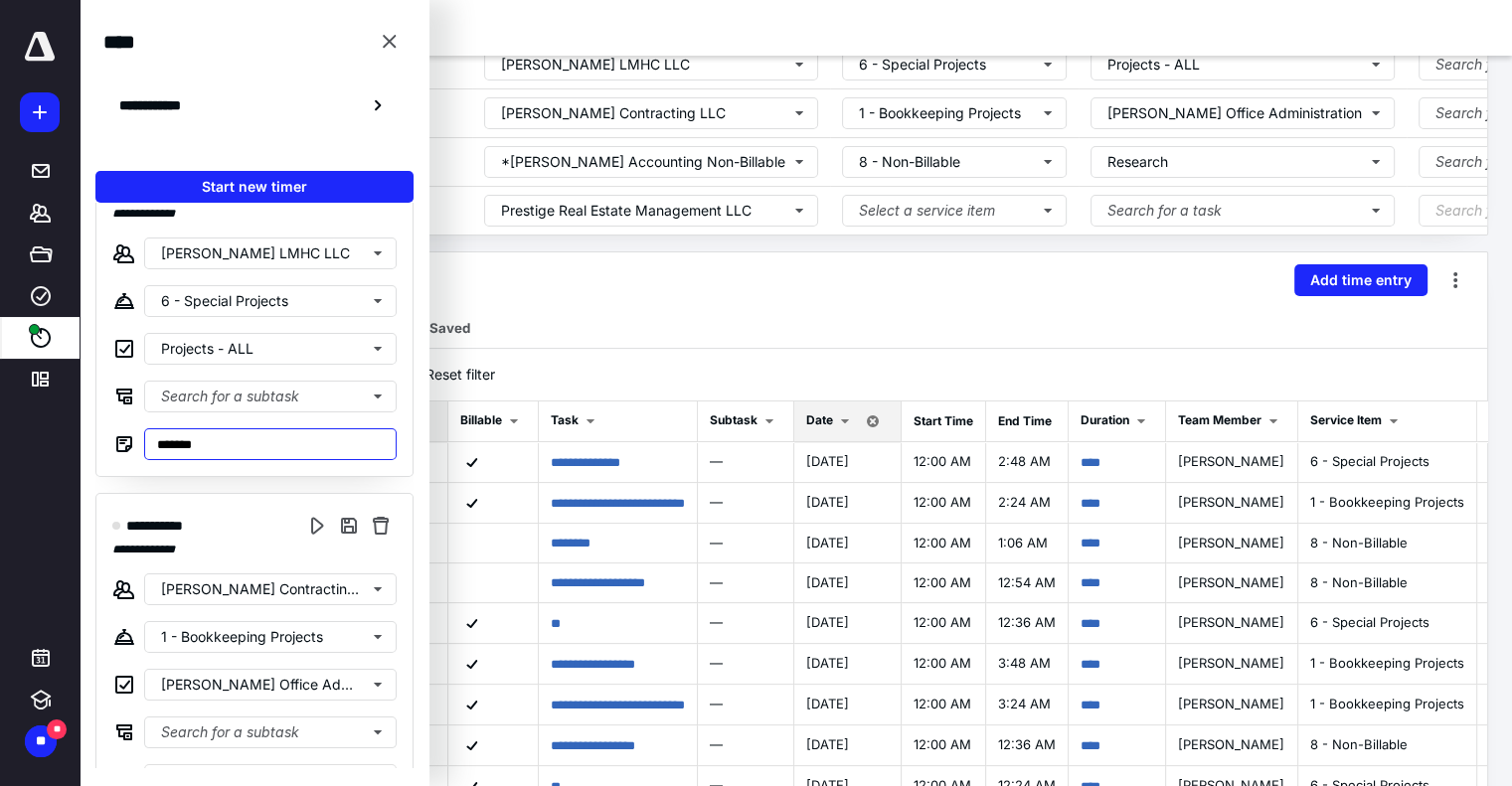 type on "********" 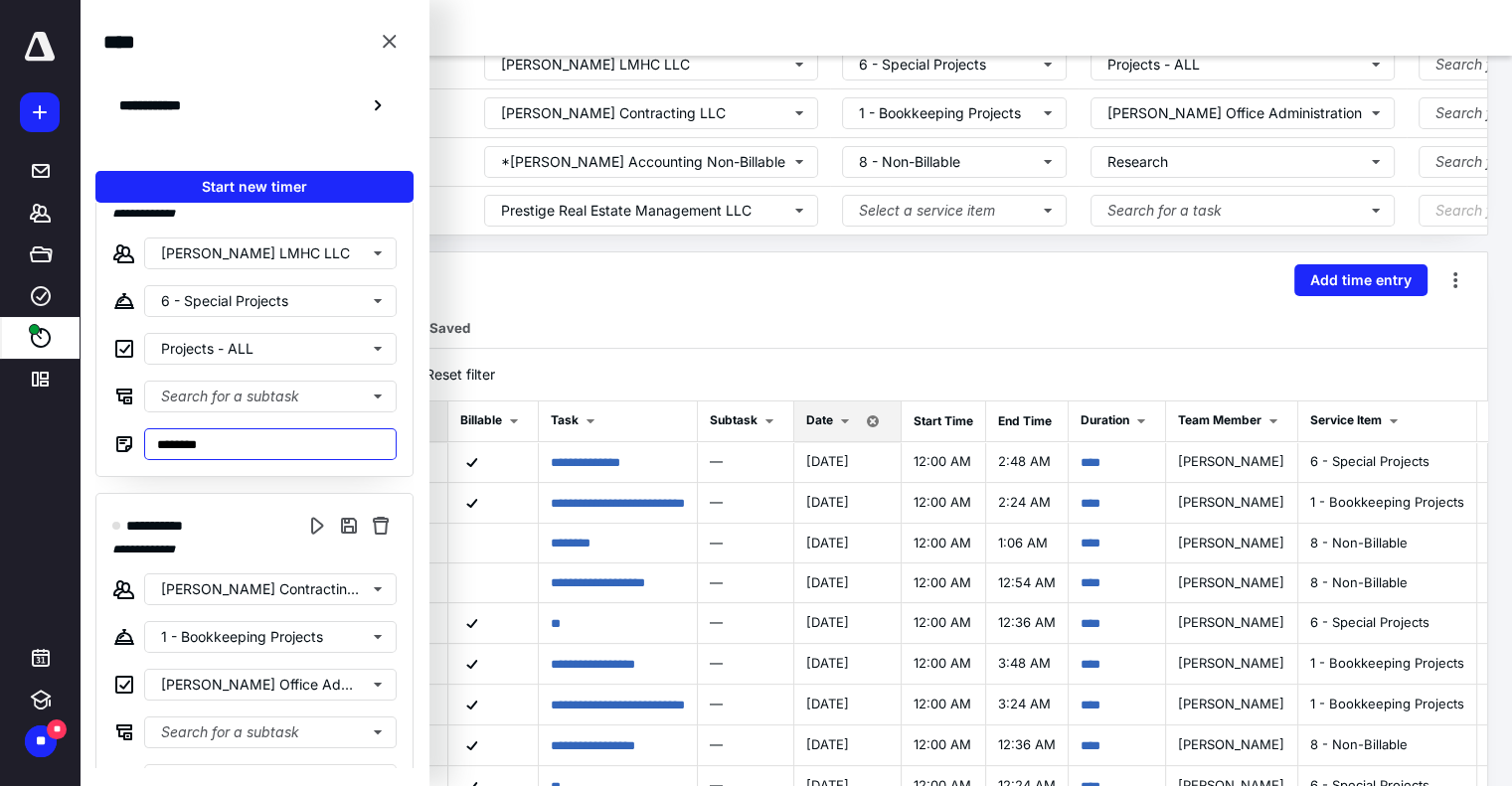 type on "****" 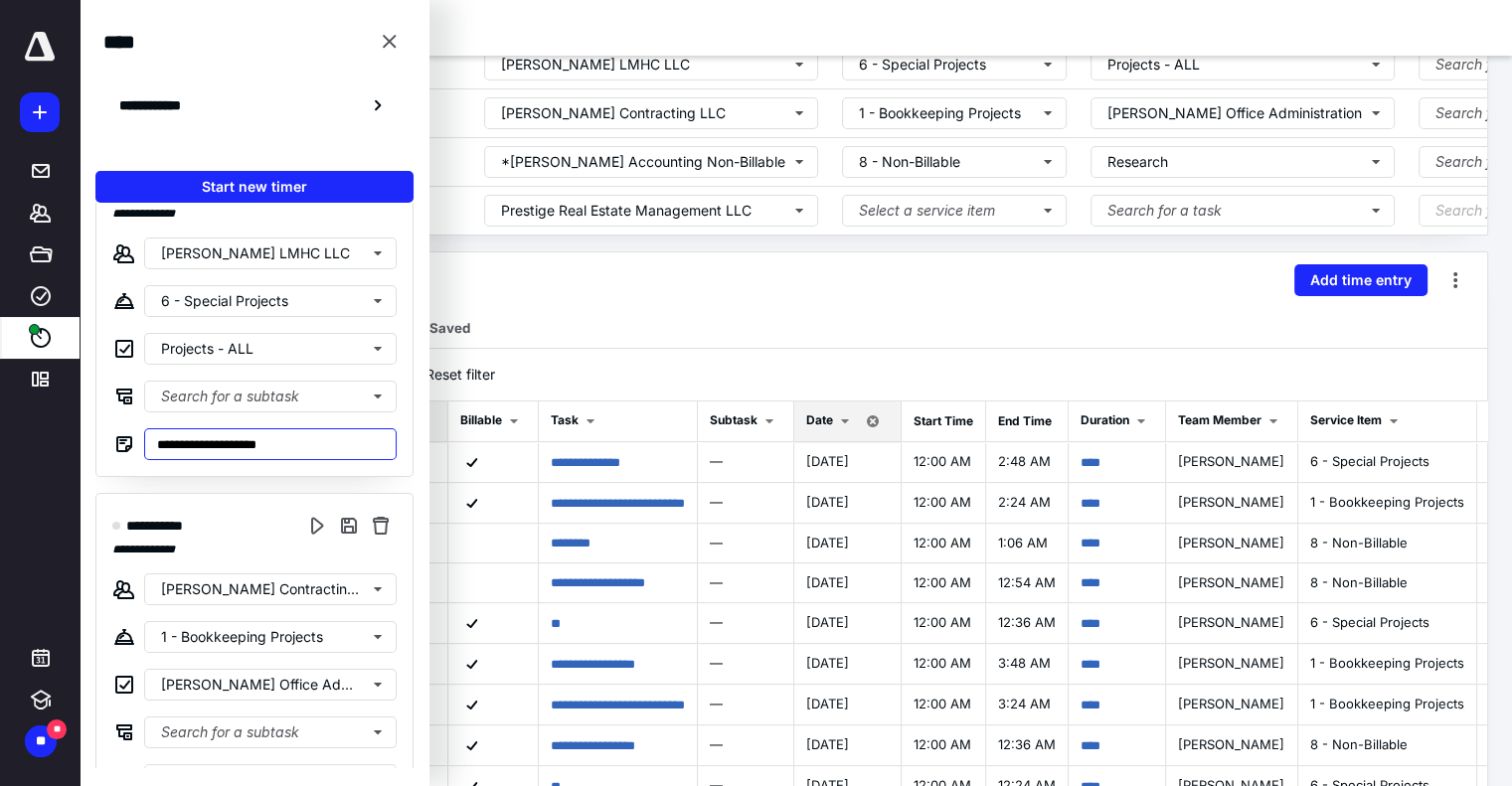 type on "**********" 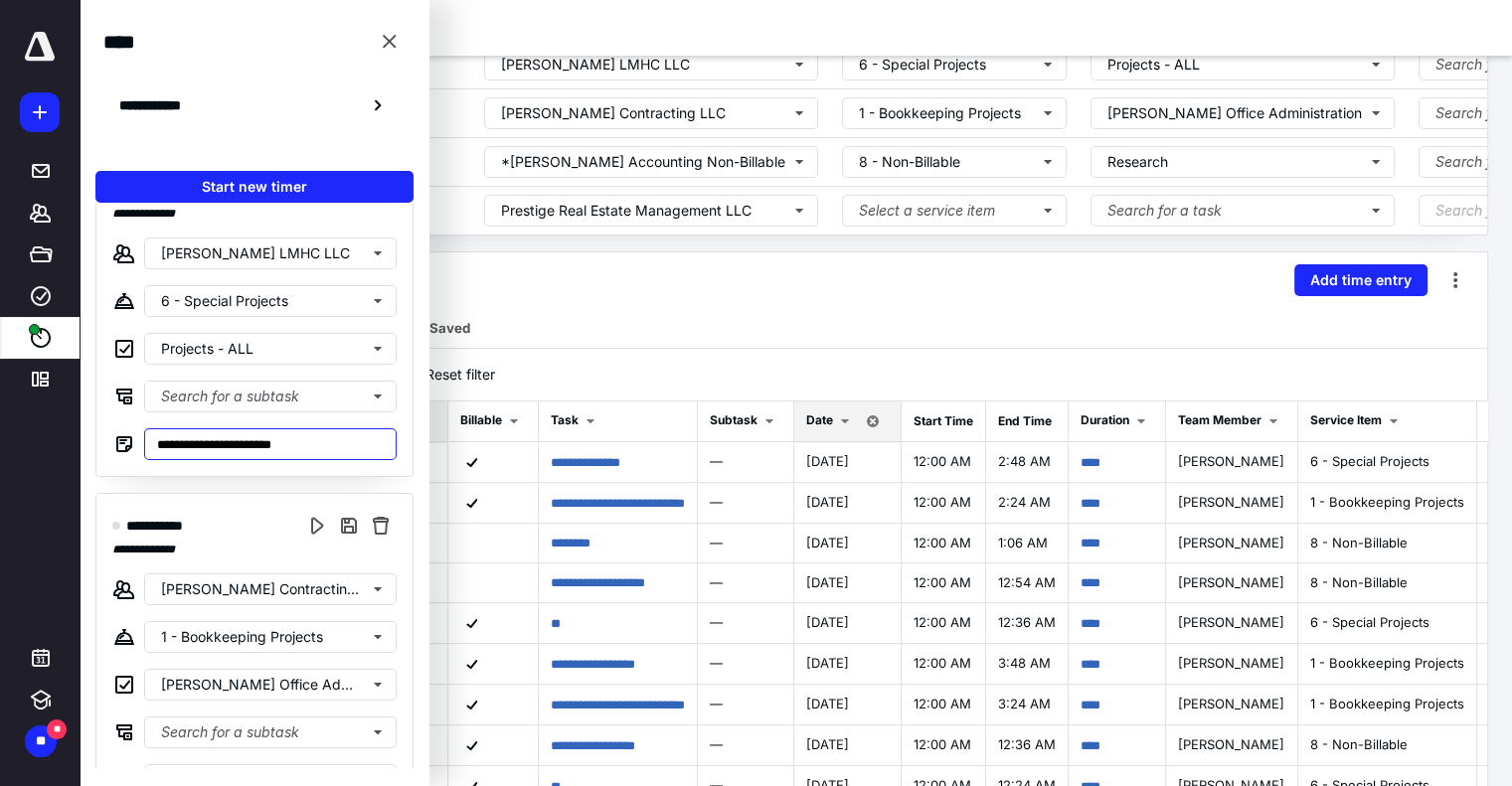 type on "**********" 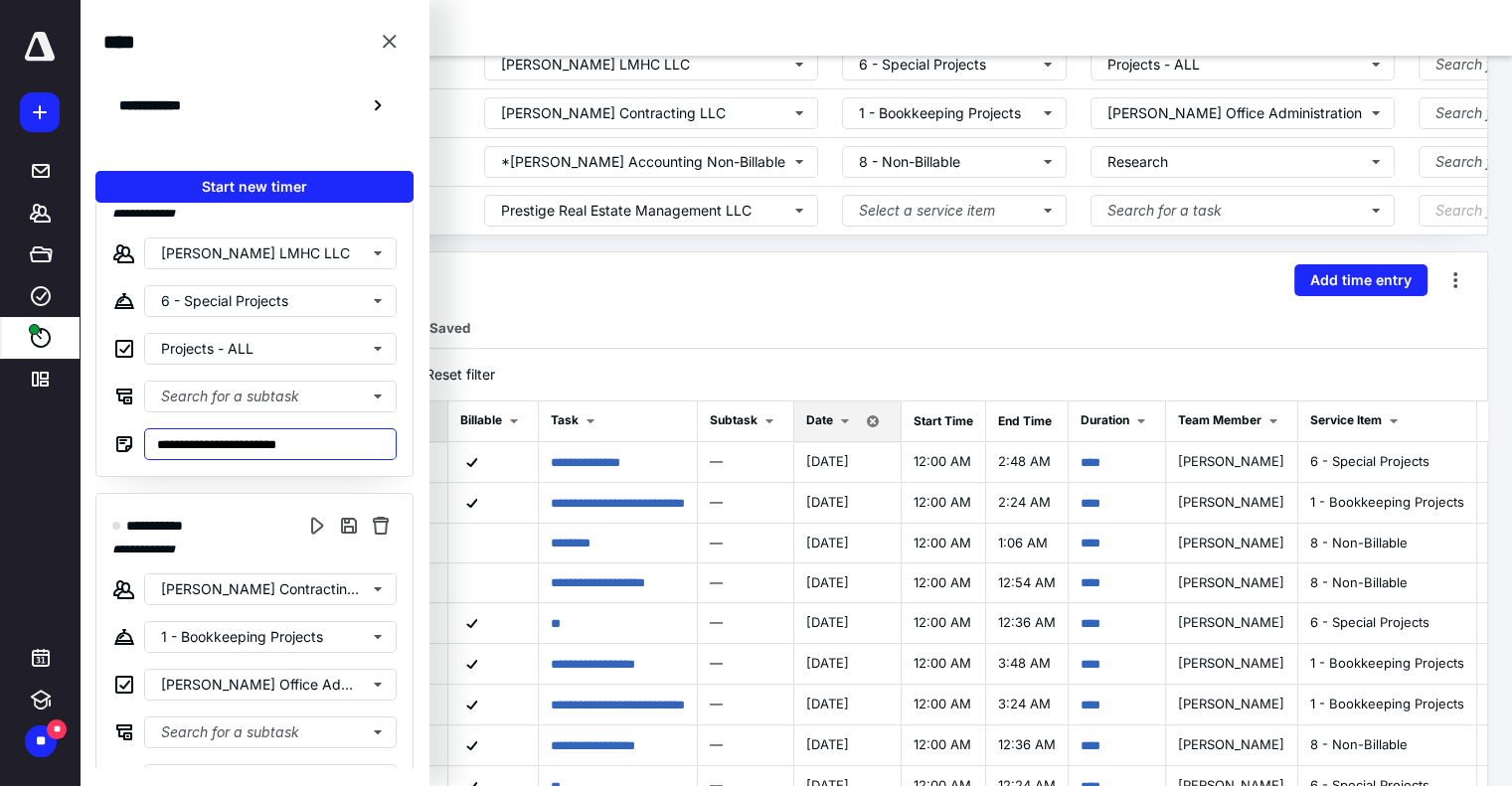 type on "**********" 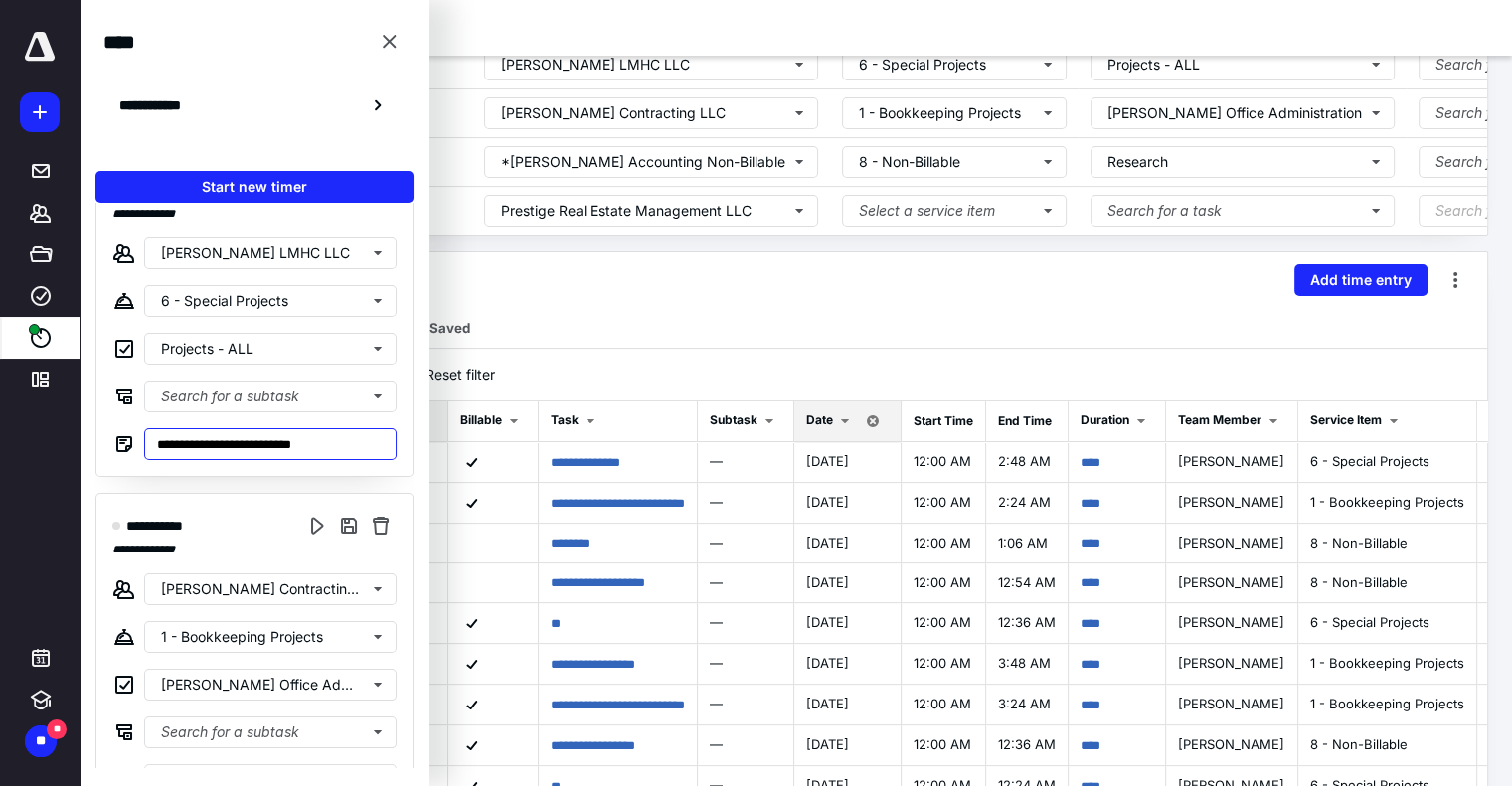 type on "**********" 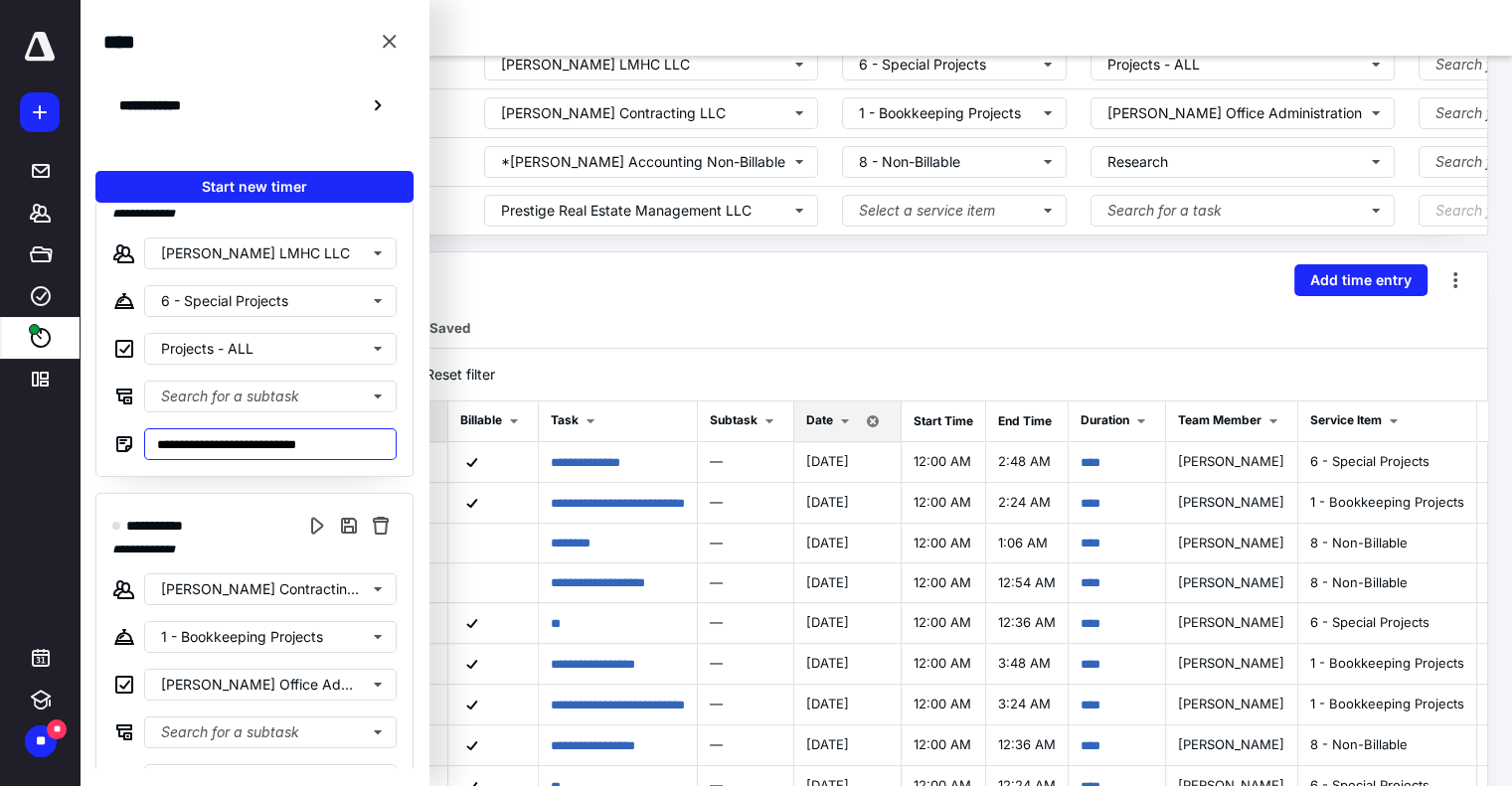type on "**********" 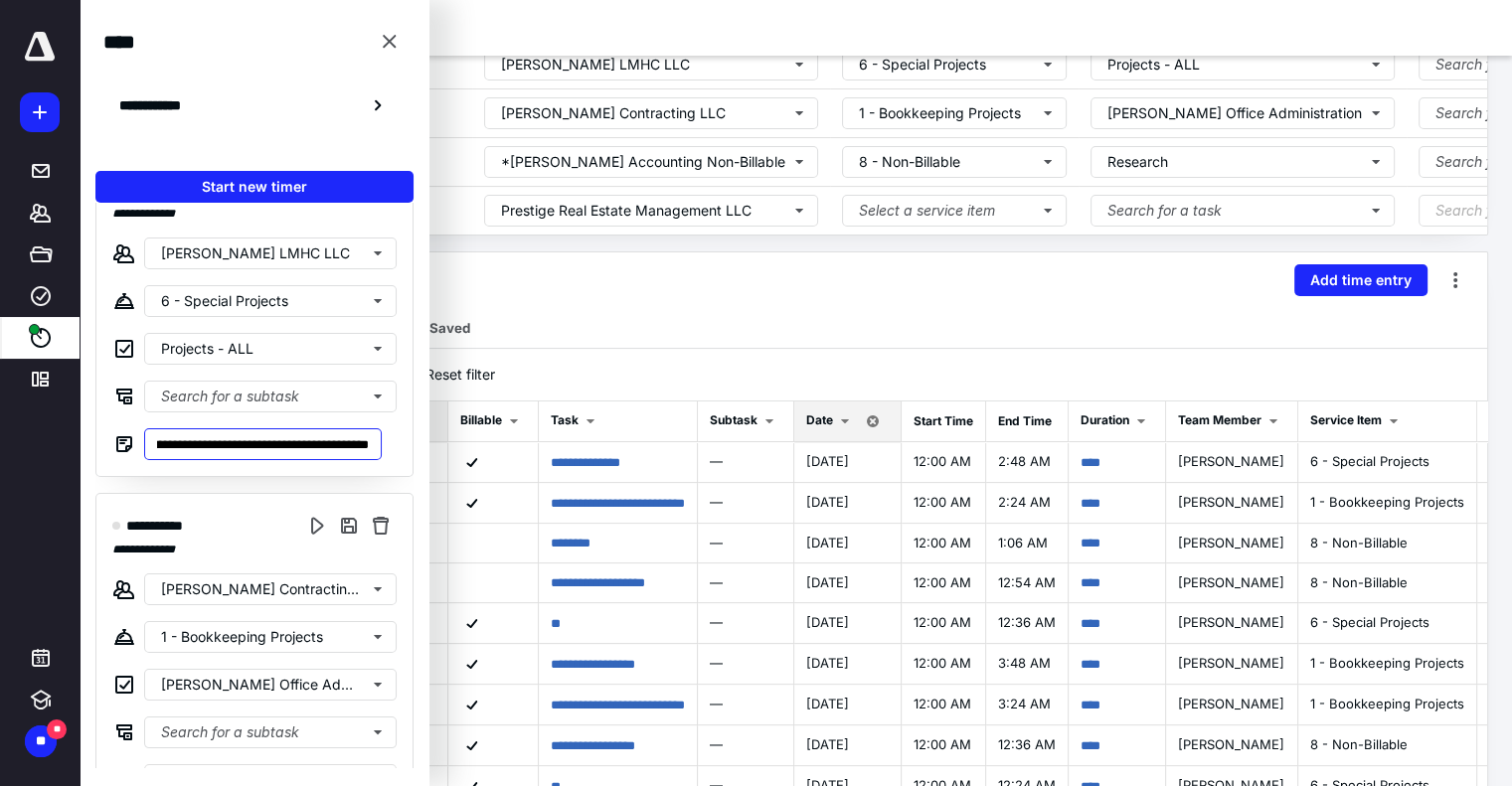 type on "**********" 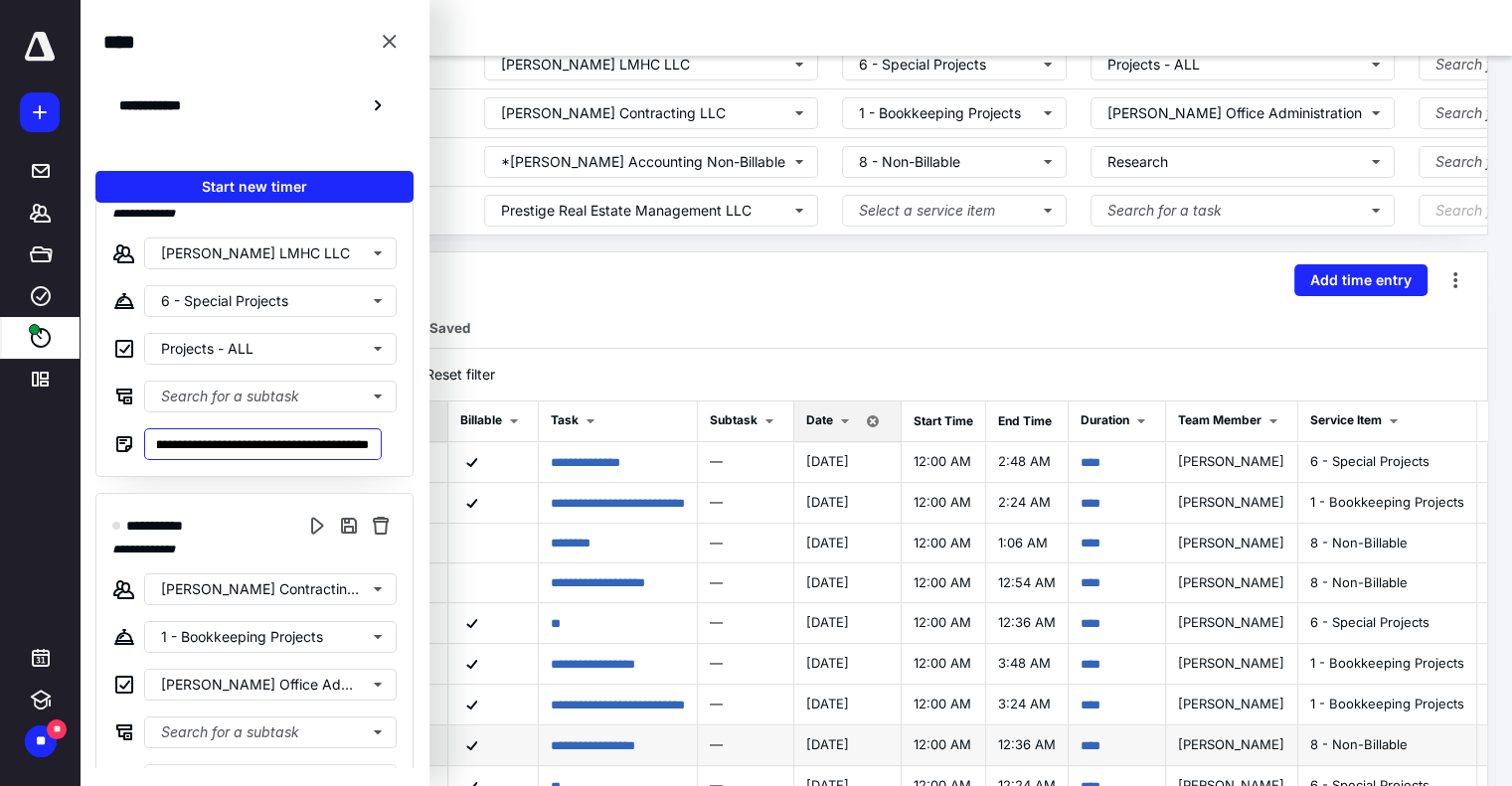 type on "**********" 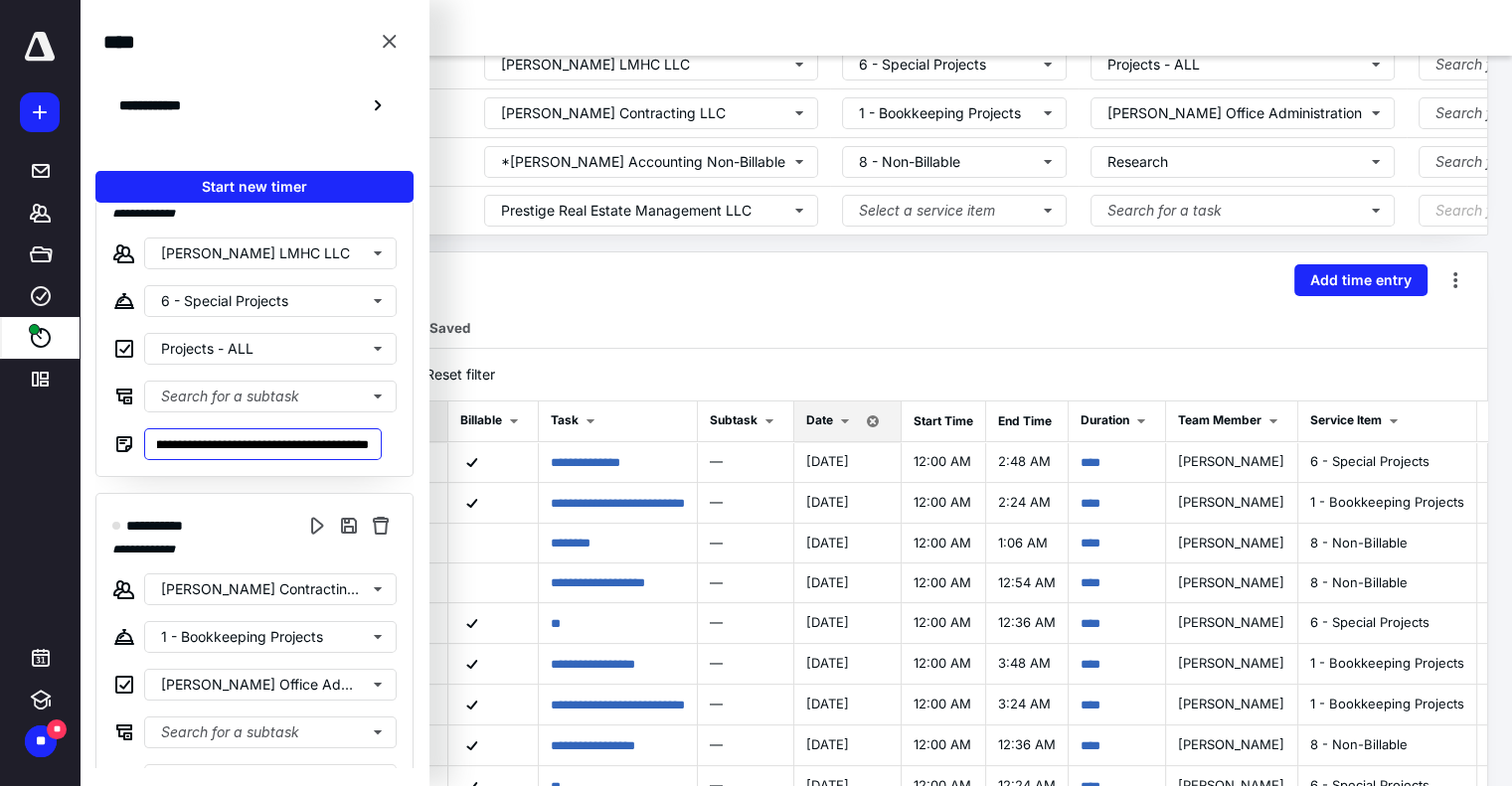 click on "**********" at bounding box center [262, 444] 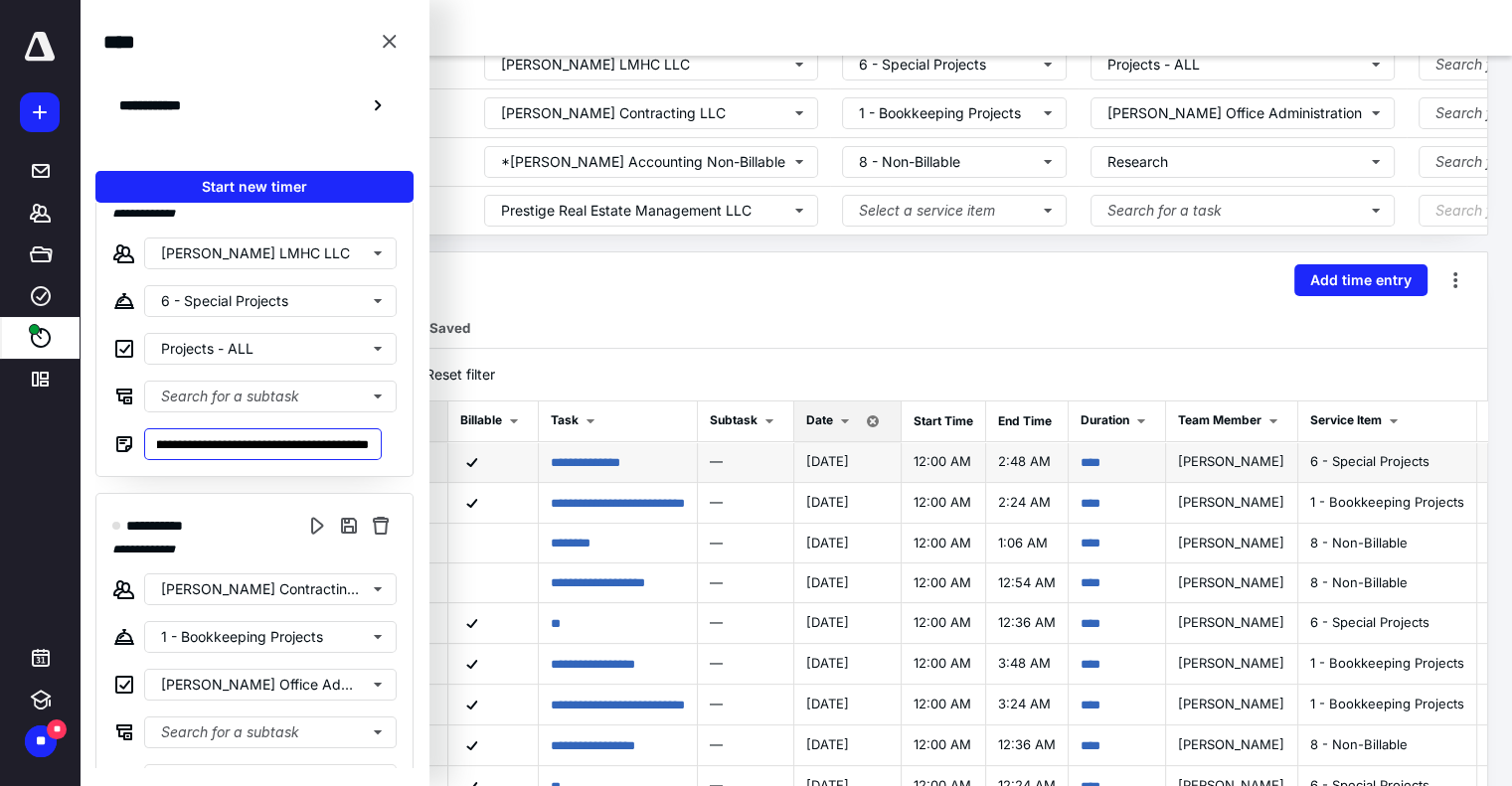 type on "**********" 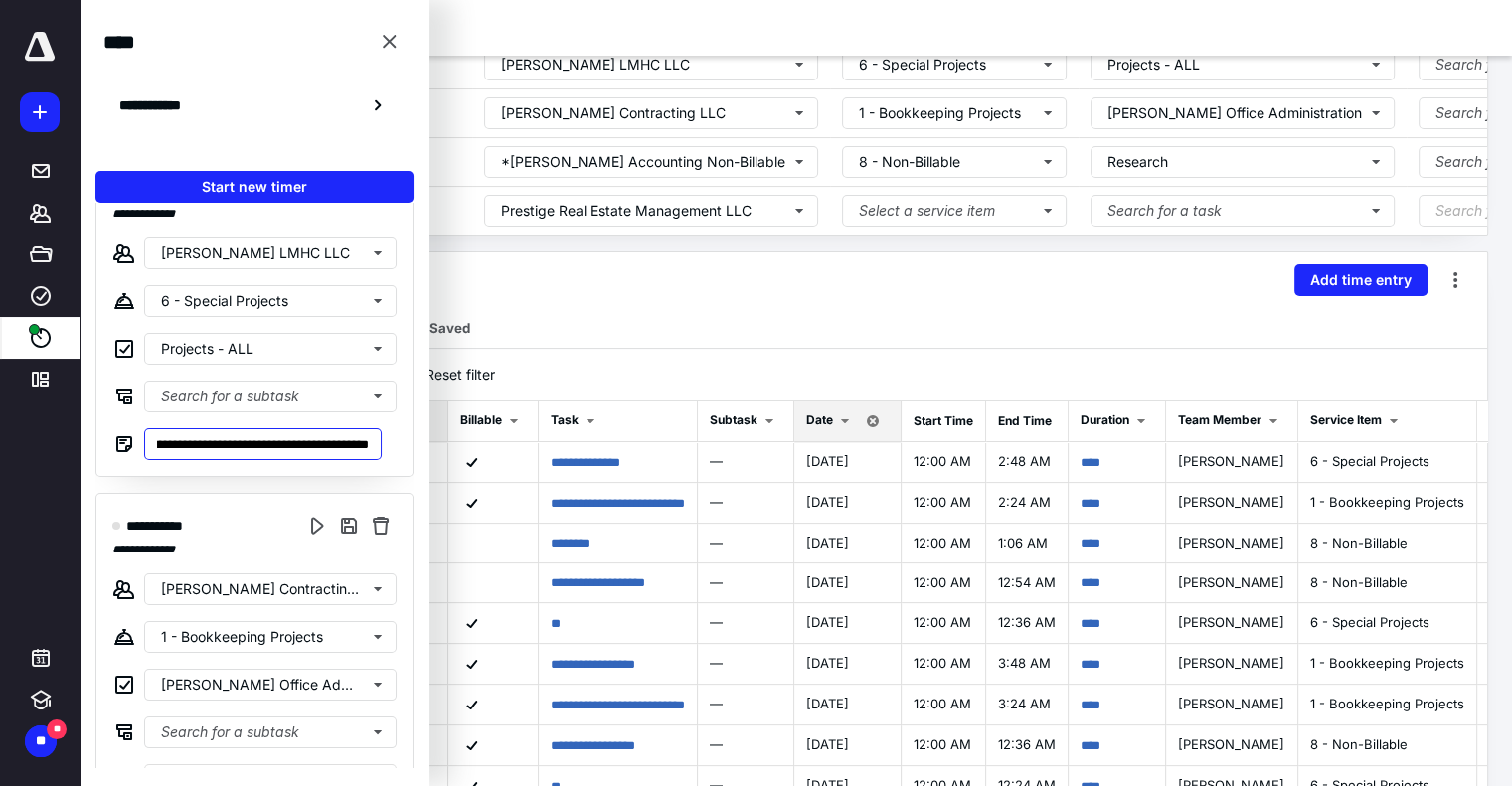 type on "**********" 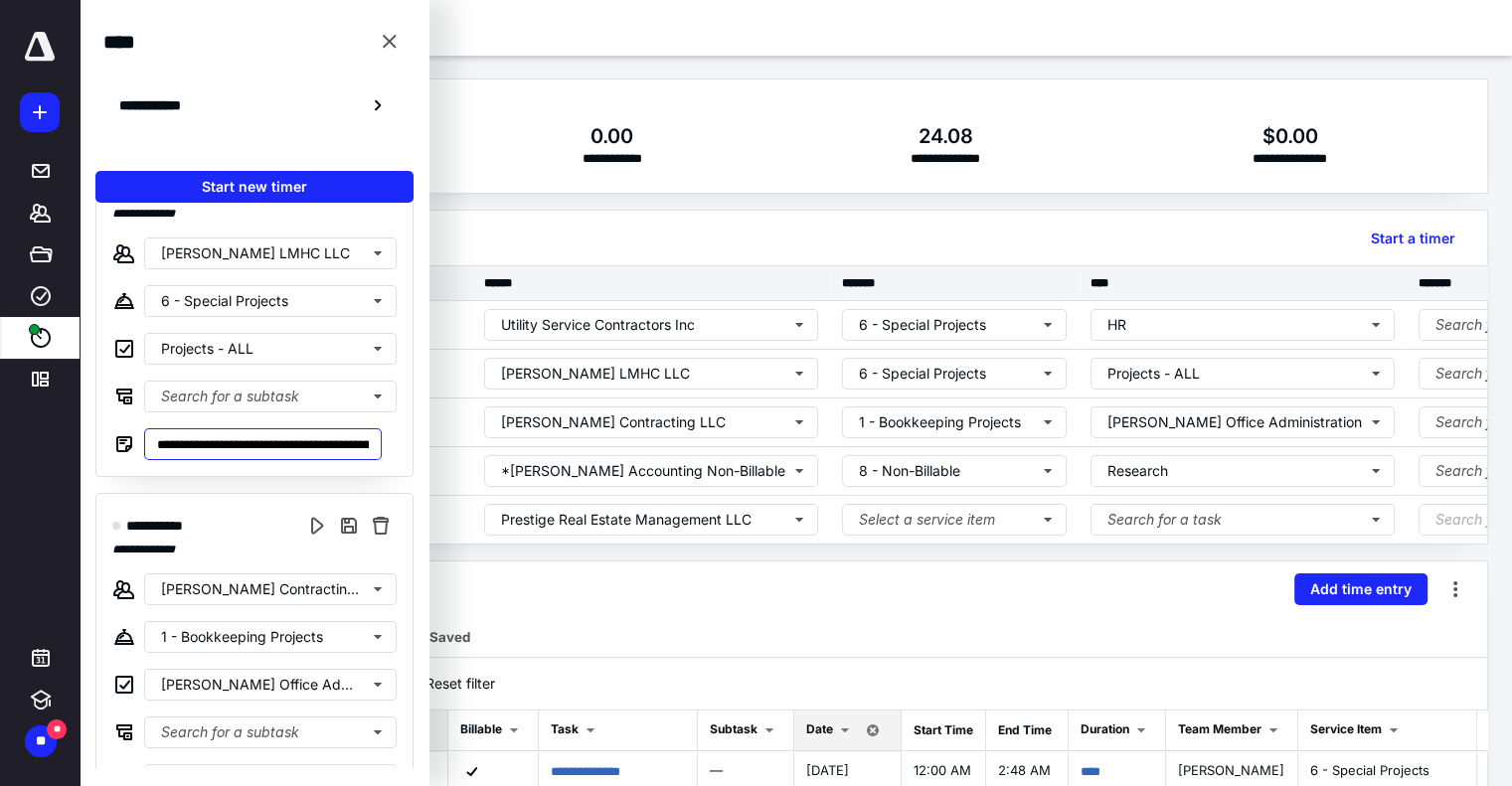 scroll, scrollTop: 0, scrollLeft: 0, axis: both 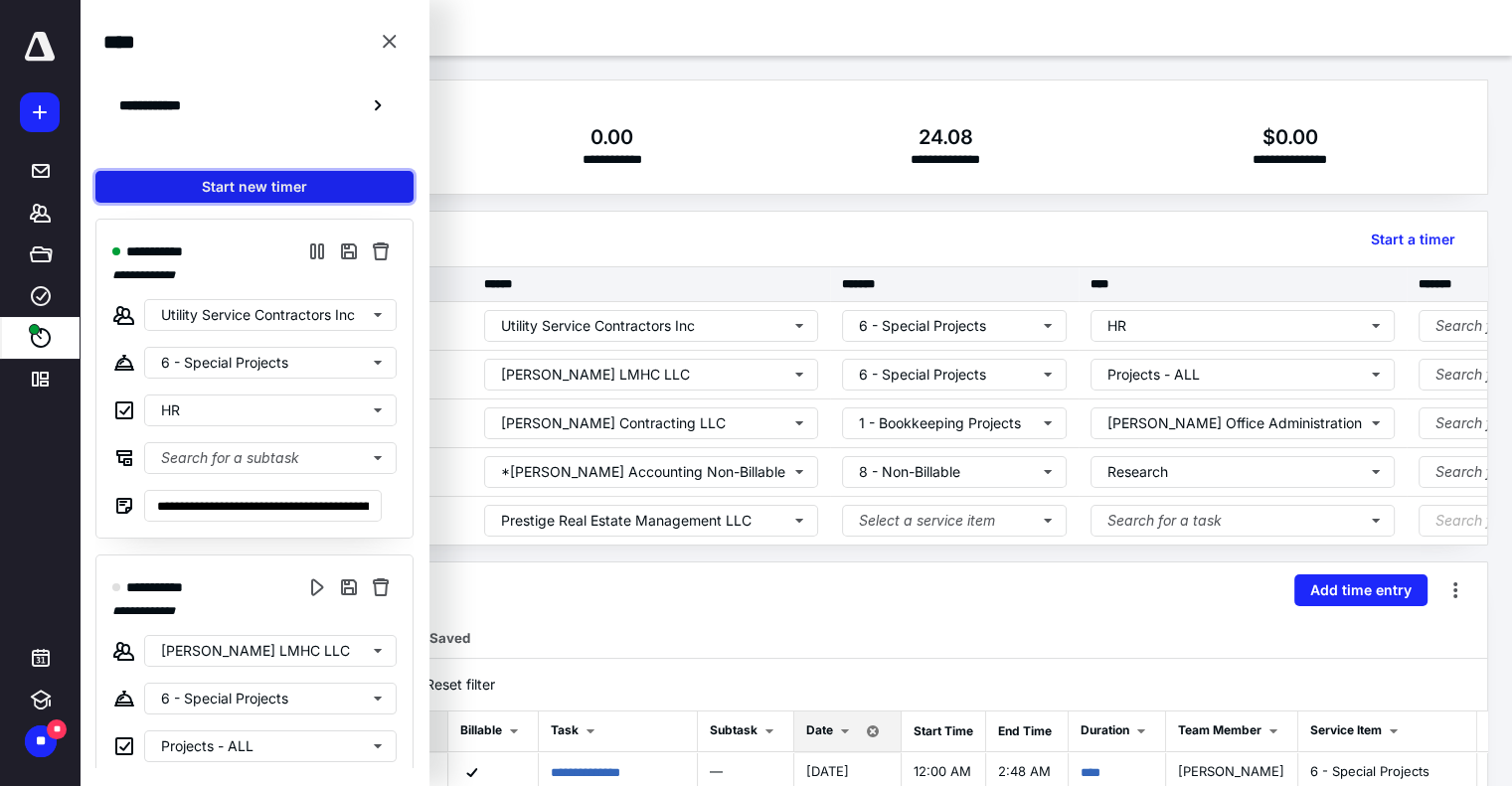 click on "Start new timer" at bounding box center (254, 187) 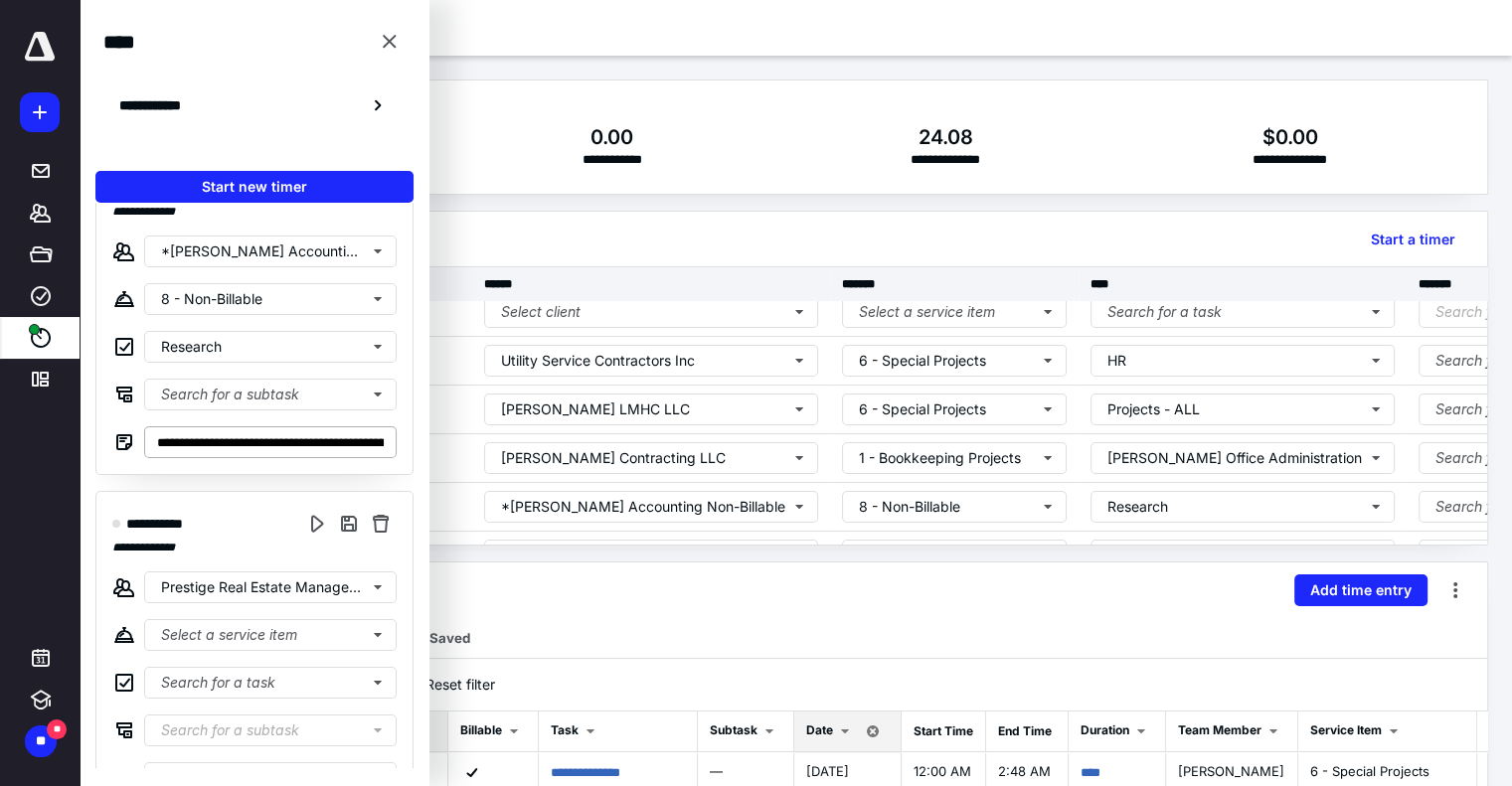 scroll, scrollTop: 1447, scrollLeft: 0, axis: vertical 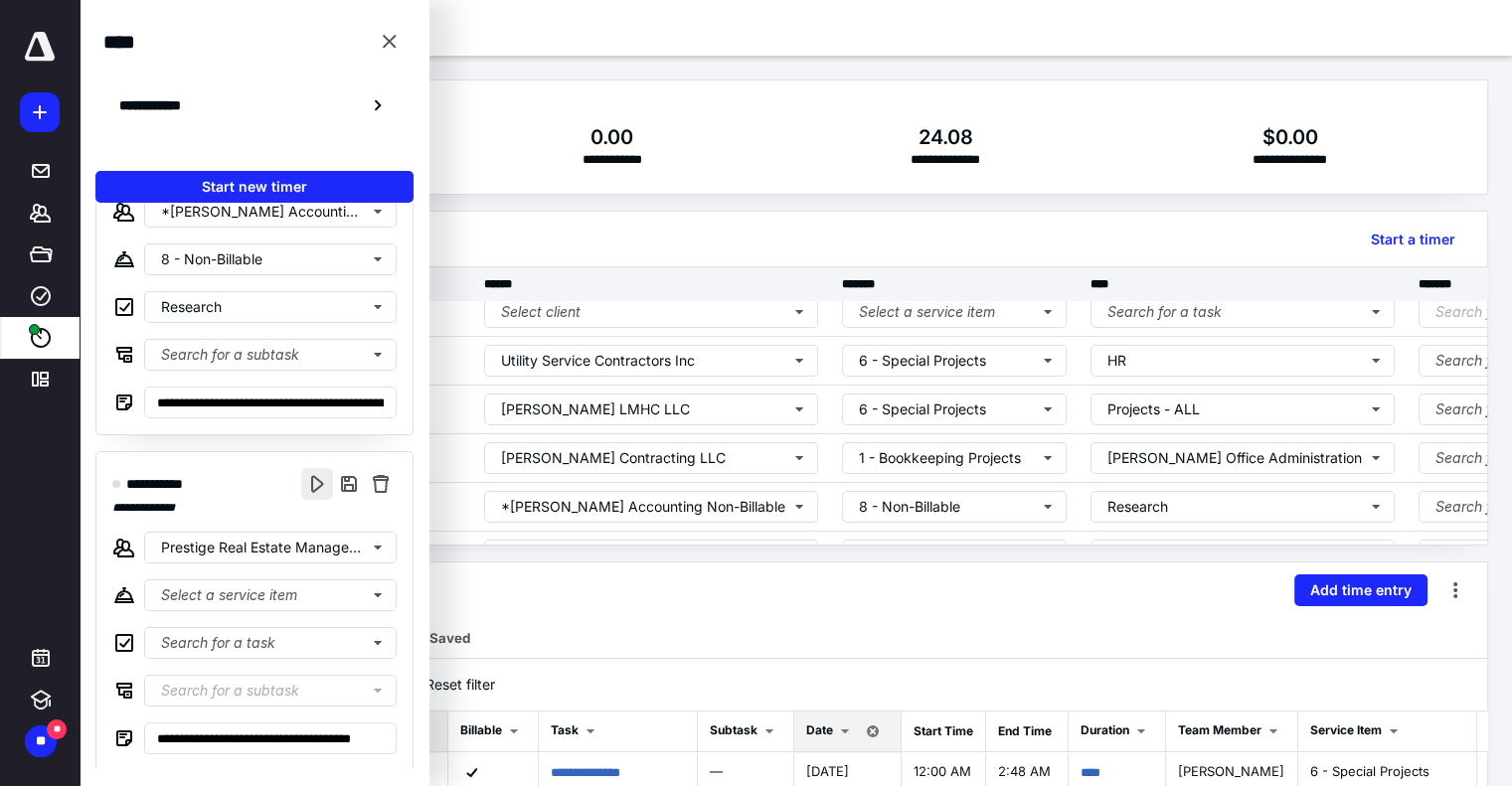click at bounding box center [317, 484] 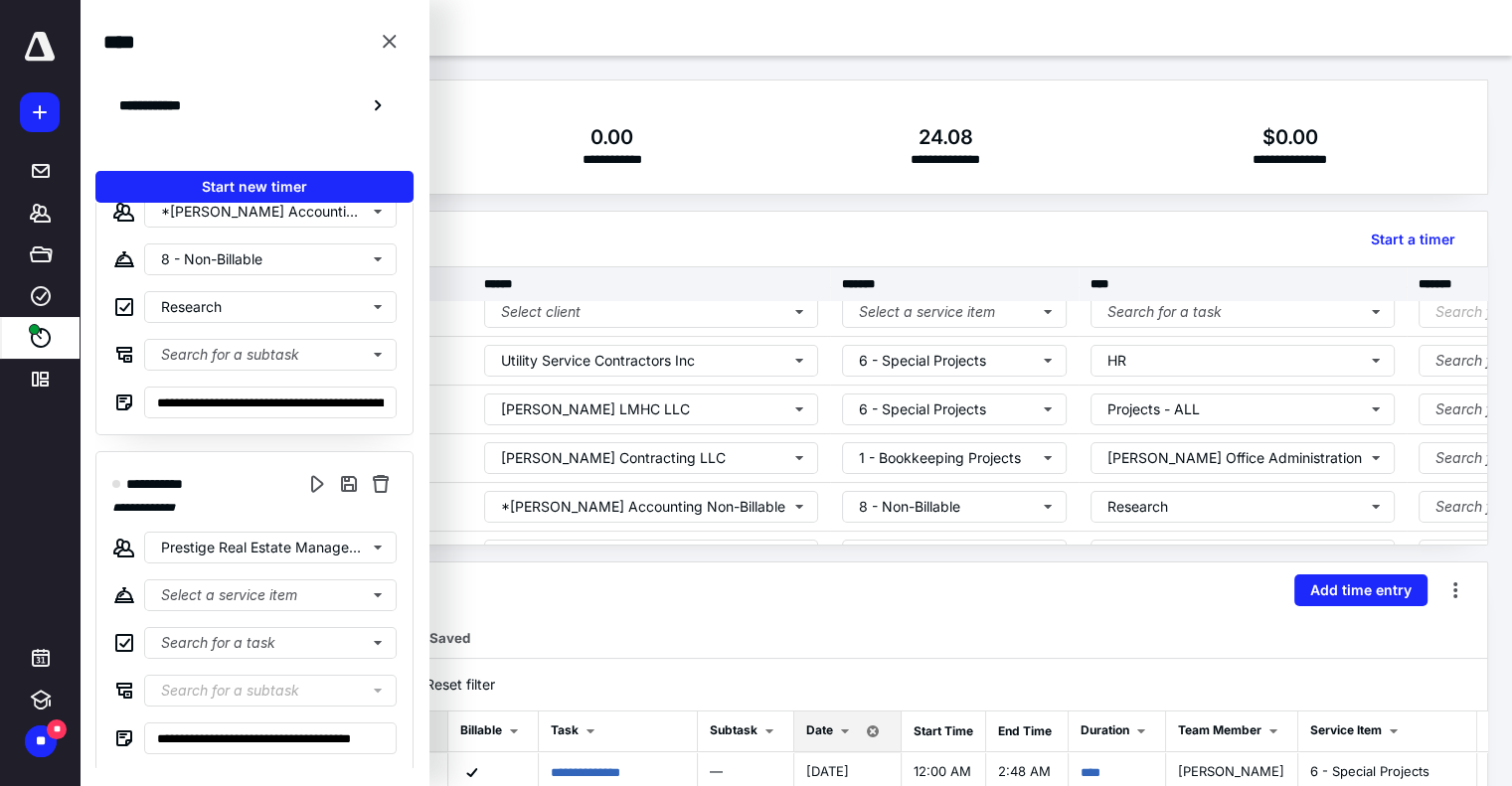 scroll, scrollTop: 0, scrollLeft: 0, axis: both 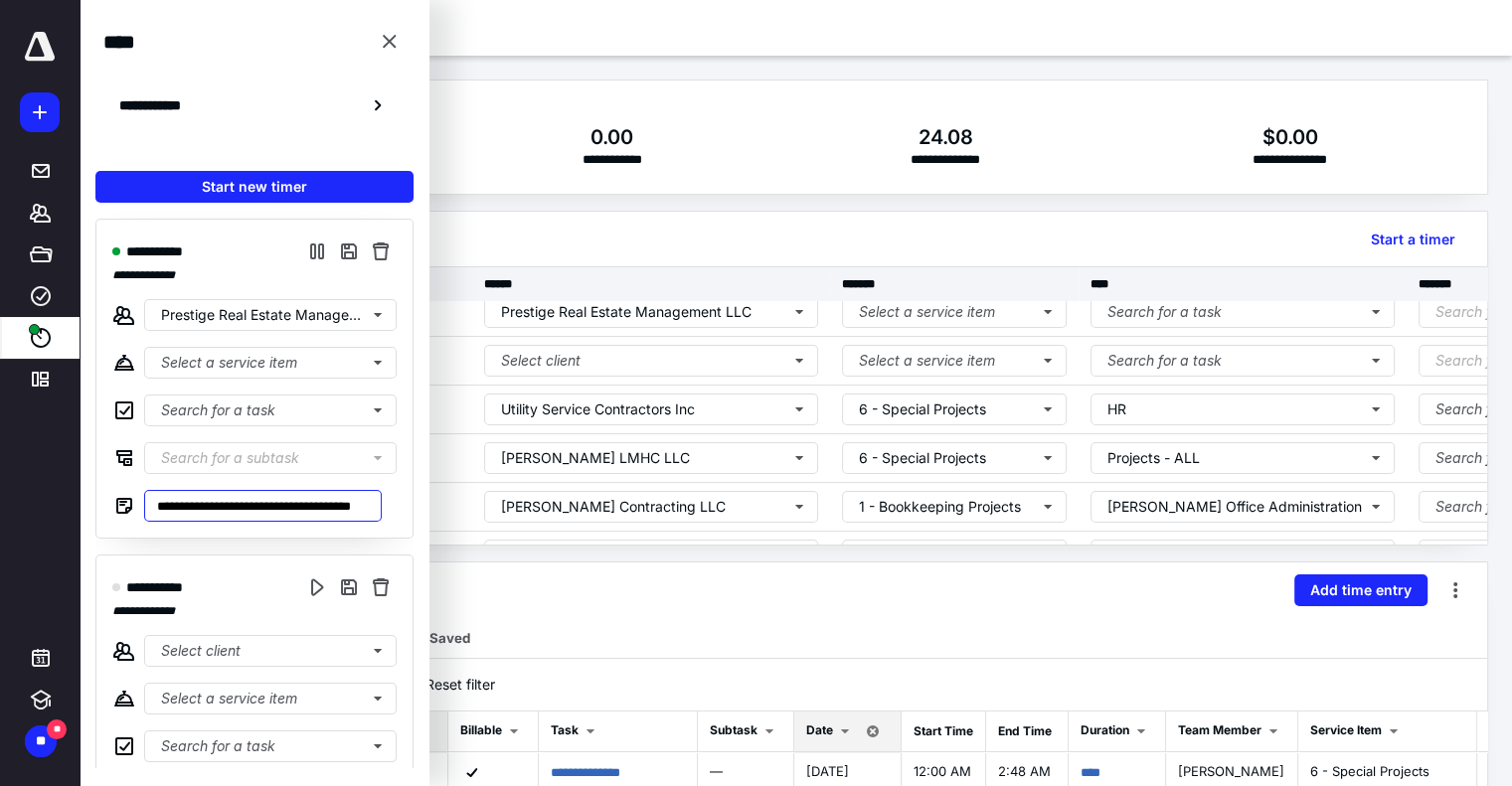drag, startPoint x: 325, startPoint y: 510, endPoint x: 355, endPoint y: 496, distance: 33.105891 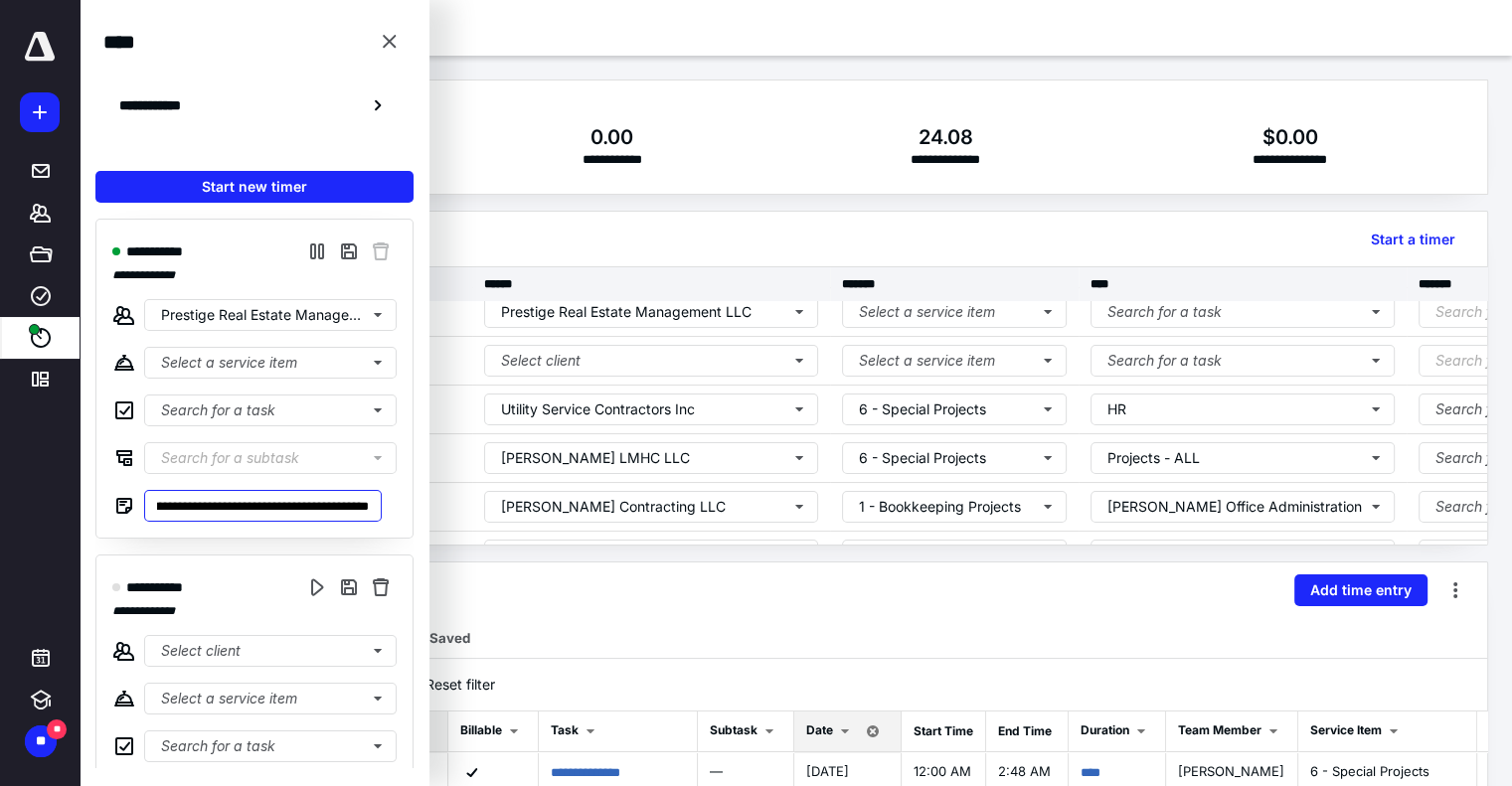 type on "**********" 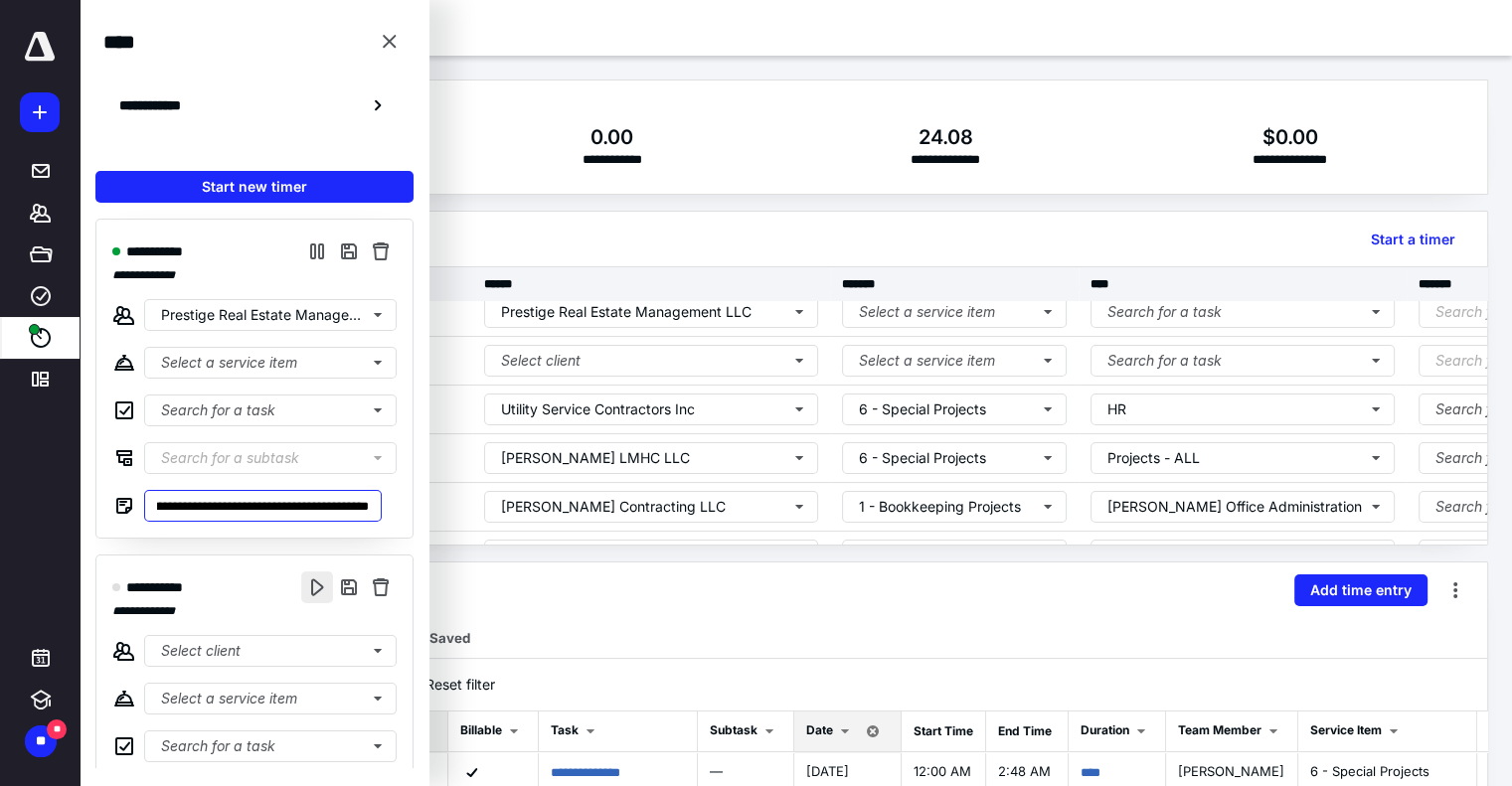type on "**********" 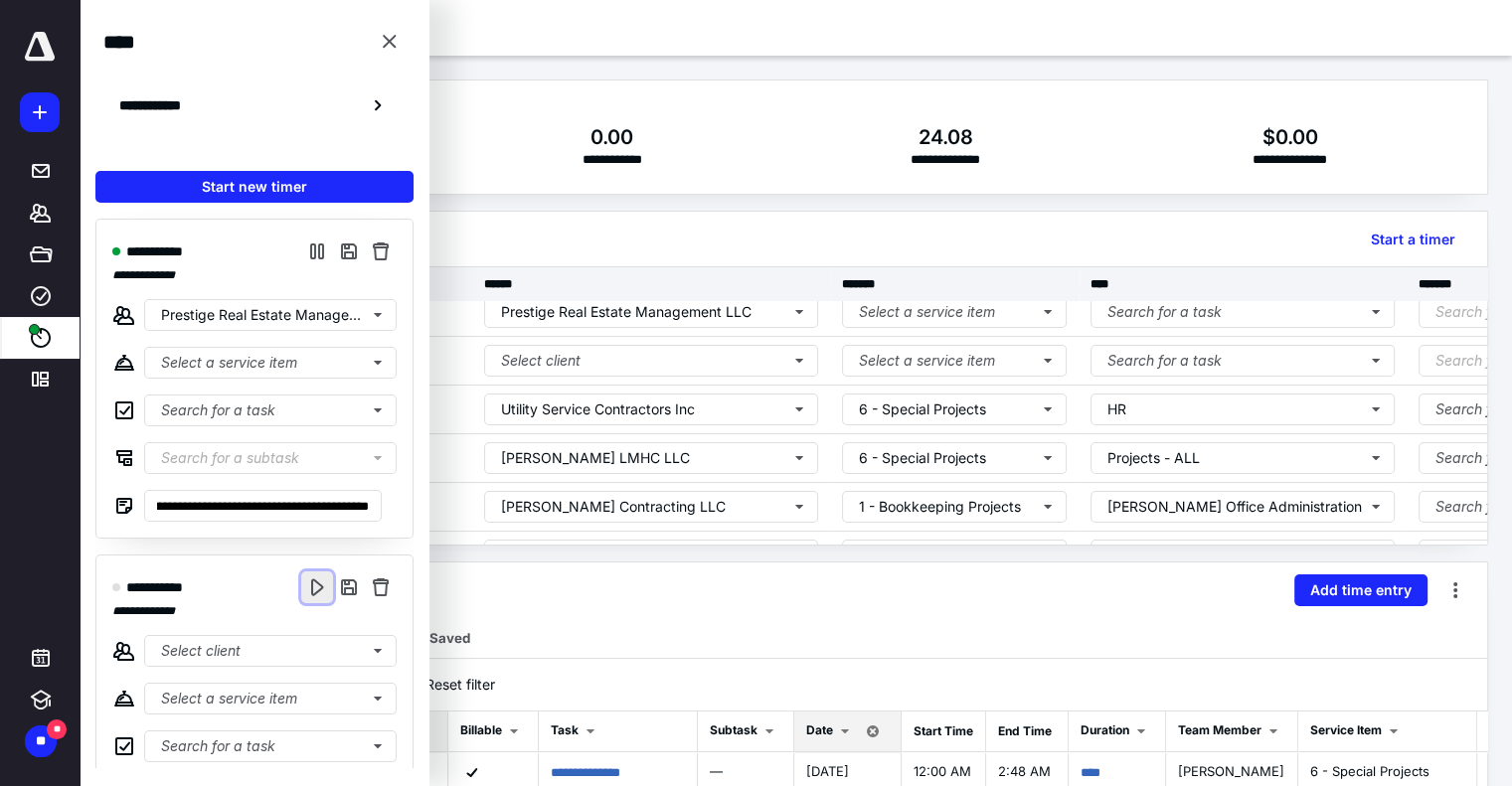 type on "**********" 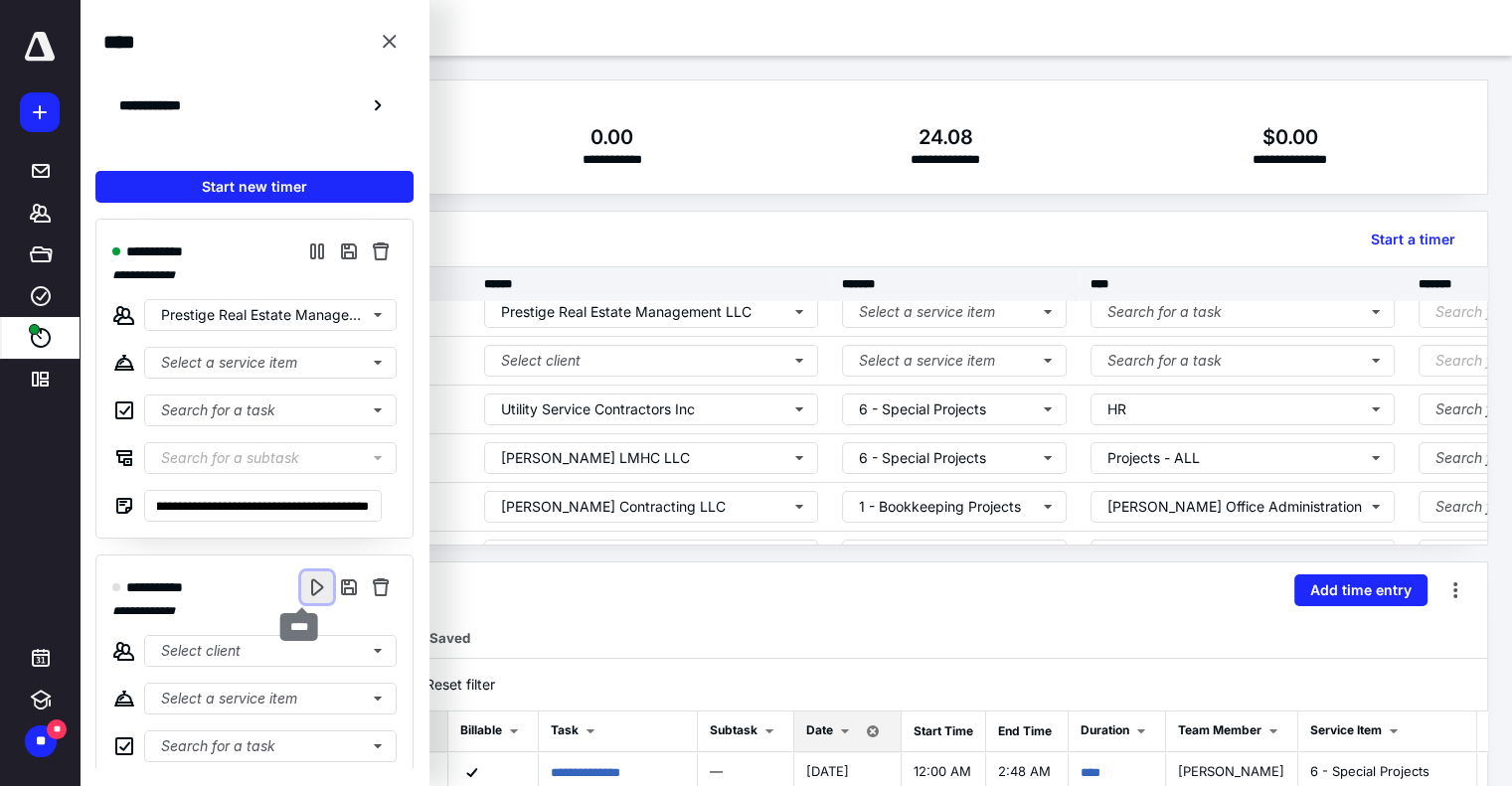 click at bounding box center [317, 587] 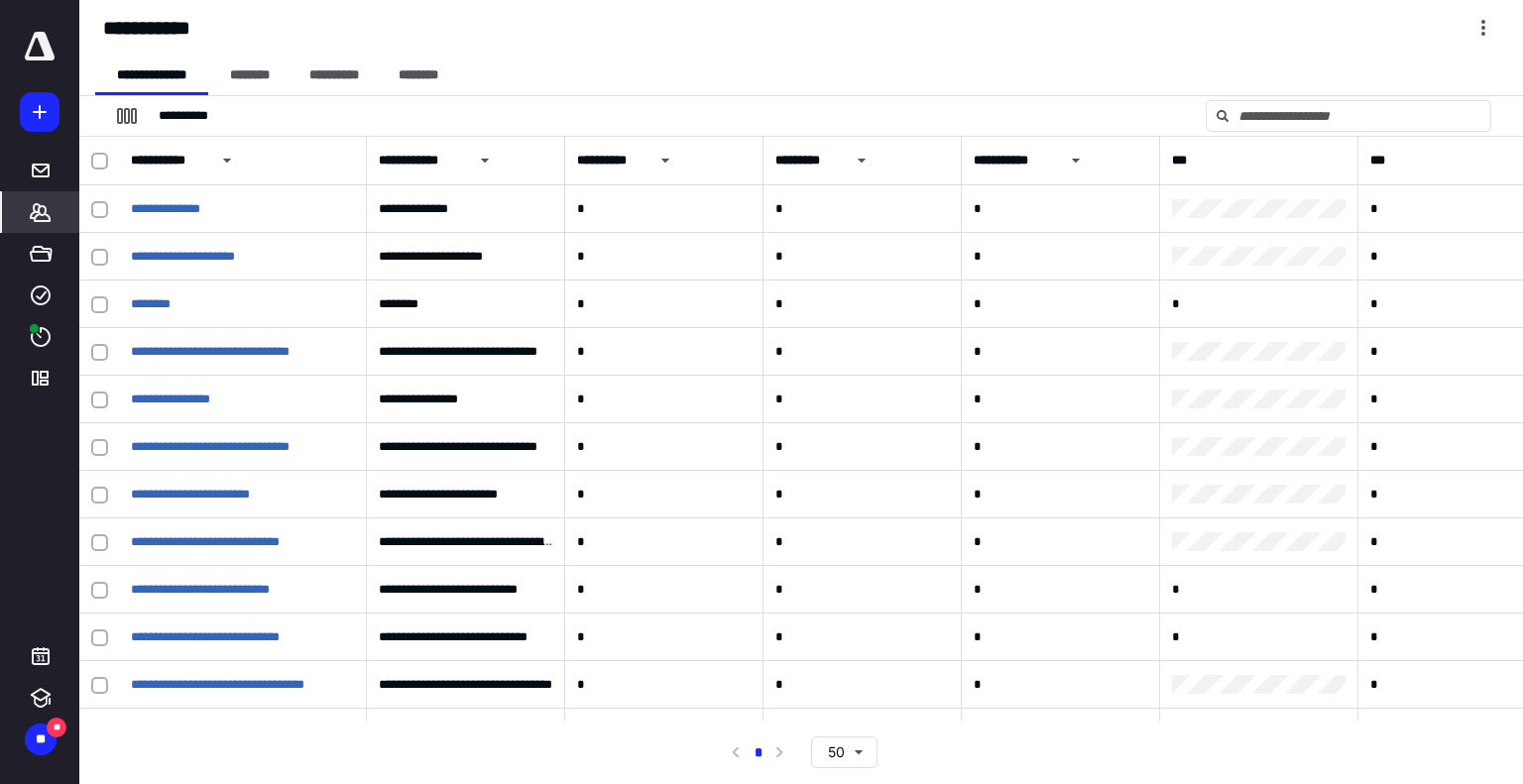 scroll, scrollTop: 0, scrollLeft: 0, axis: both 